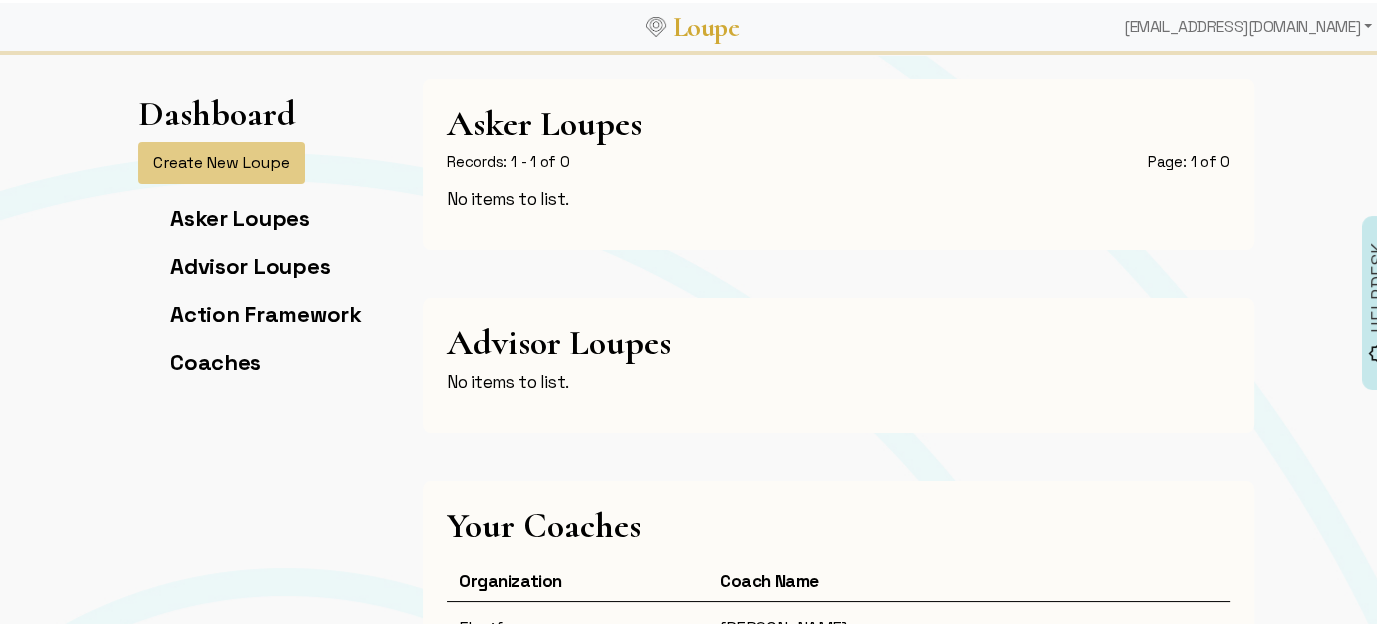 scroll, scrollTop: 0, scrollLeft: 0, axis: both 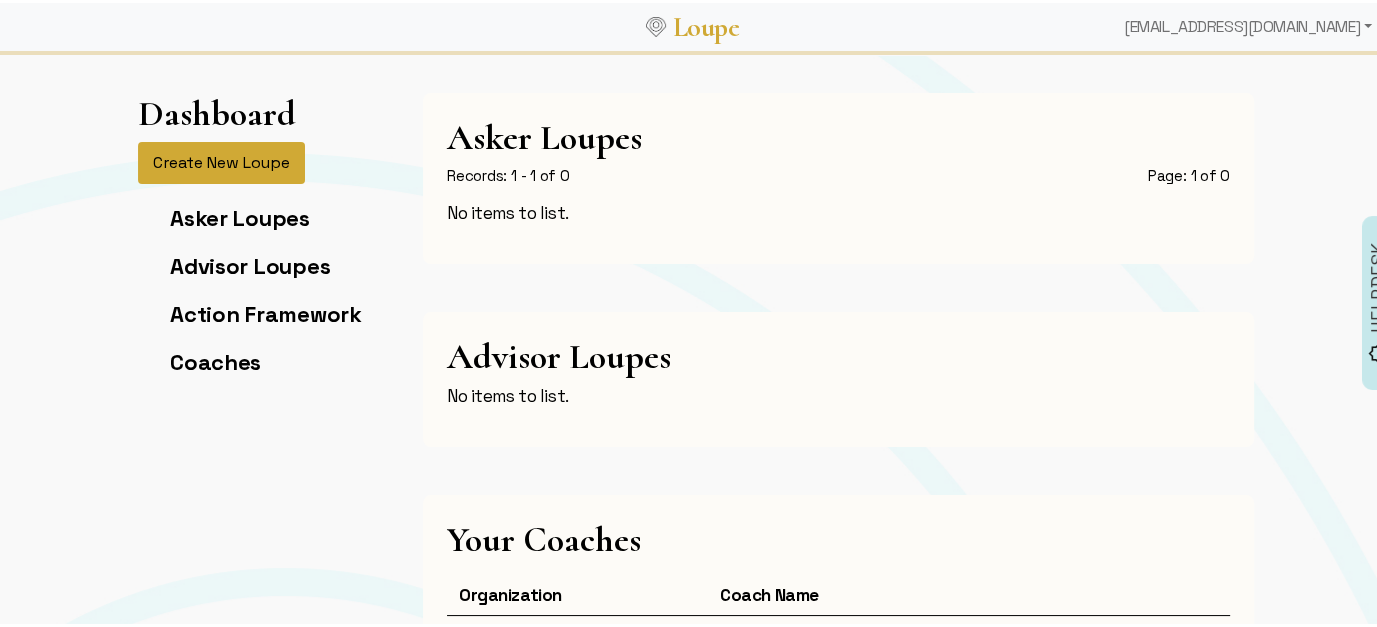 click on "Create New Loupe" 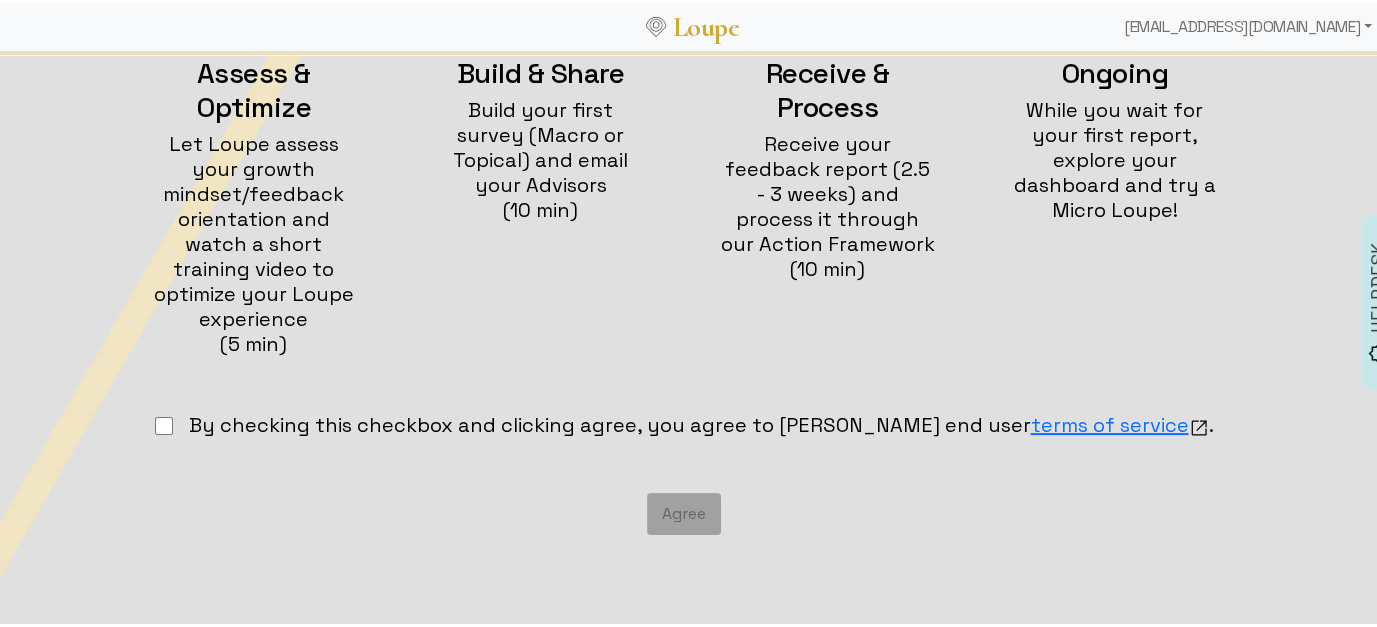 scroll, scrollTop: 400, scrollLeft: 0, axis: vertical 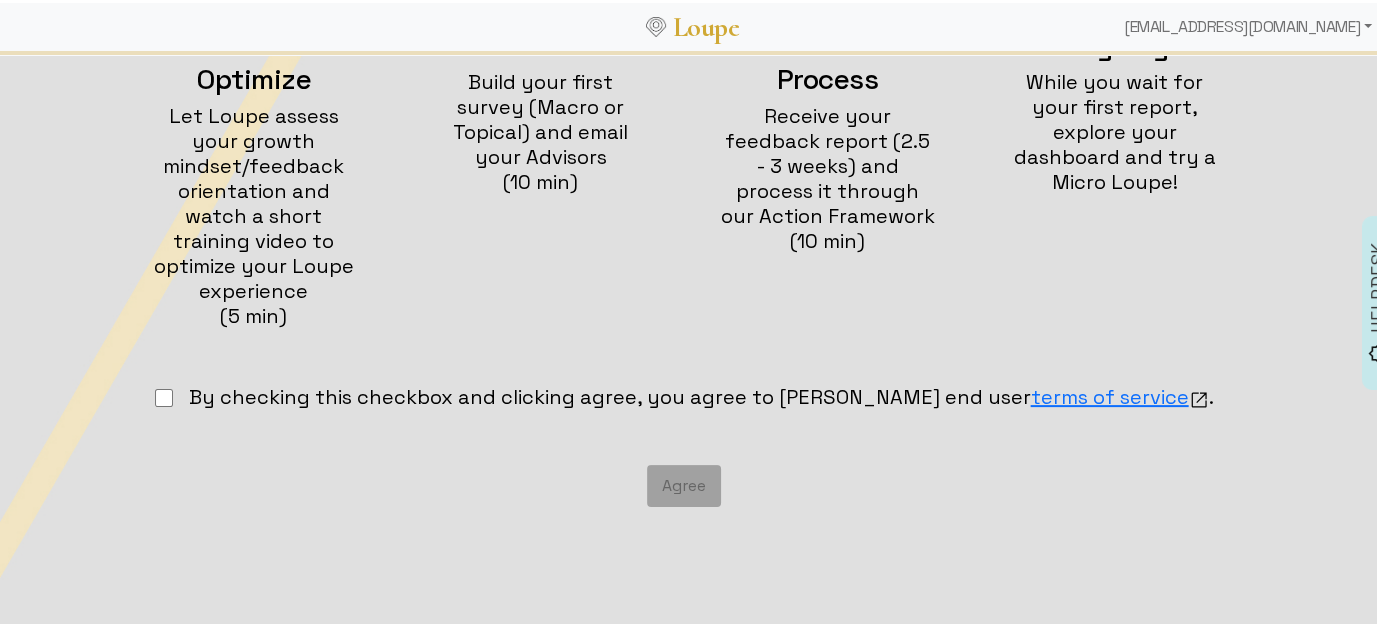 click at bounding box center [164, 395] 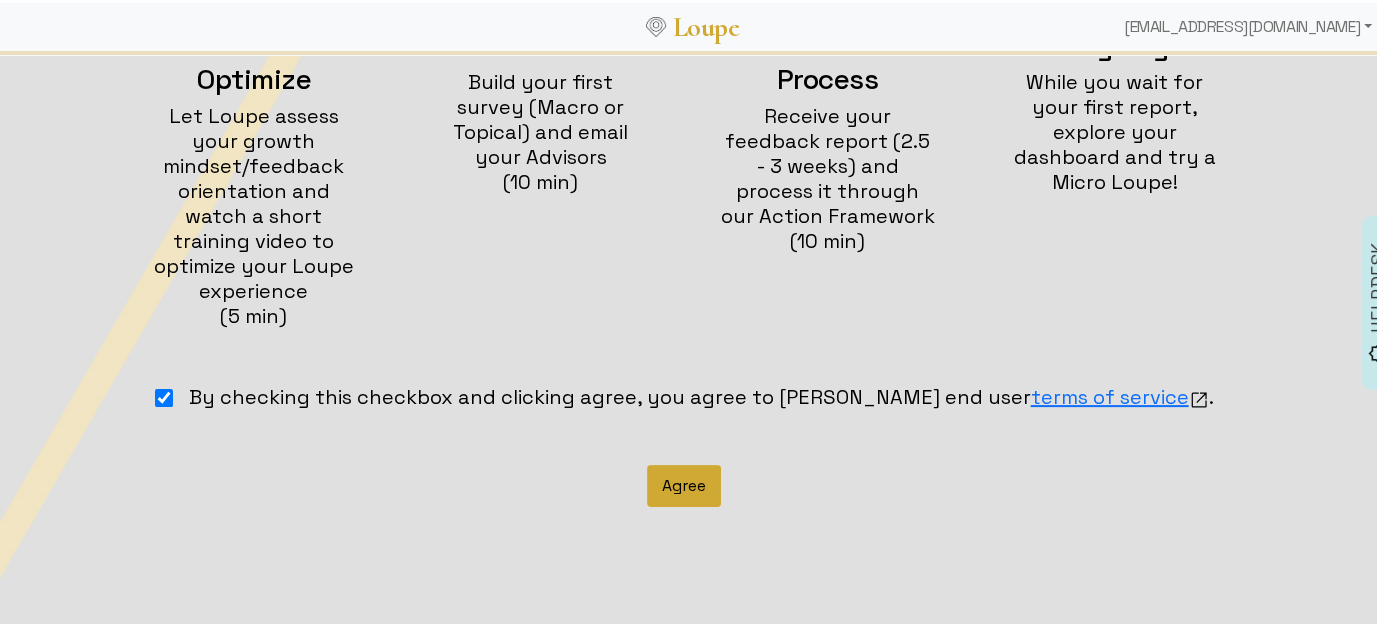 click on "Agree" 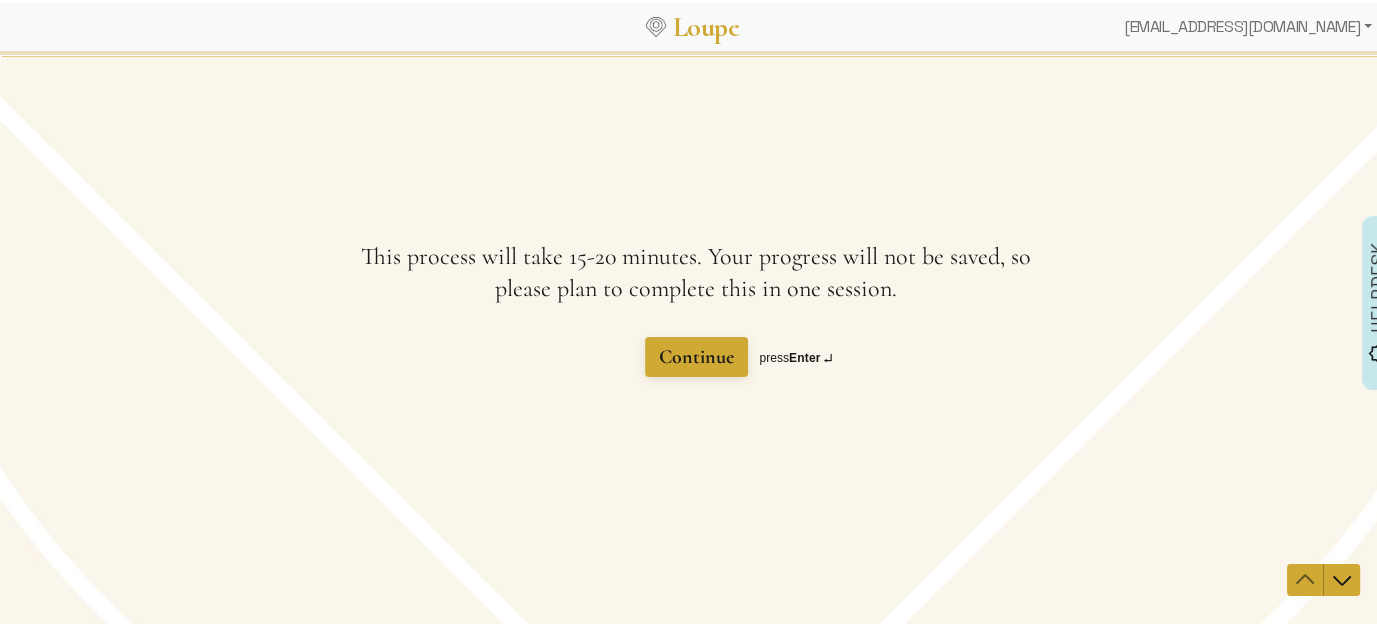 scroll, scrollTop: 0, scrollLeft: 0, axis: both 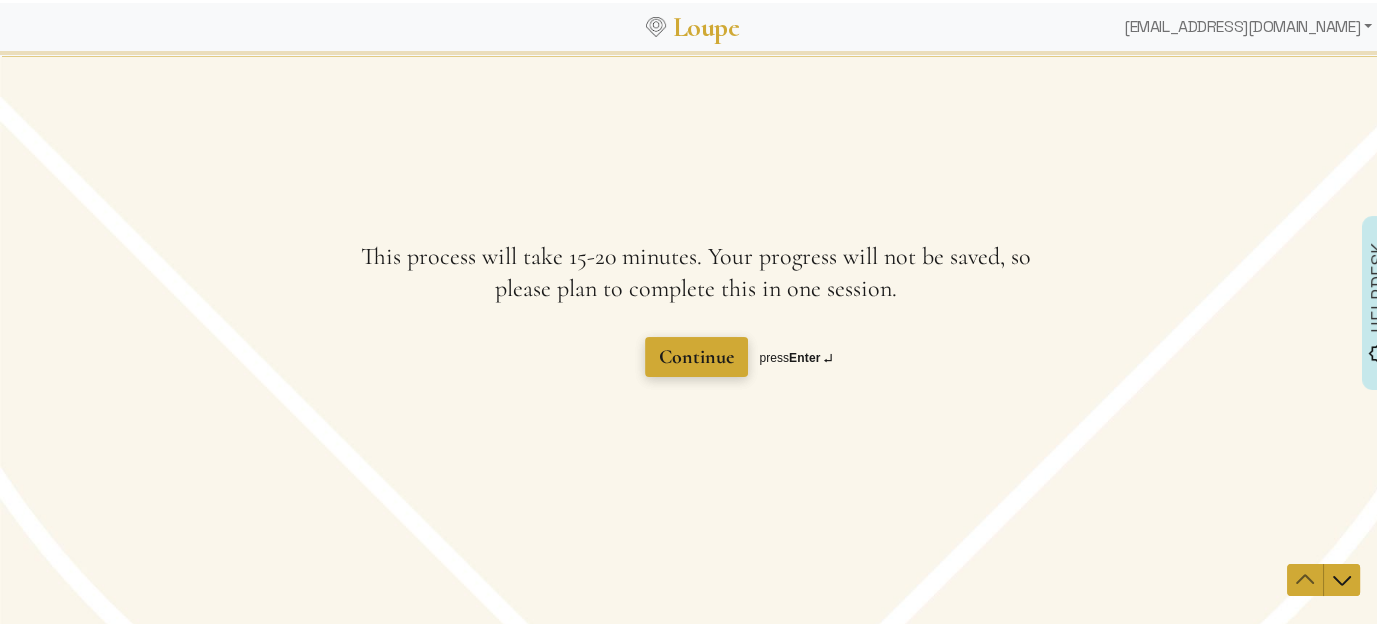 click on "Continue" at bounding box center (696, 357) 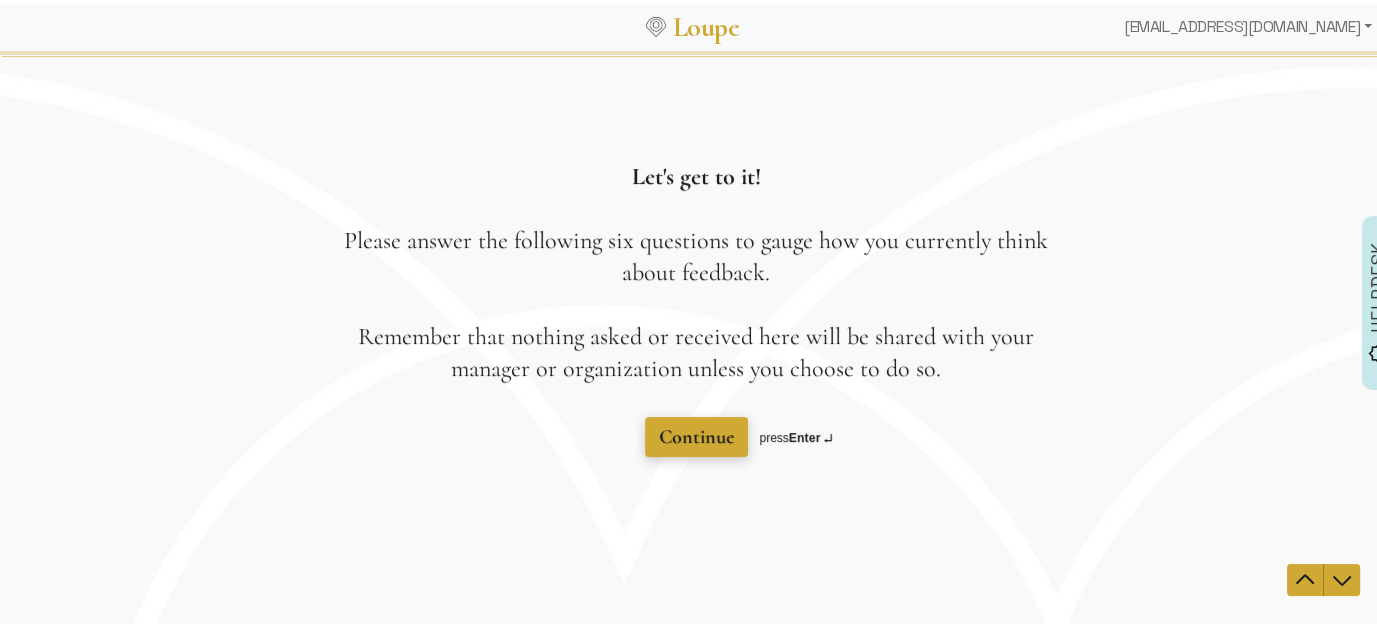 click on "Continue" at bounding box center (696, 437) 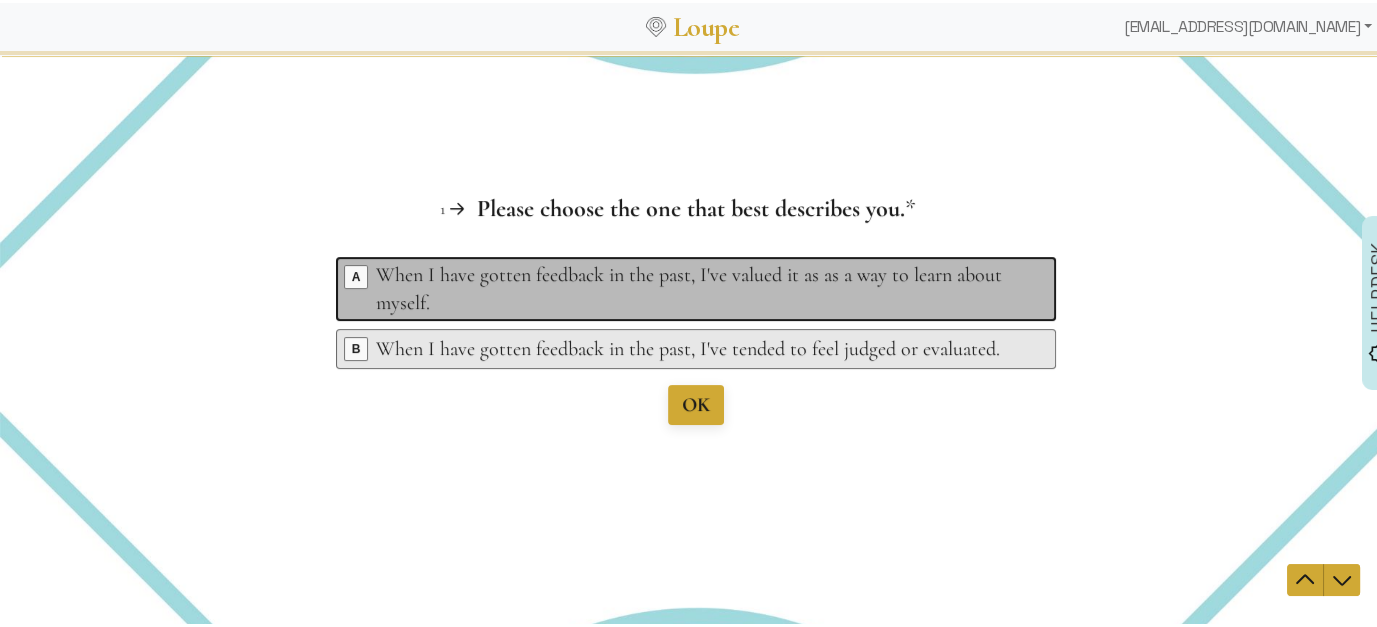 click on "When I have gotten feedback in the past, I've valued it as as a way to learn about myself." at bounding box center [699, 289] 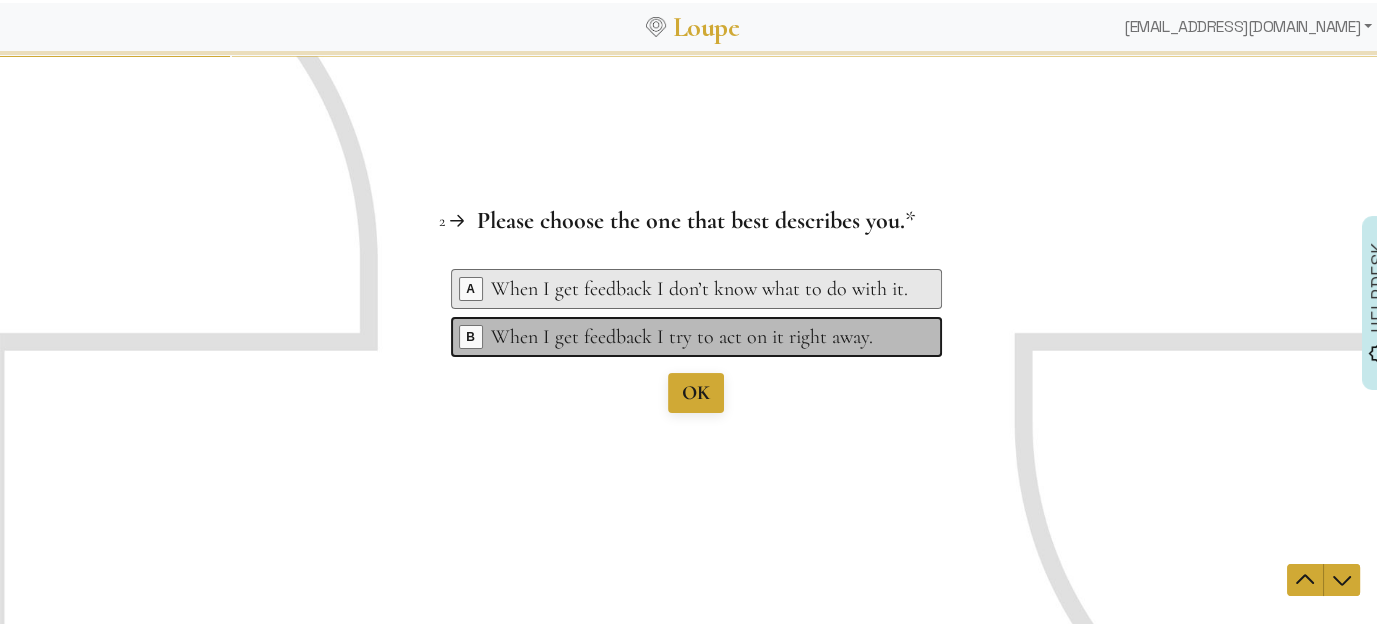 click on "When I get feedback I try to act on it right away." at bounding box center (699, 337) 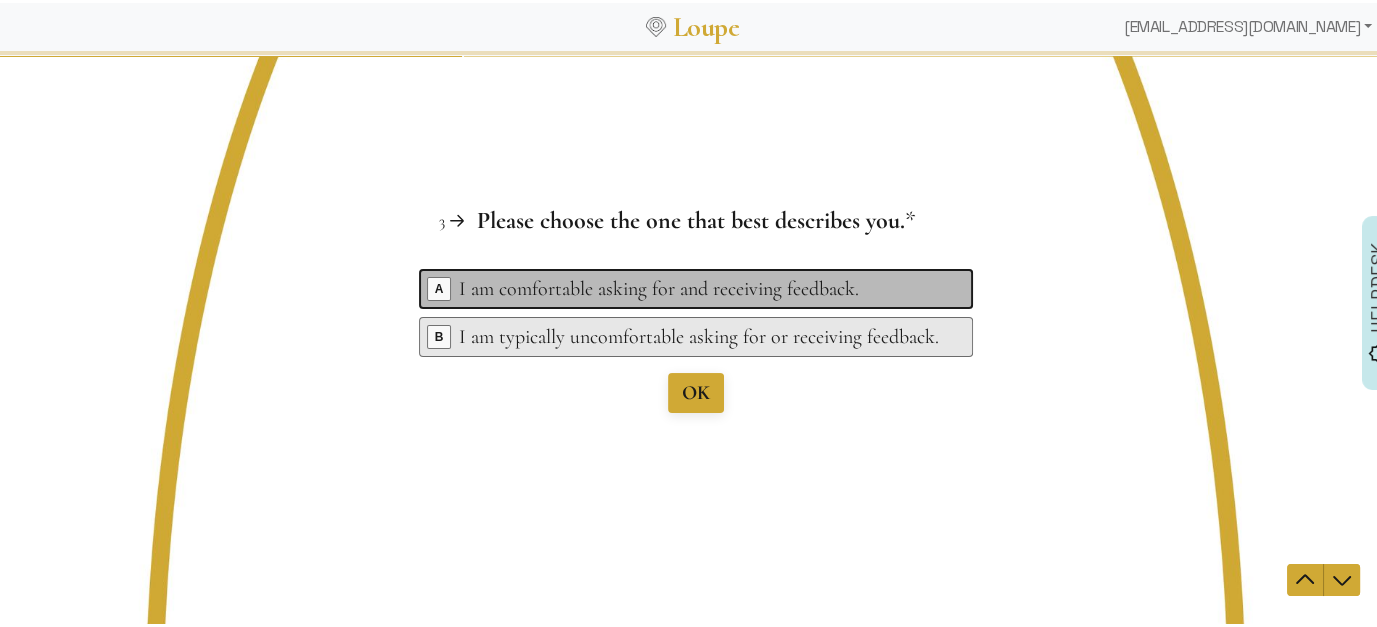 click on "I am comfortable asking for and receiving feedback." at bounding box center (699, 289) 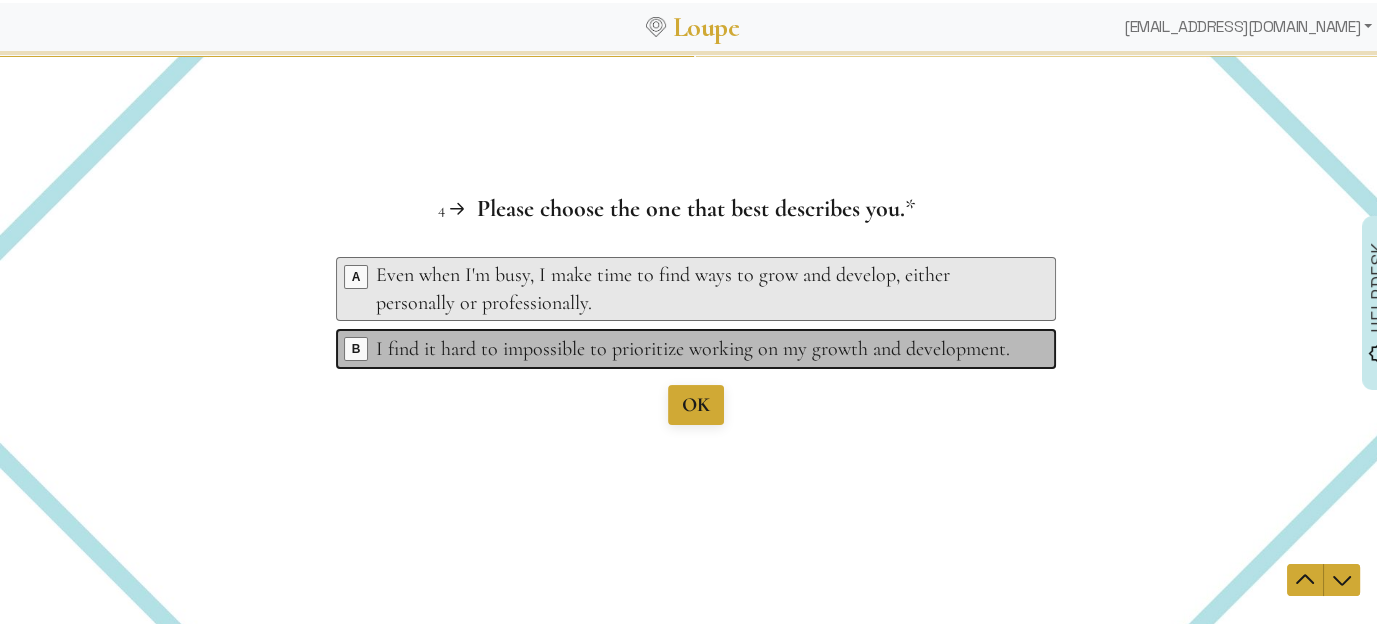 click on "I find it hard to impossible to prioritize working on my growth and development." at bounding box center [699, 349] 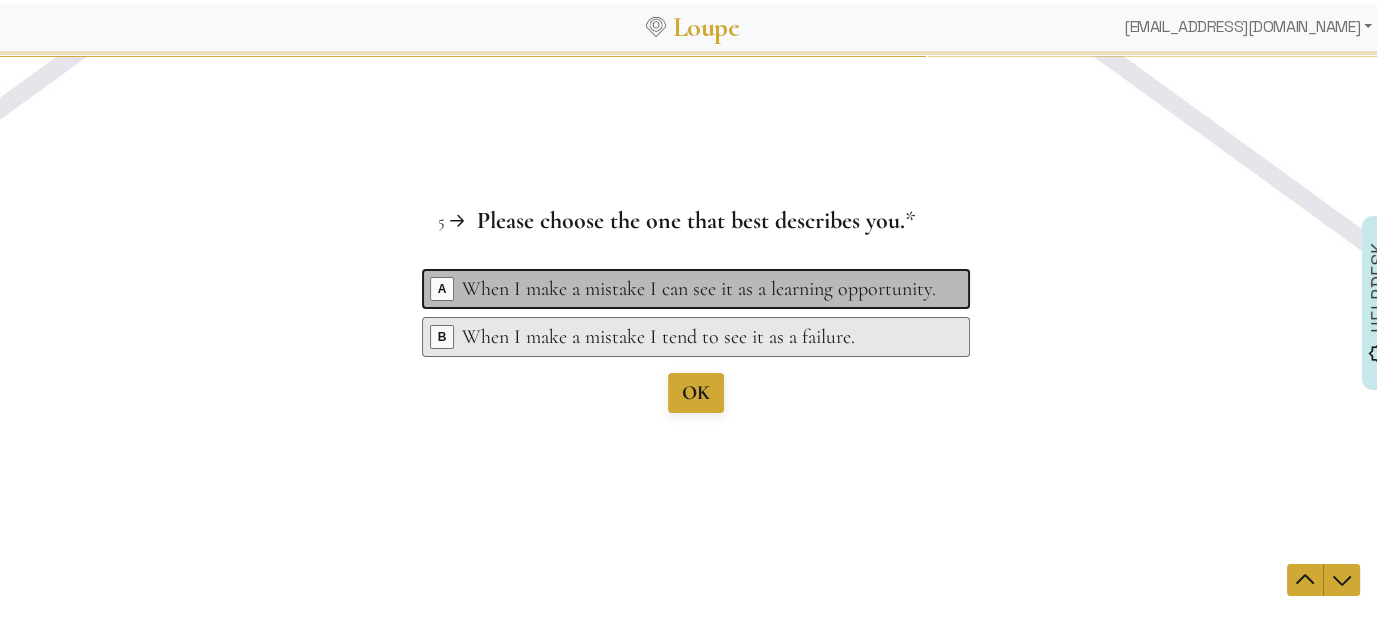 click on "When I make a mistake I can see it as a learning opportunity." at bounding box center [699, 289] 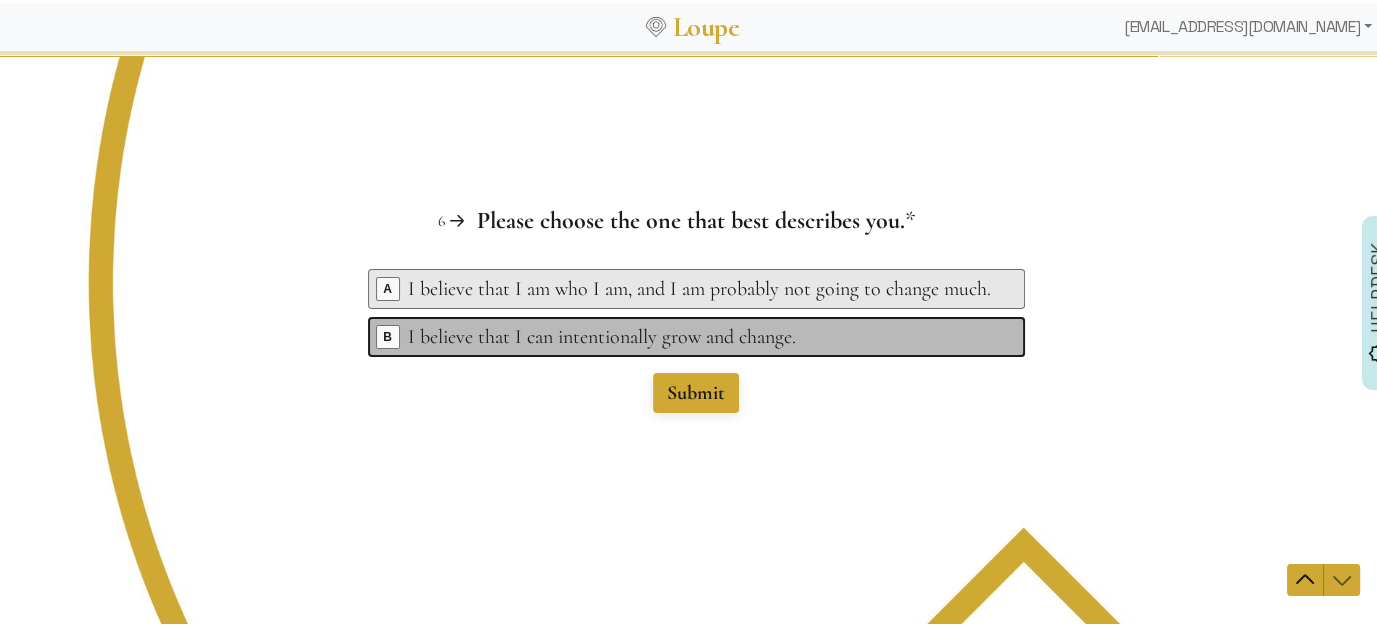 click on "I believe that I can intentionally grow and change." at bounding box center (699, 337) 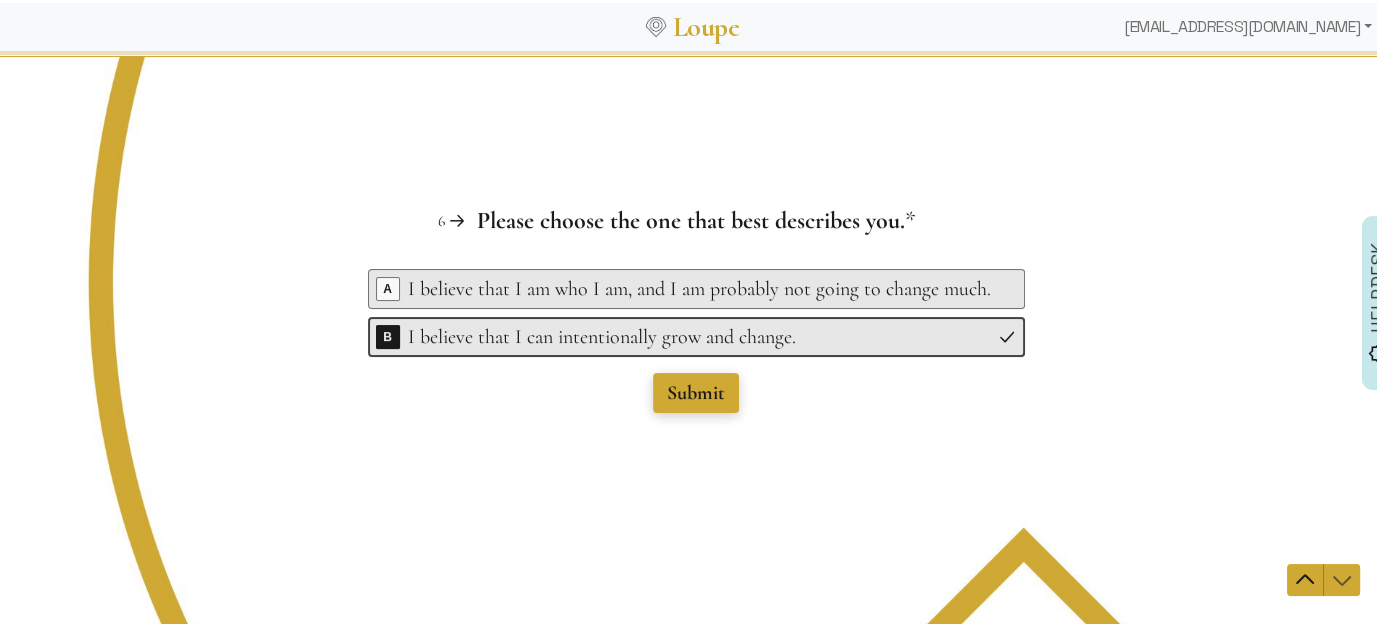 click on "Submit" at bounding box center (696, 393) 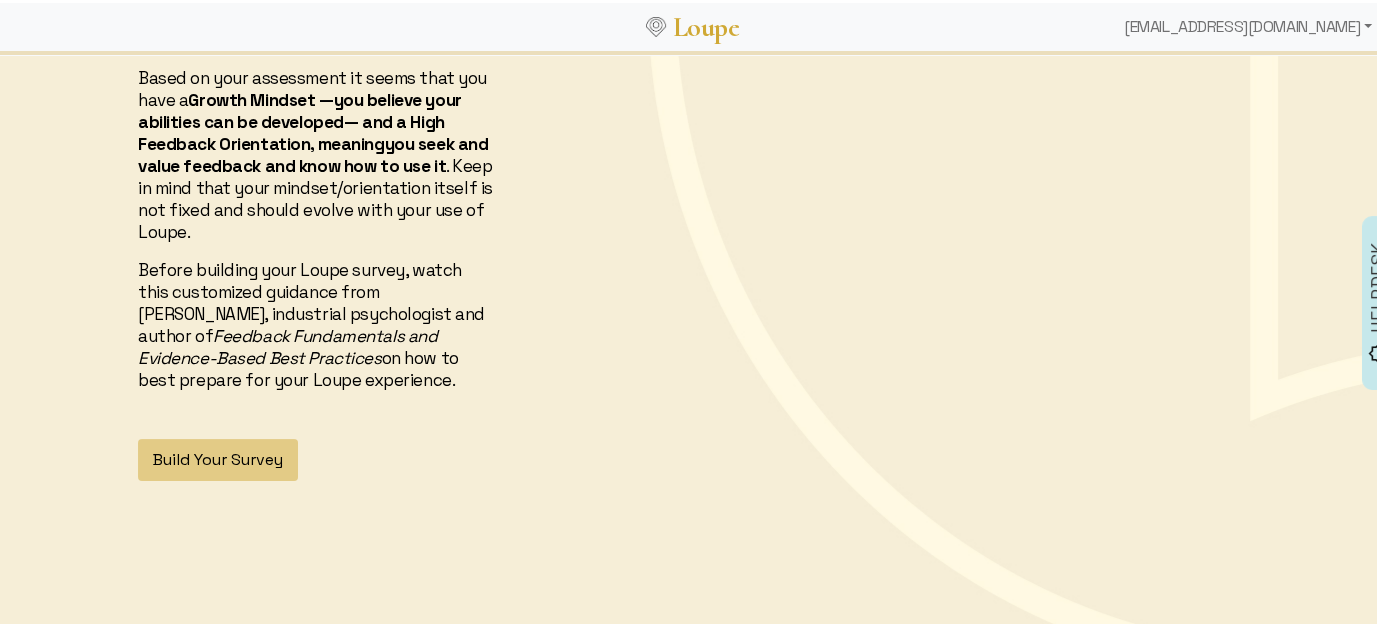 scroll, scrollTop: 210, scrollLeft: 0, axis: vertical 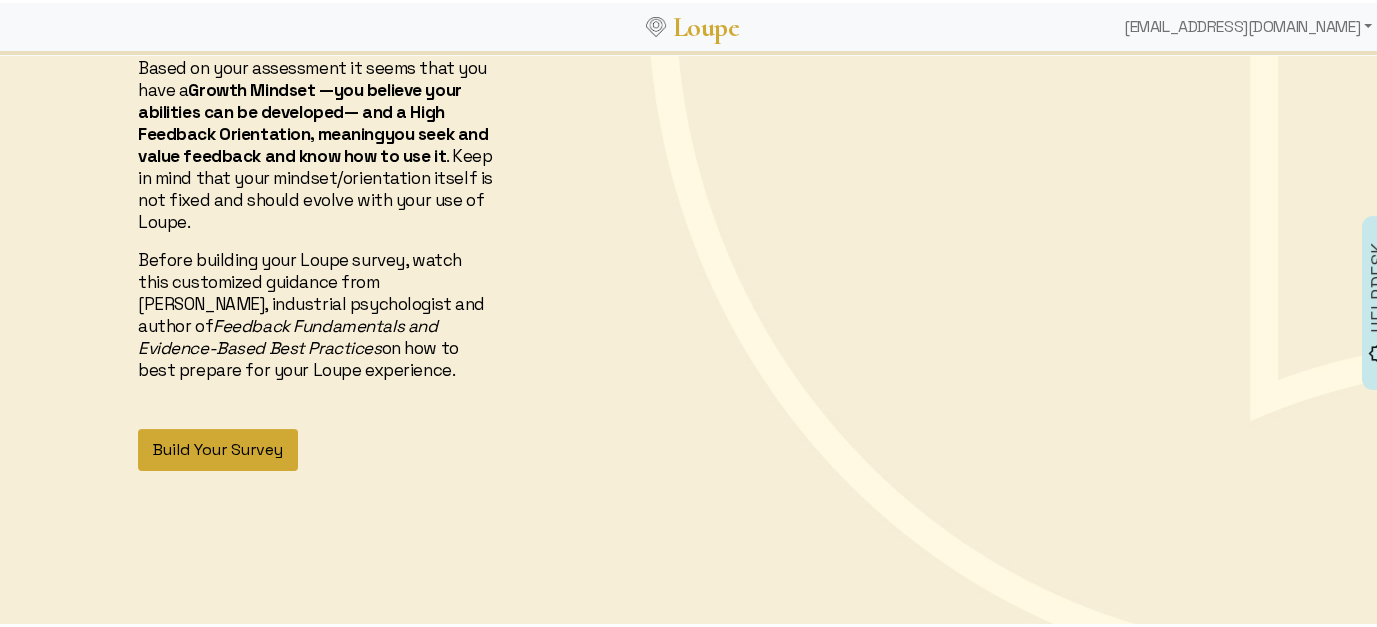 click on "Build Your Survey" 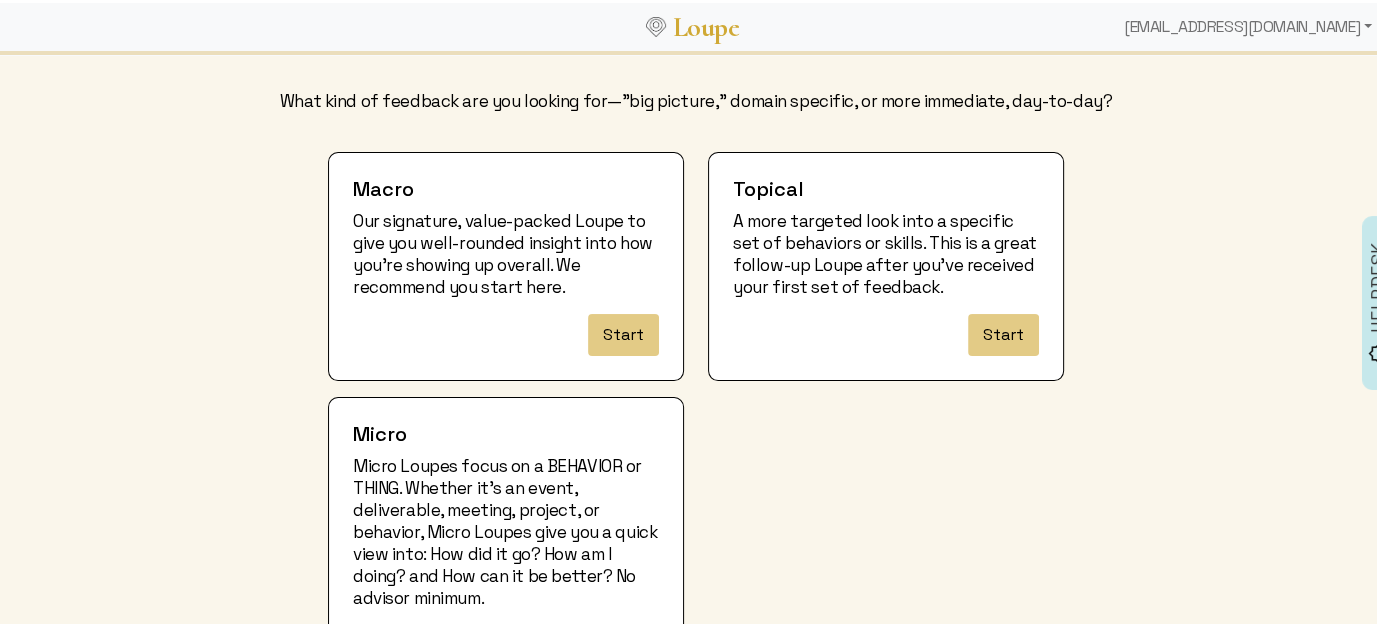 scroll, scrollTop: 200, scrollLeft: 0, axis: vertical 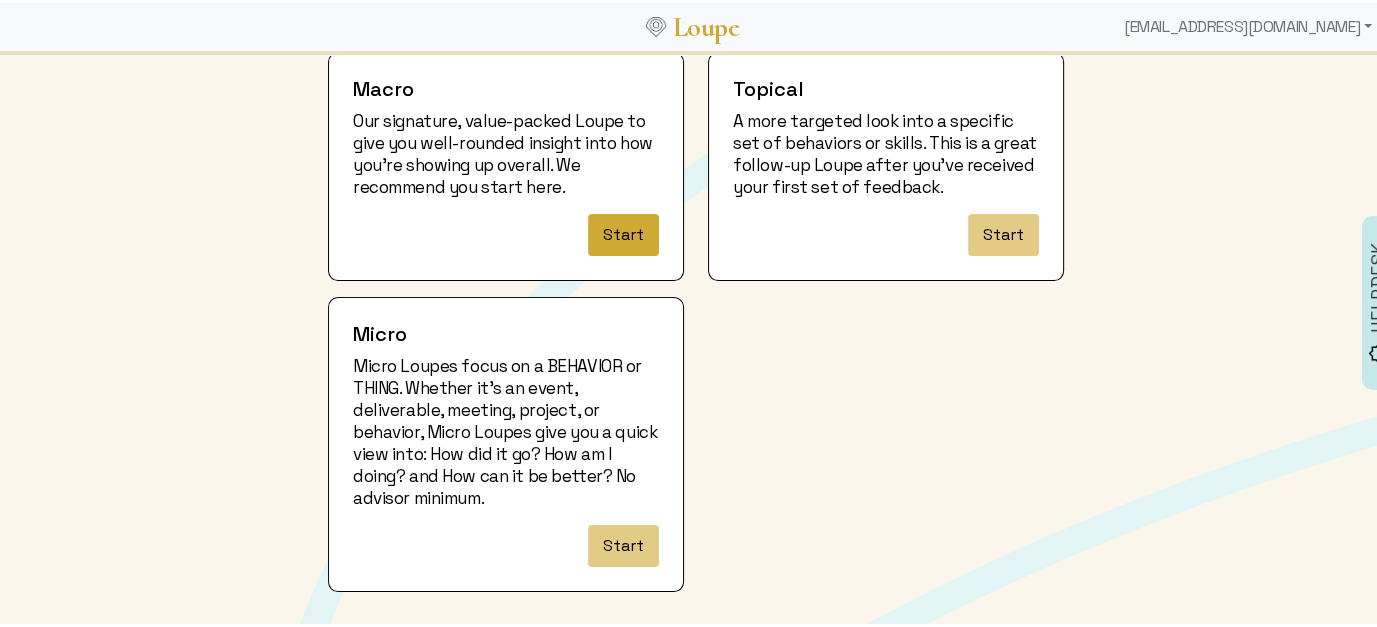 click on "Start" 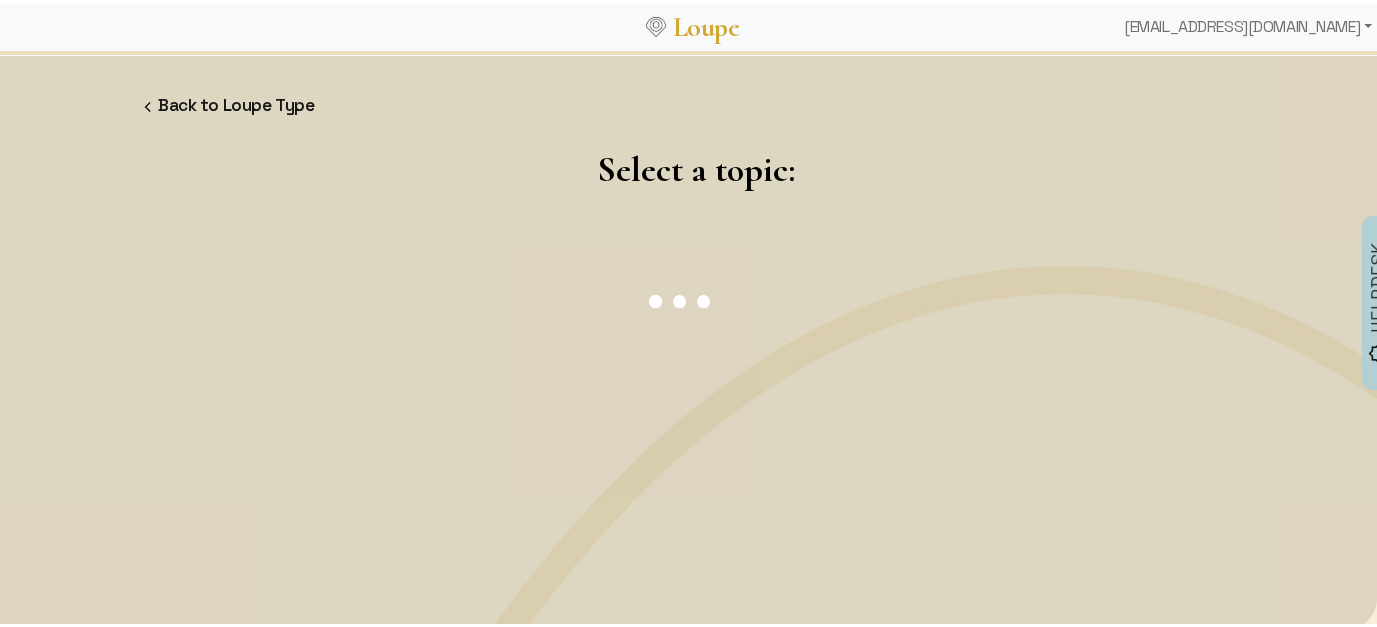 scroll, scrollTop: 0, scrollLeft: 0, axis: both 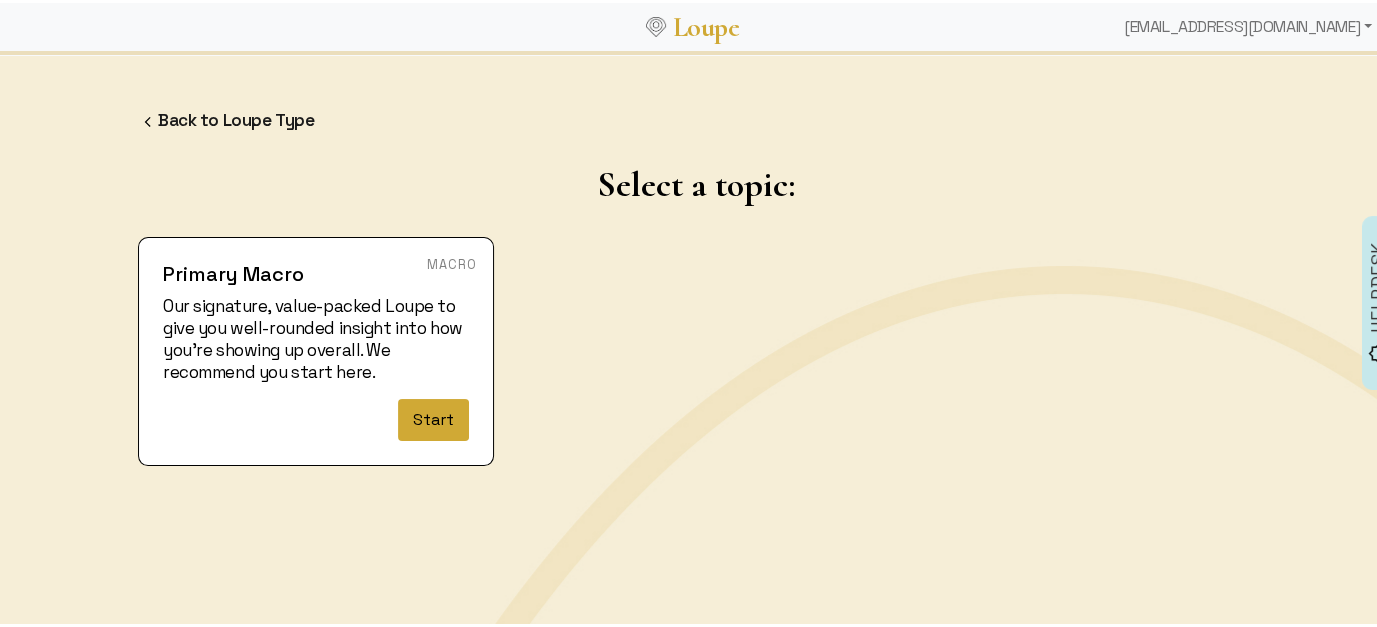 click on "Start" 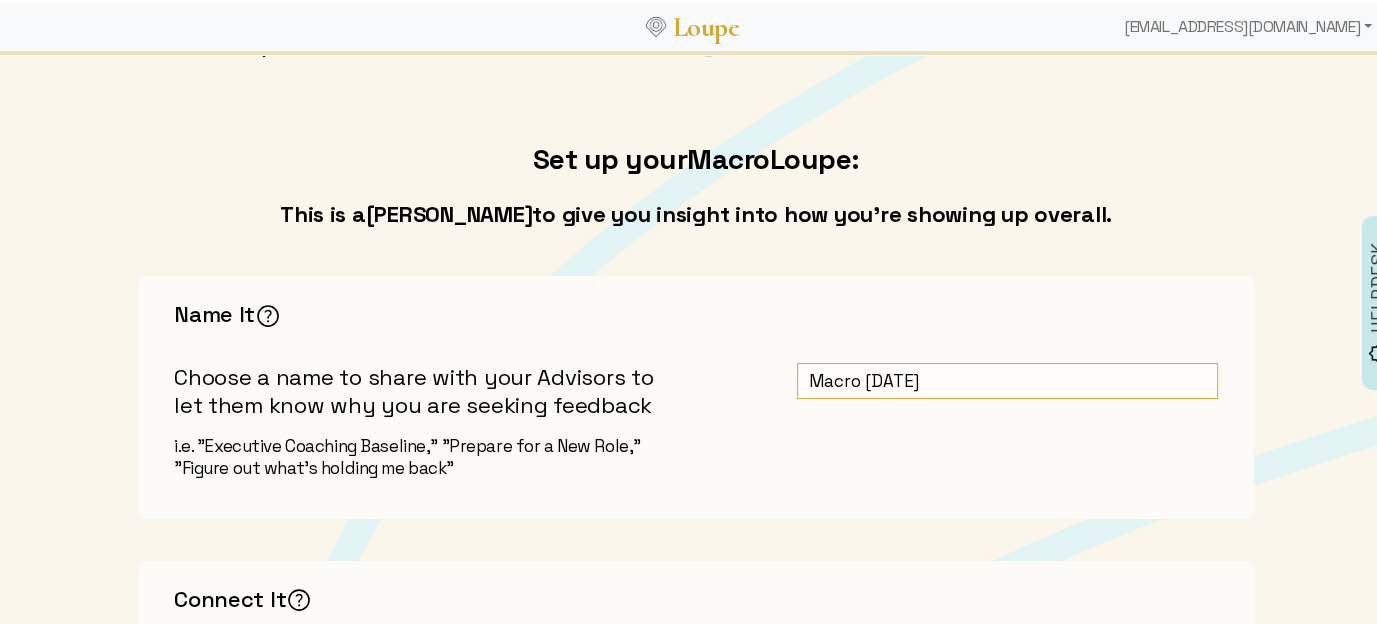 scroll, scrollTop: 100, scrollLeft: 0, axis: vertical 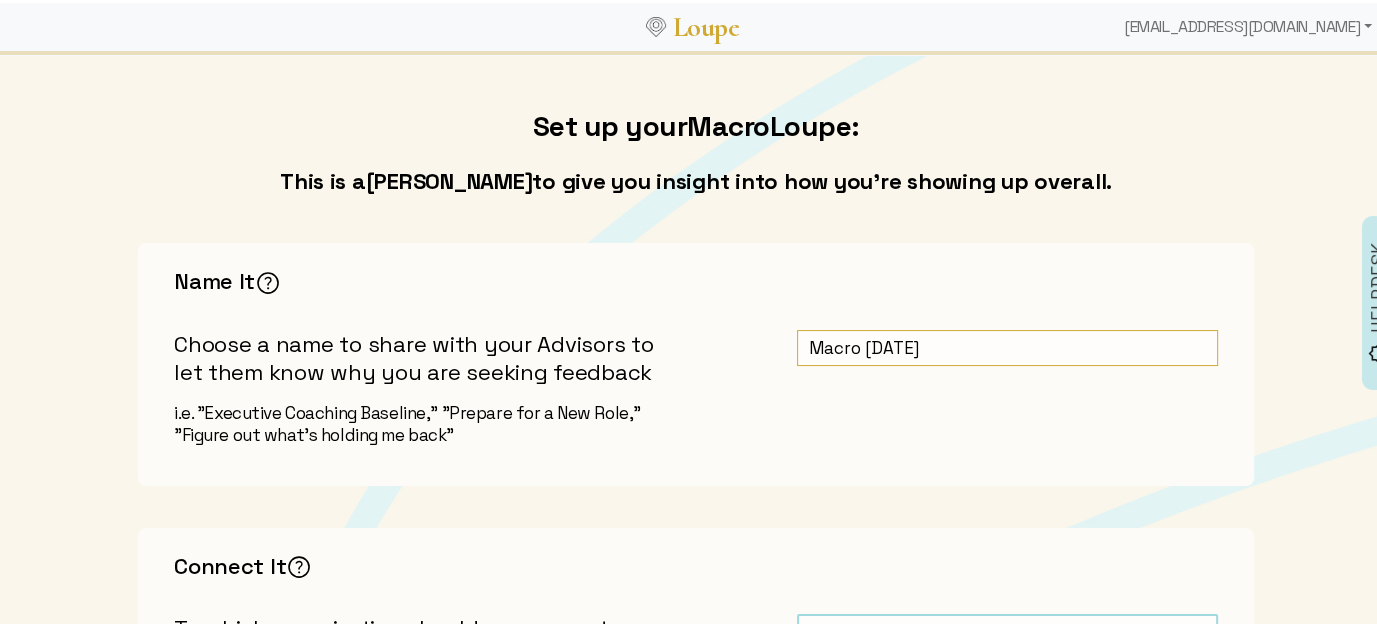 drag, startPoint x: 954, startPoint y: 344, endPoint x: 781, endPoint y: 363, distance: 174.04022 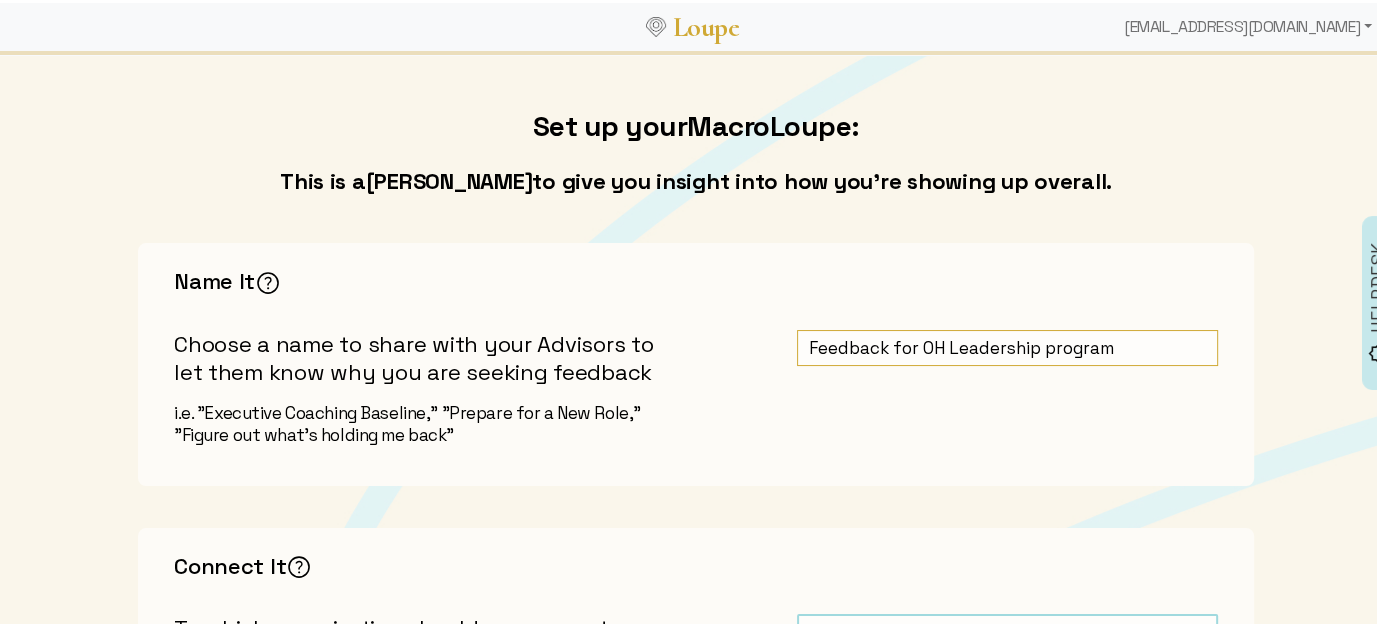 click on "Feedback for OH Leadership program" 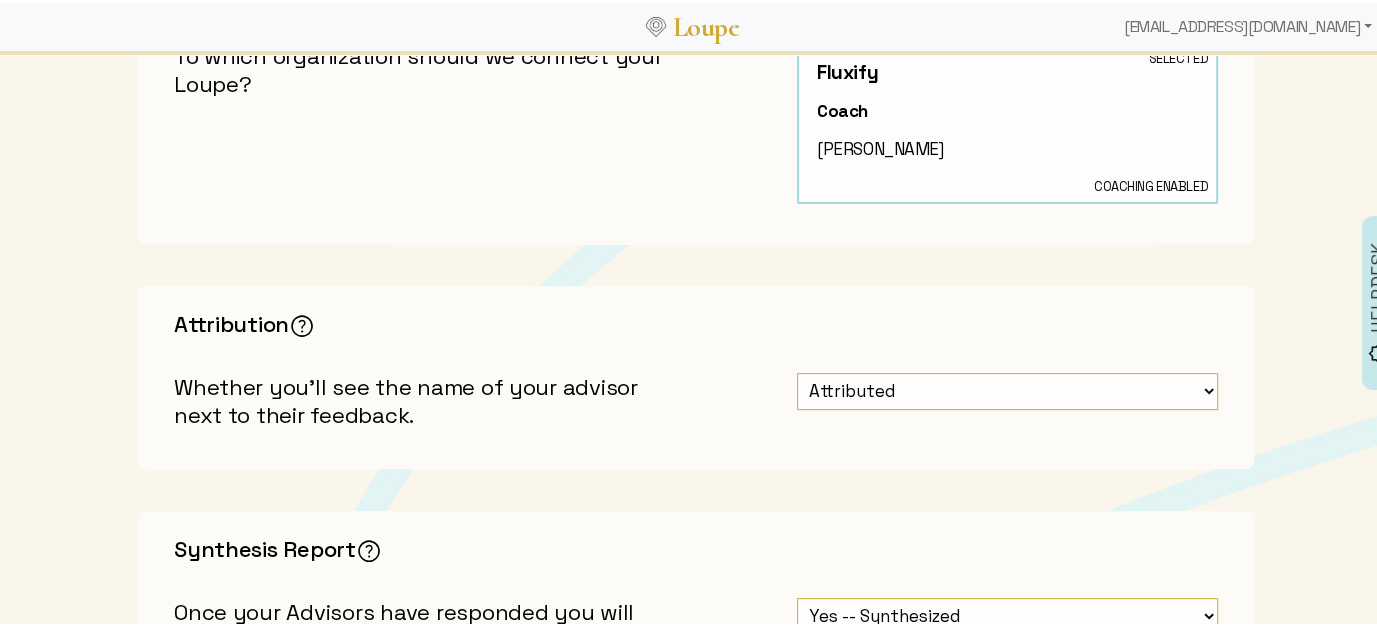 scroll, scrollTop: 700, scrollLeft: 0, axis: vertical 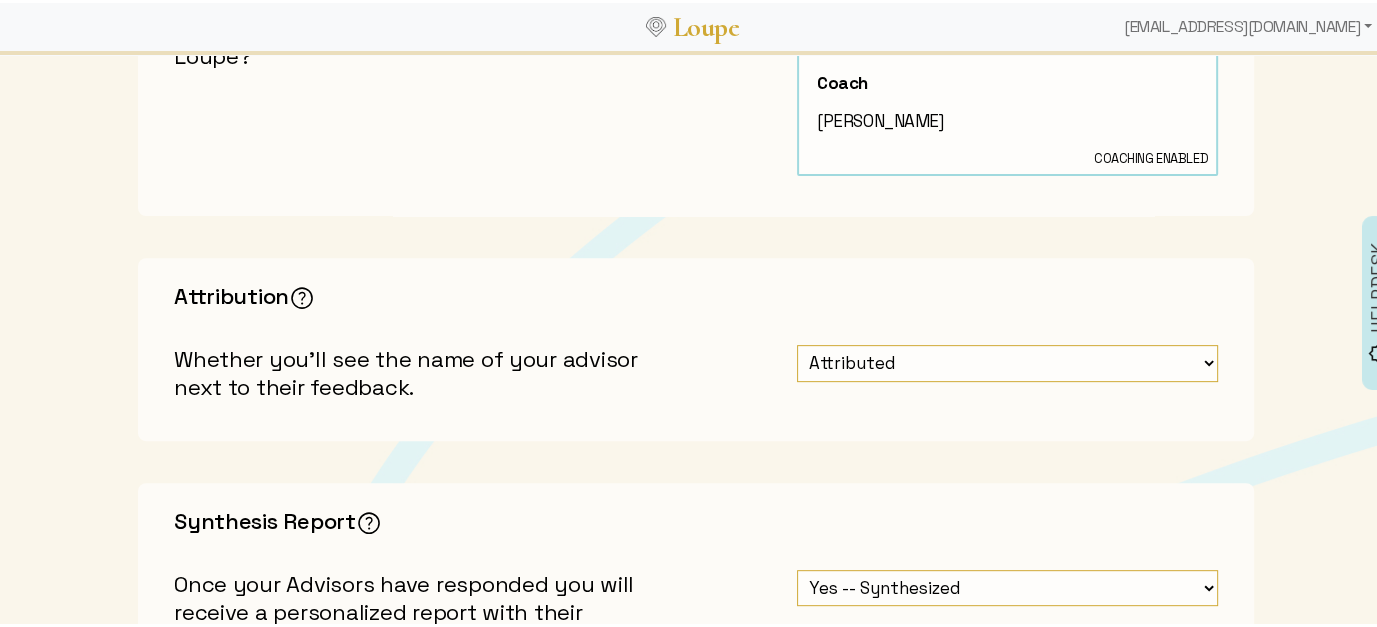 type on "Feedback for OH leadership program" 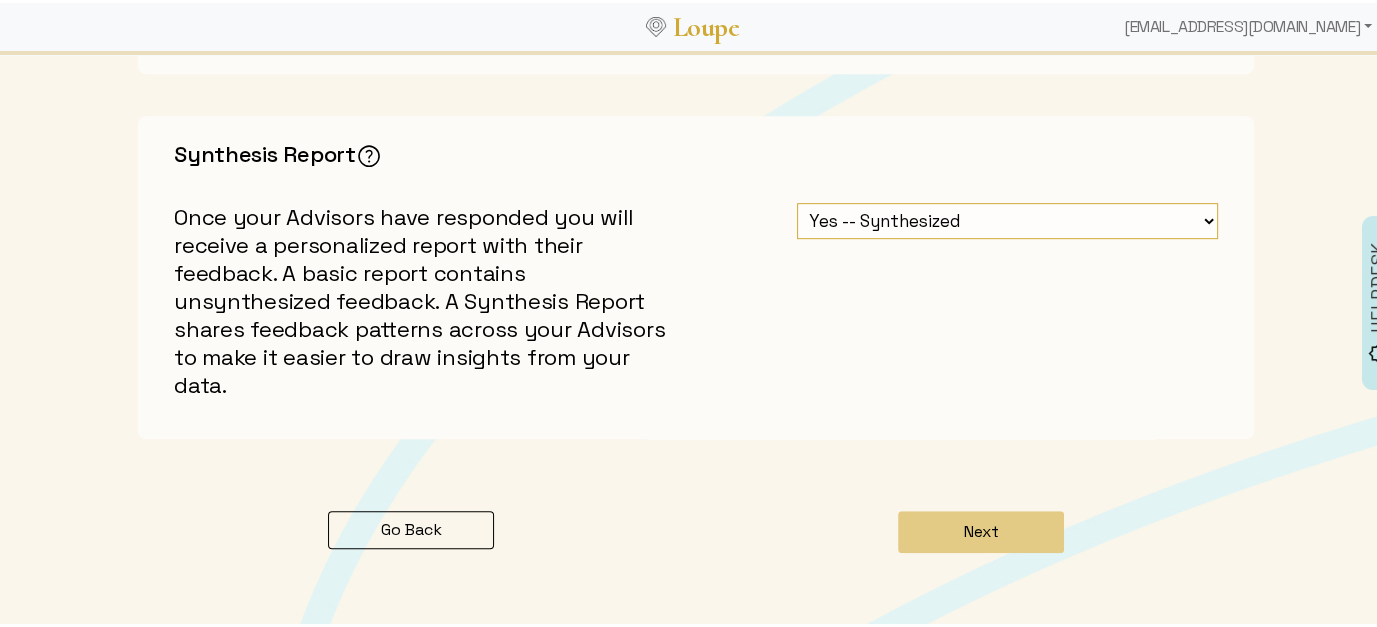 scroll, scrollTop: 1100, scrollLeft: 0, axis: vertical 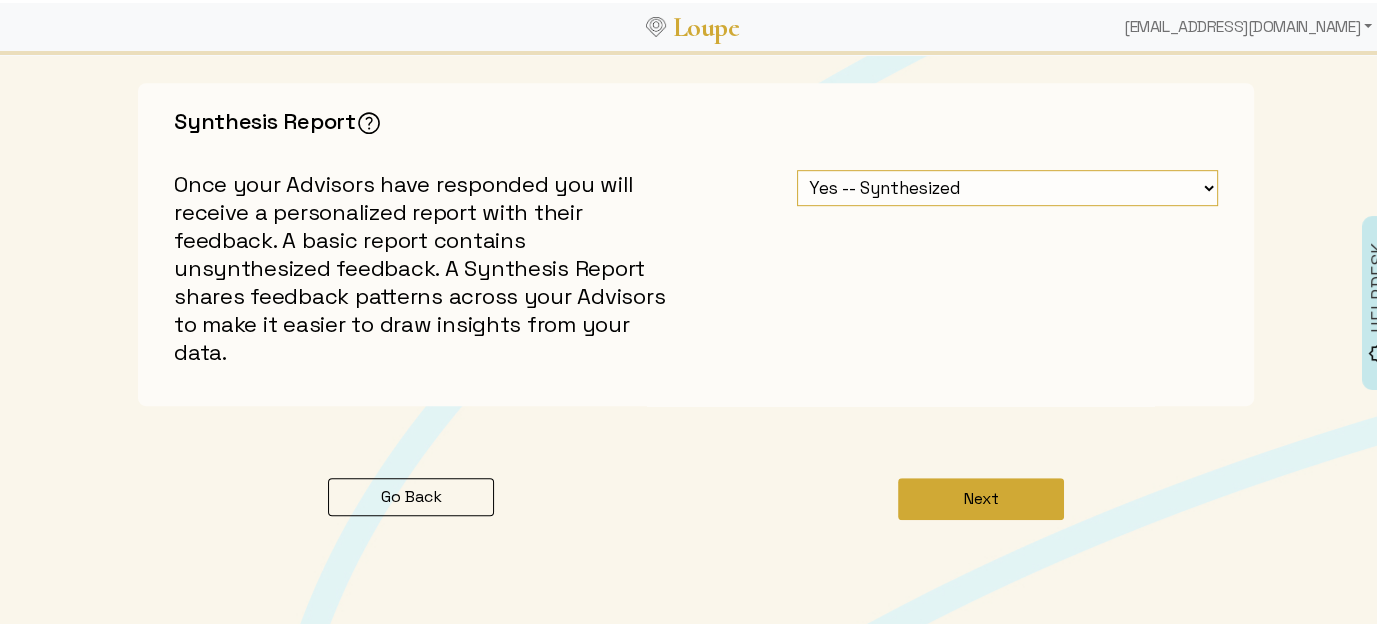 click on "Next" 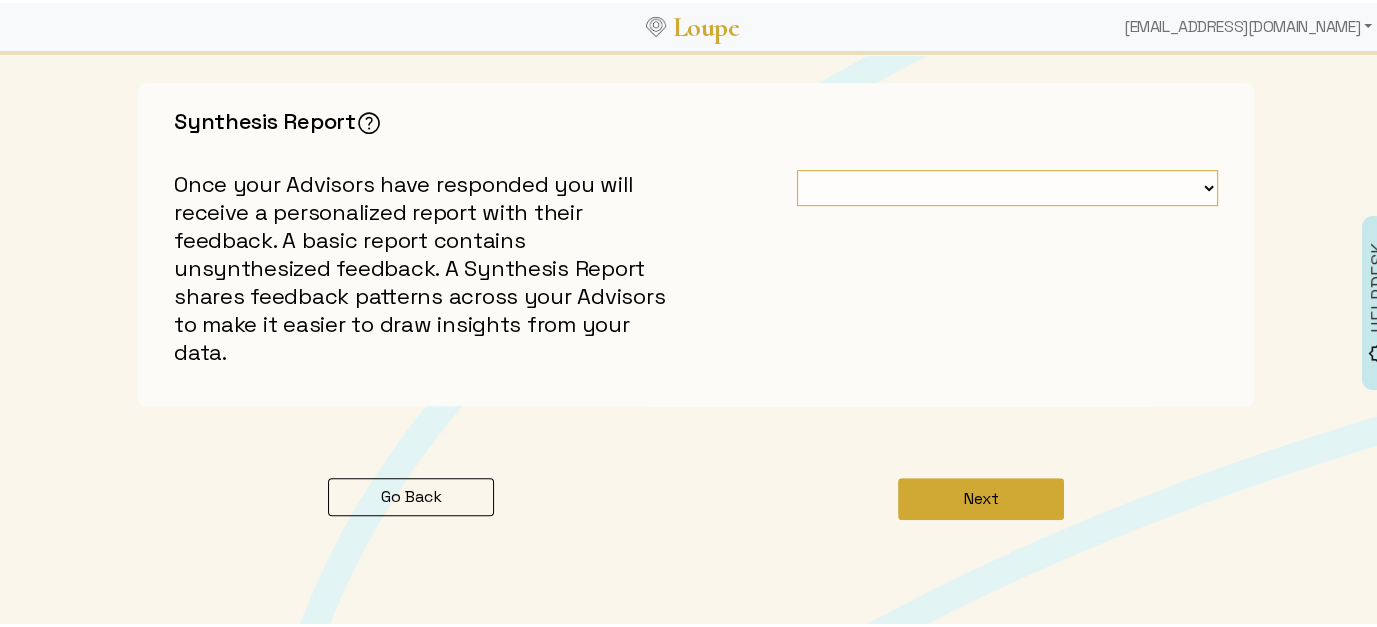 scroll, scrollTop: 0, scrollLeft: 0, axis: both 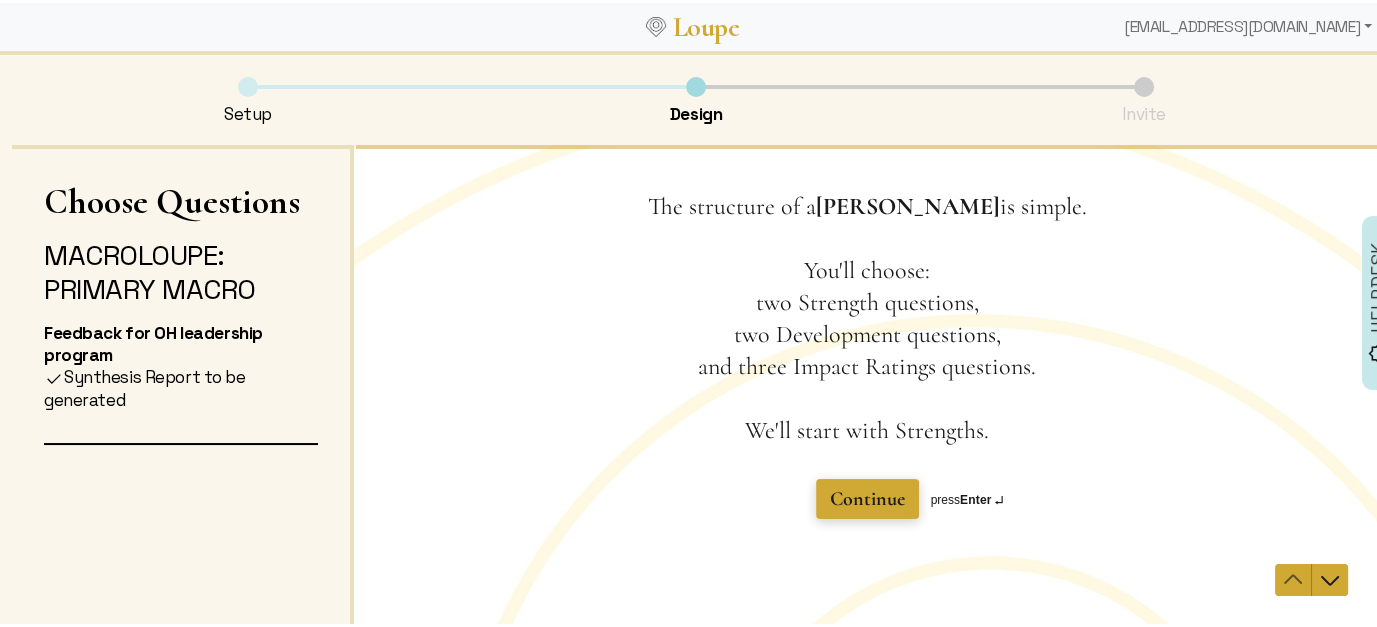 click on "Continue" at bounding box center (867, 499) 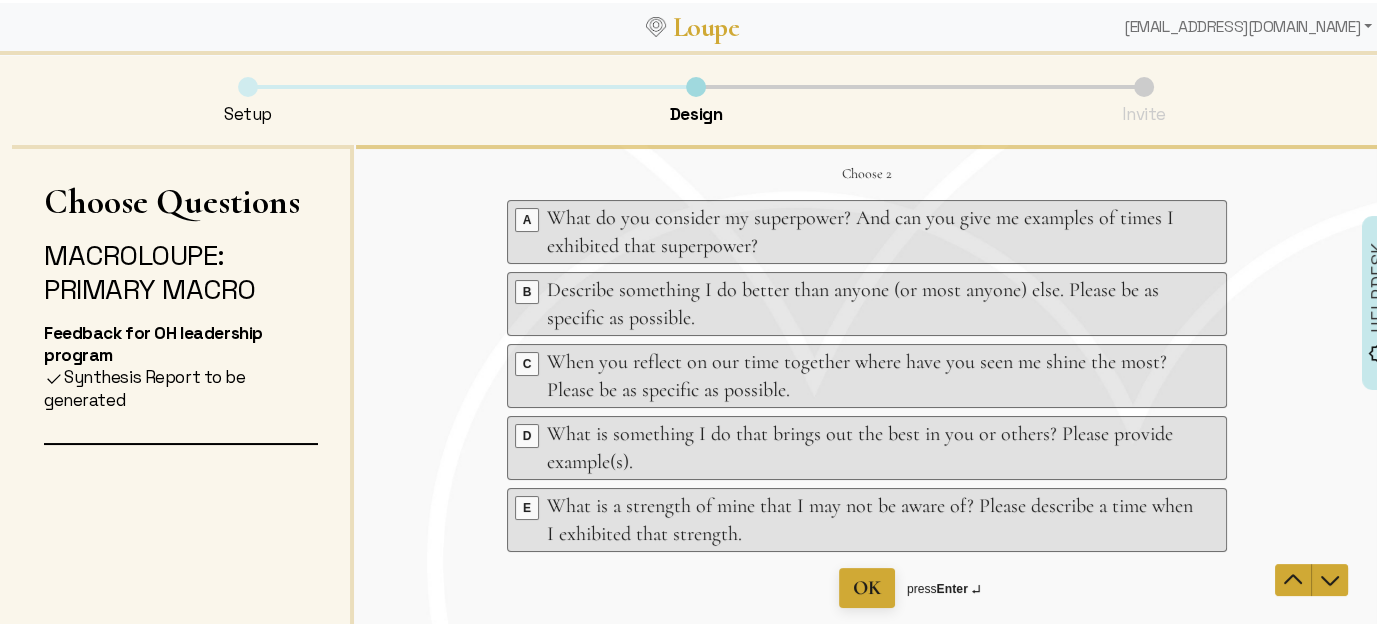 scroll, scrollTop: 100, scrollLeft: 0, axis: vertical 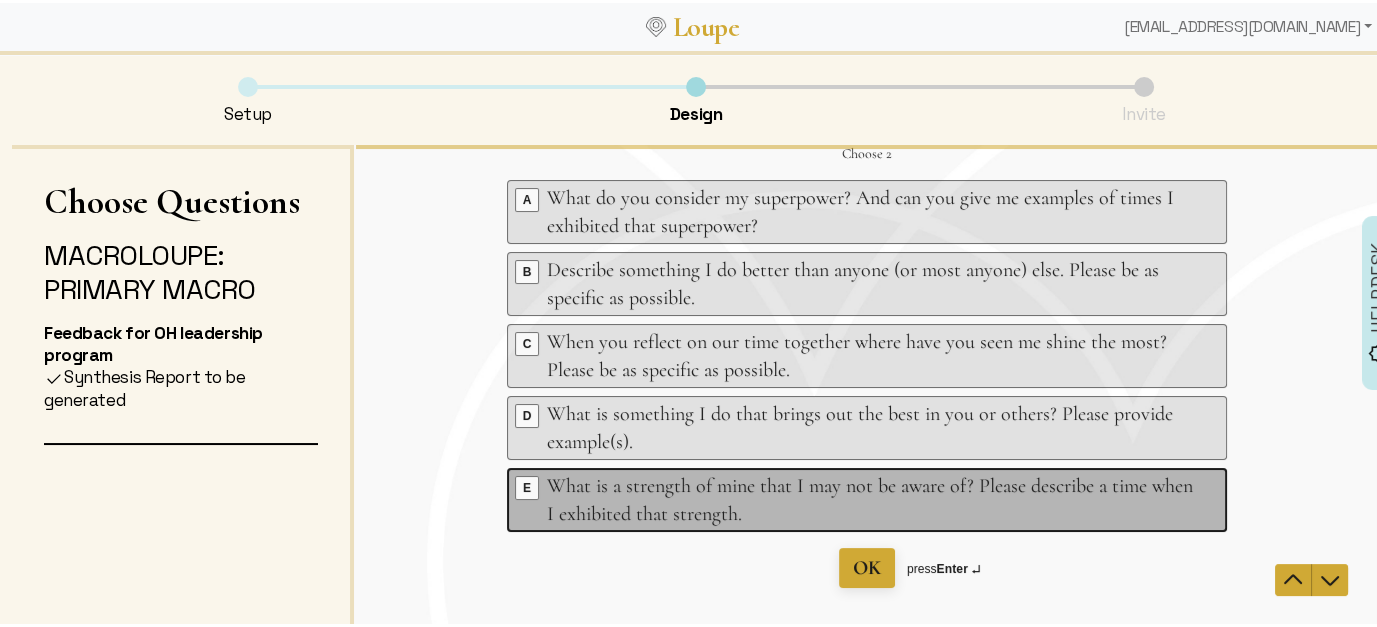 click on "What is a strength of mine that I may not be aware of? Please describe a time when I exhibited that strength." at bounding box center [870, 500] 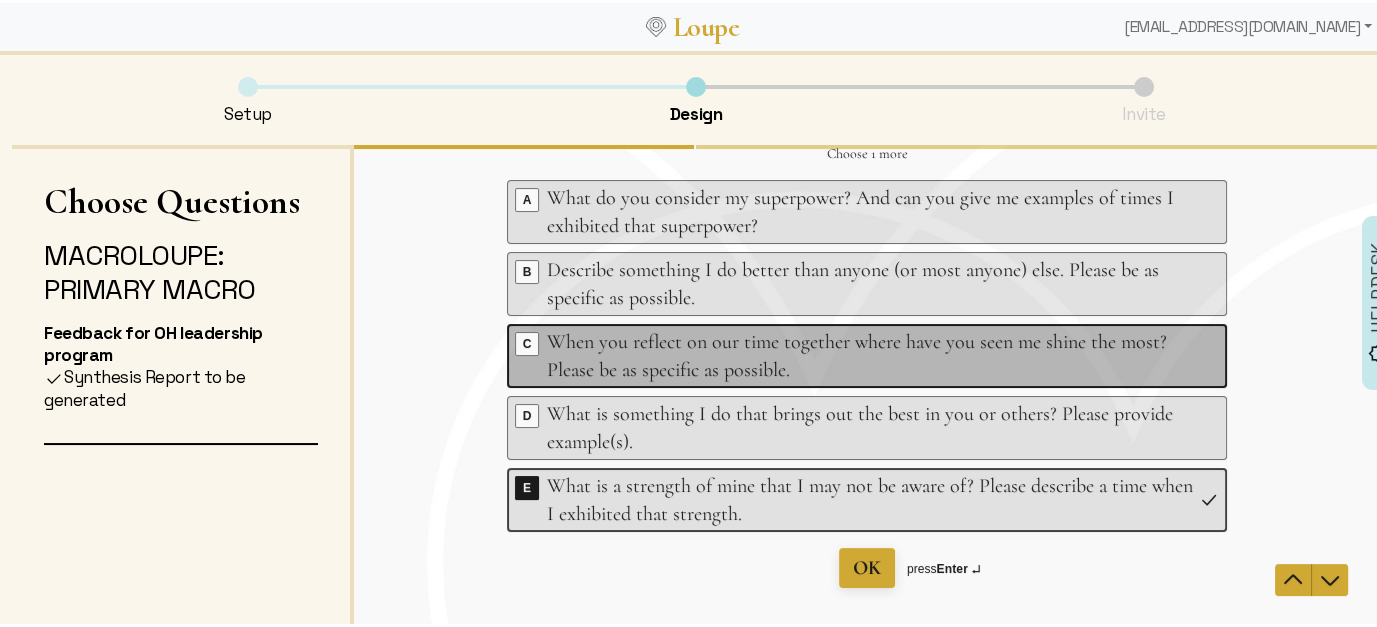 click on "When you reflect on our time together where have you seen me shine the most? Please be as specific as possible." at bounding box center [870, 356] 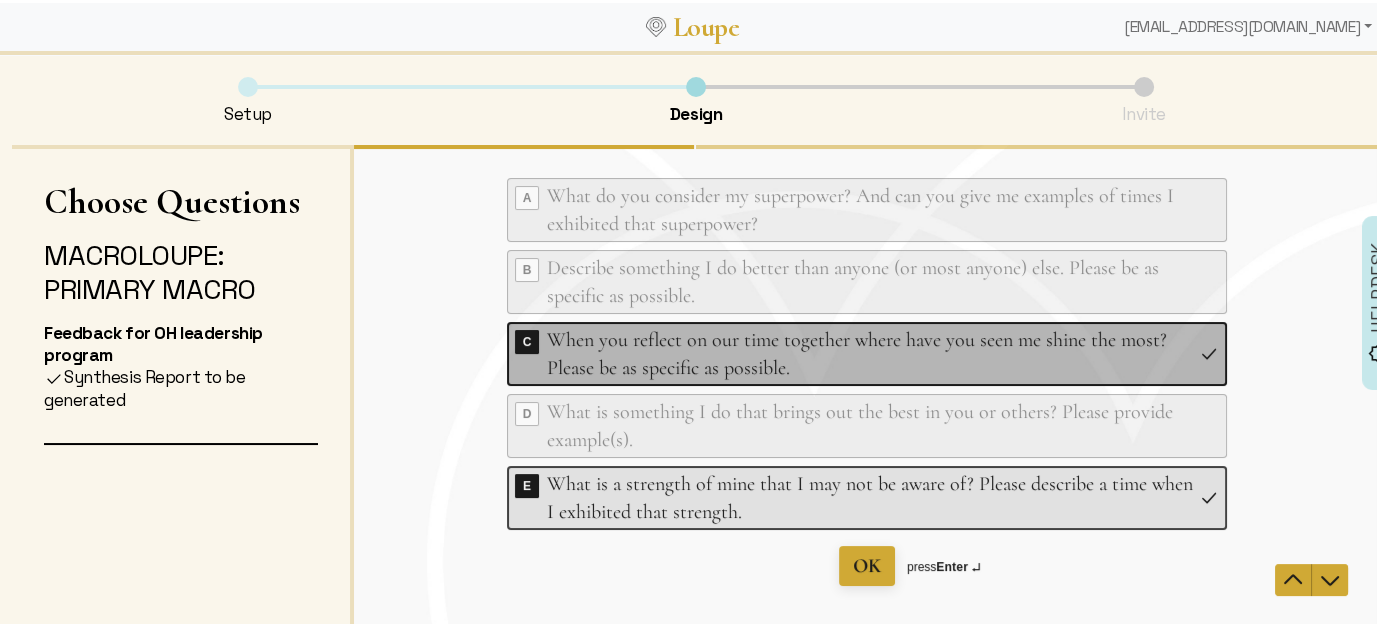 scroll, scrollTop: 97, scrollLeft: 0, axis: vertical 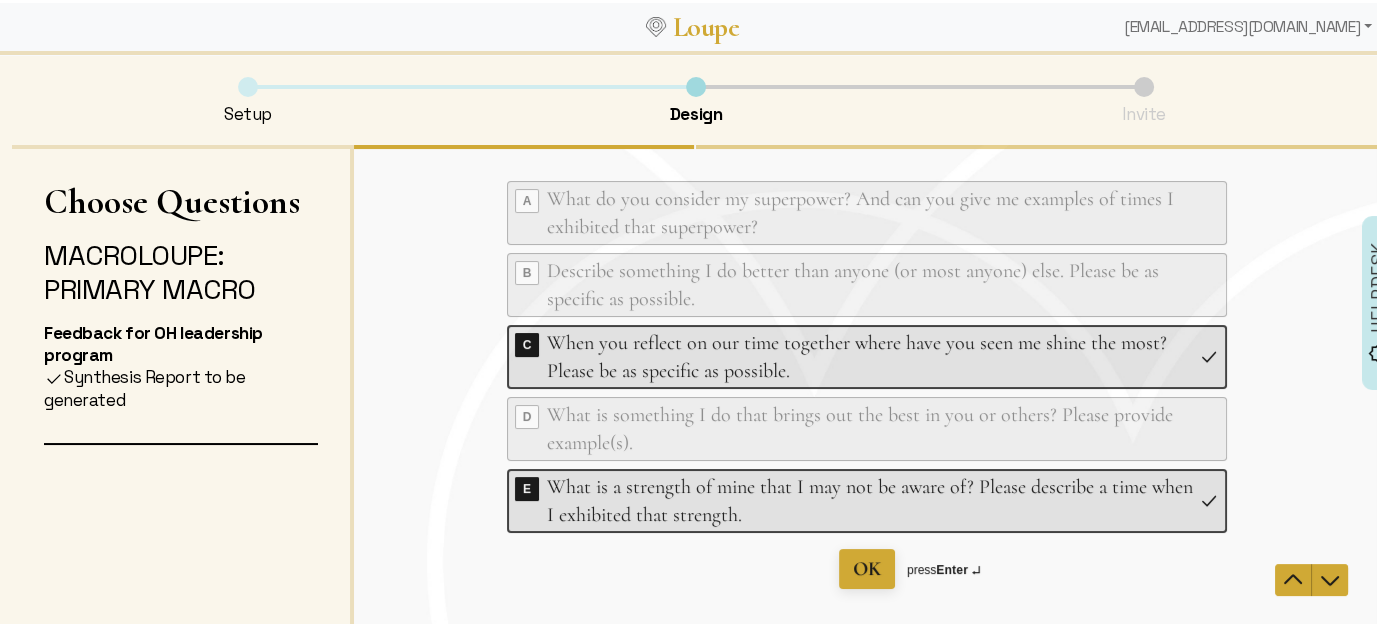 click on "What is something I do that brings out the best in you or others? Please provide example(s)." at bounding box center [870, 429] 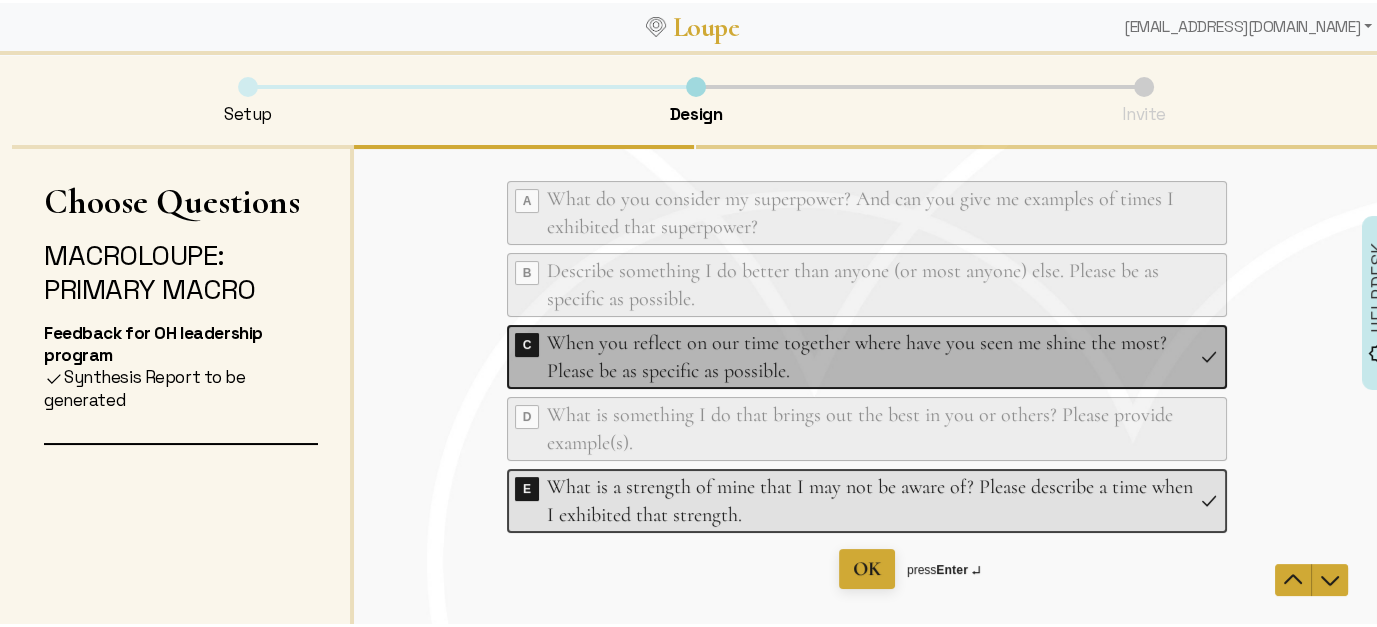 click on "When you reflect on our time together where have you seen me shine the most? Please be as specific as possible." at bounding box center [870, 357] 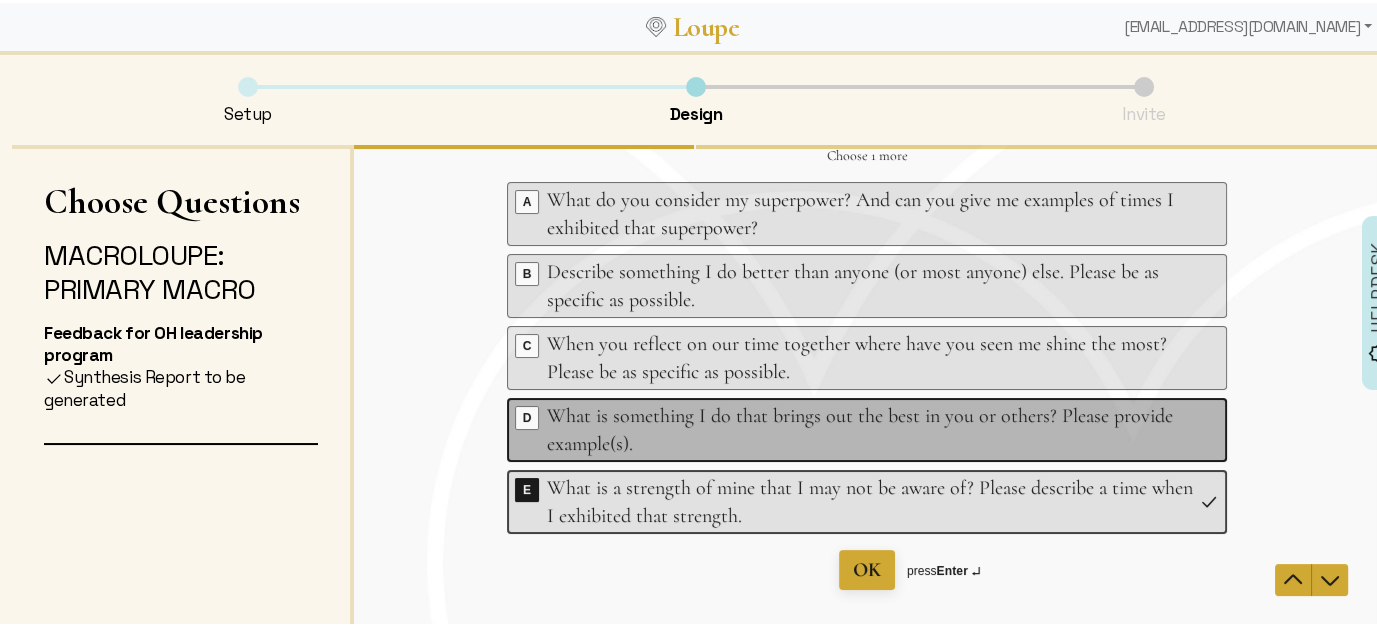 click on "What is something I do that brings out the best in you or others? Please provide example(s)." at bounding box center [870, 430] 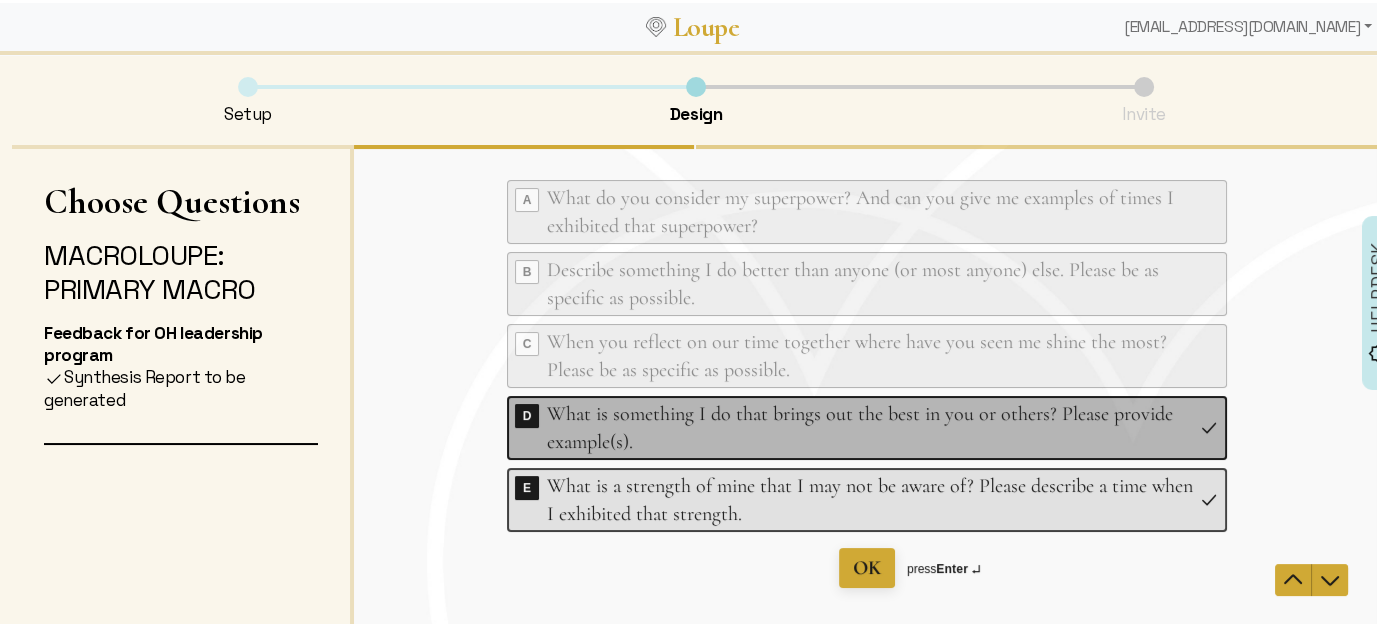 scroll, scrollTop: 95, scrollLeft: 0, axis: vertical 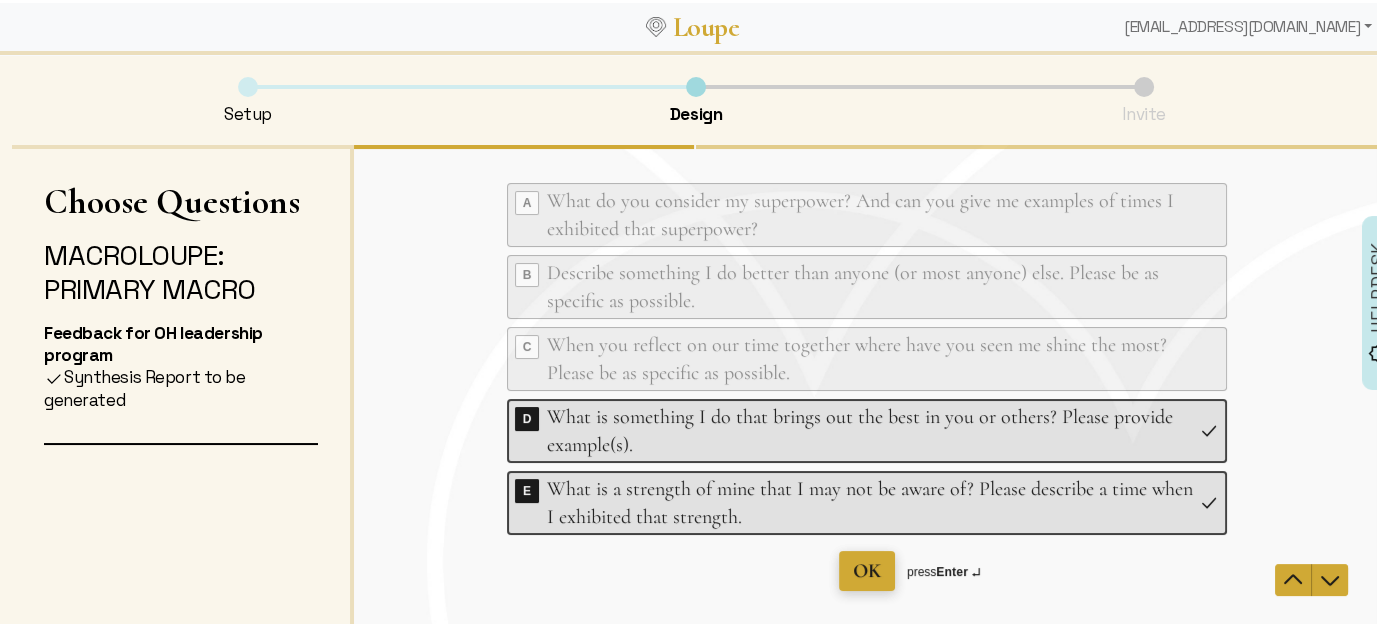 click on "OK" at bounding box center [867, 571] 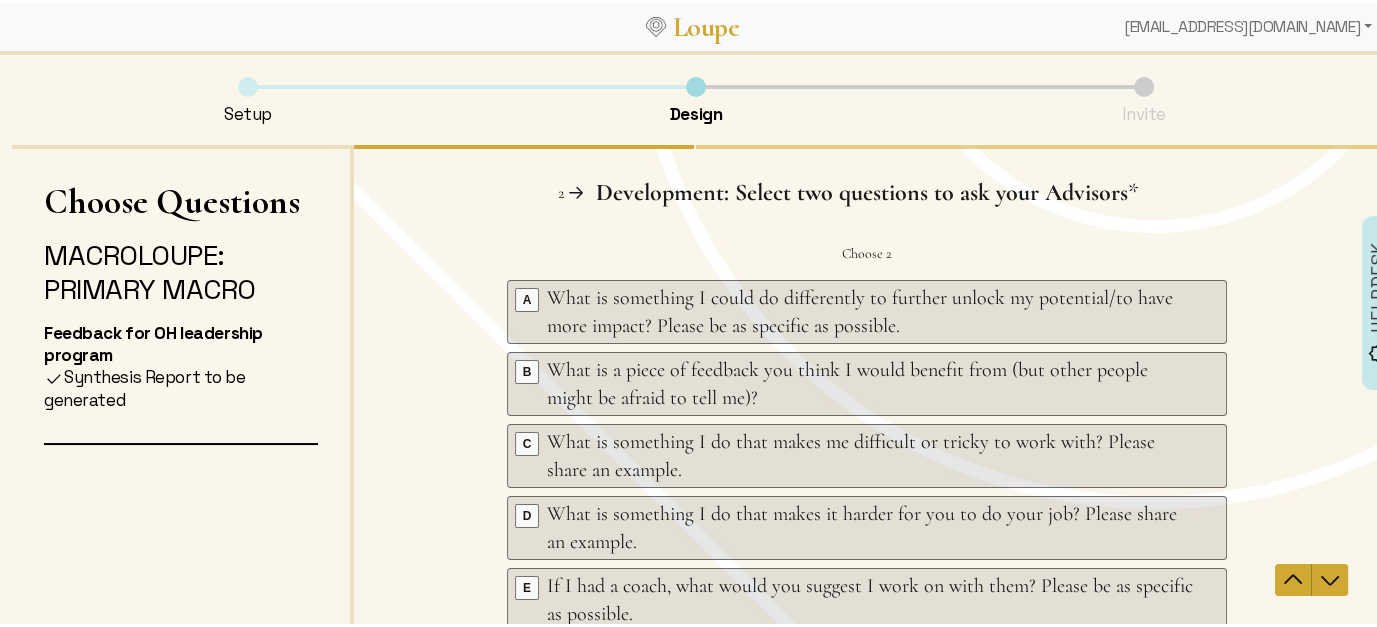 scroll, scrollTop: 0, scrollLeft: 0, axis: both 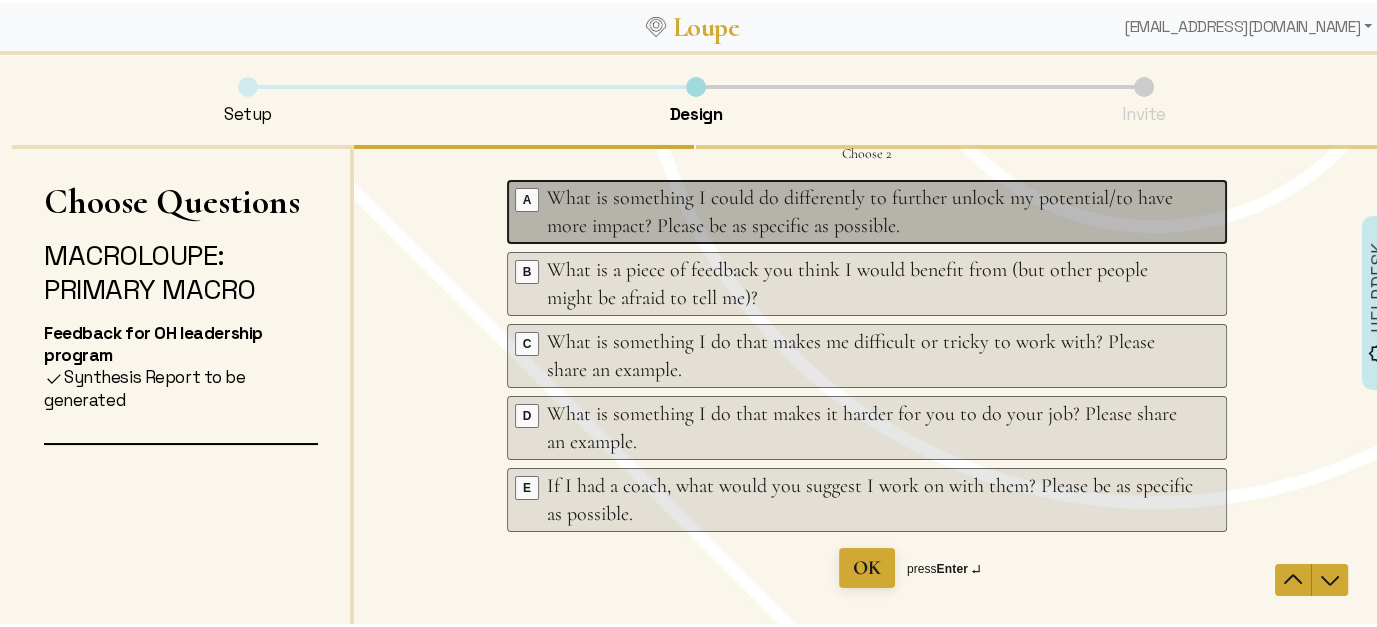 click on "What is something I could do differently to further unlock my potential/to have more impact? Please be as specific as possible." at bounding box center [870, 212] 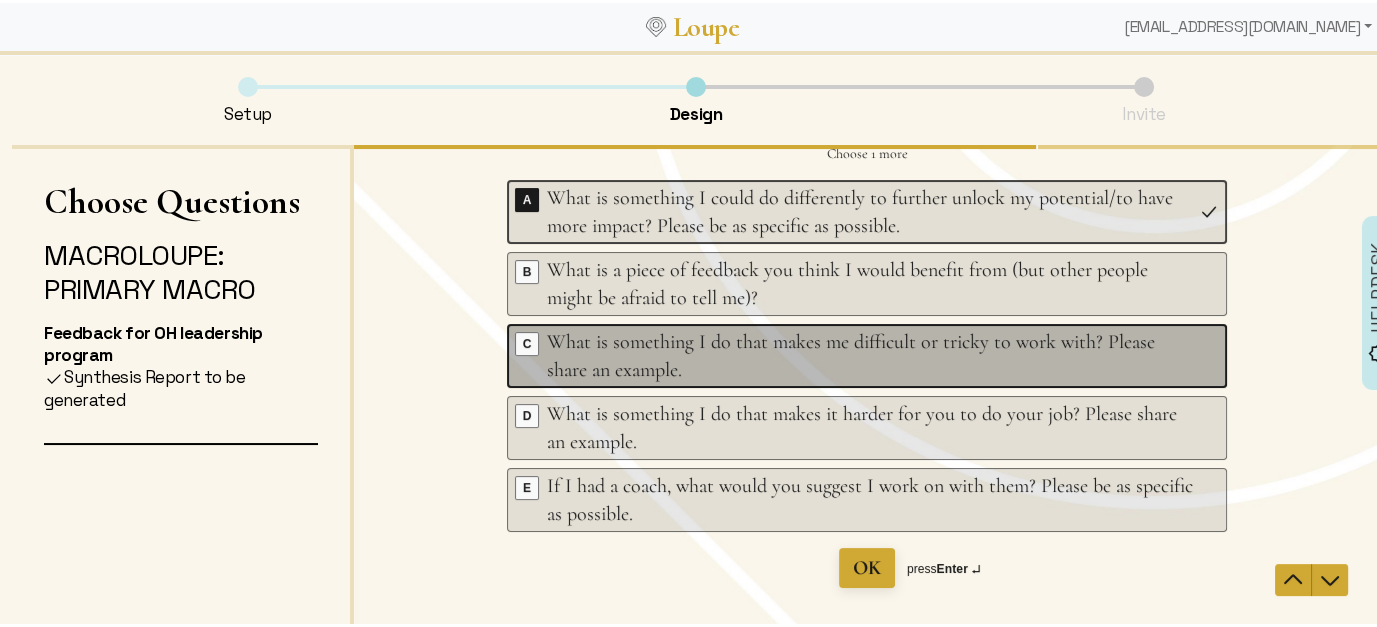 click on "What is something I do that makes me difficult or tricky to work with? Please share an example." at bounding box center [870, 356] 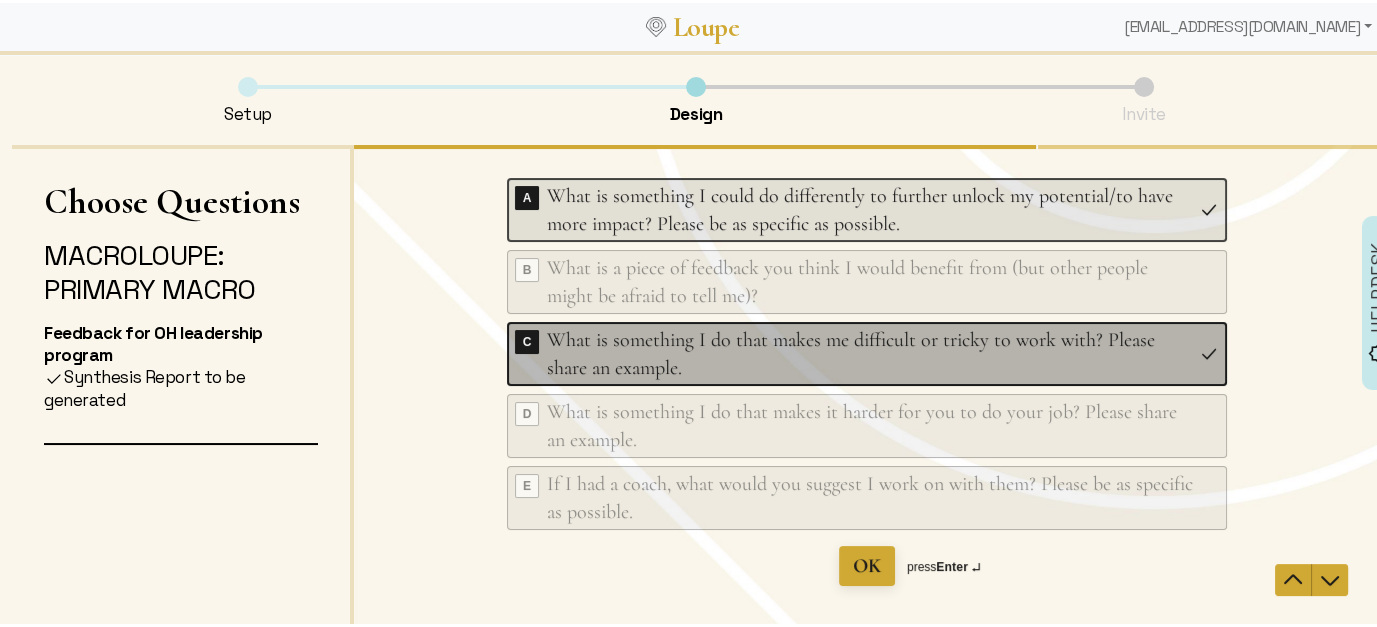 scroll, scrollTop: 97, scrollLeft: 0, axis: vertical 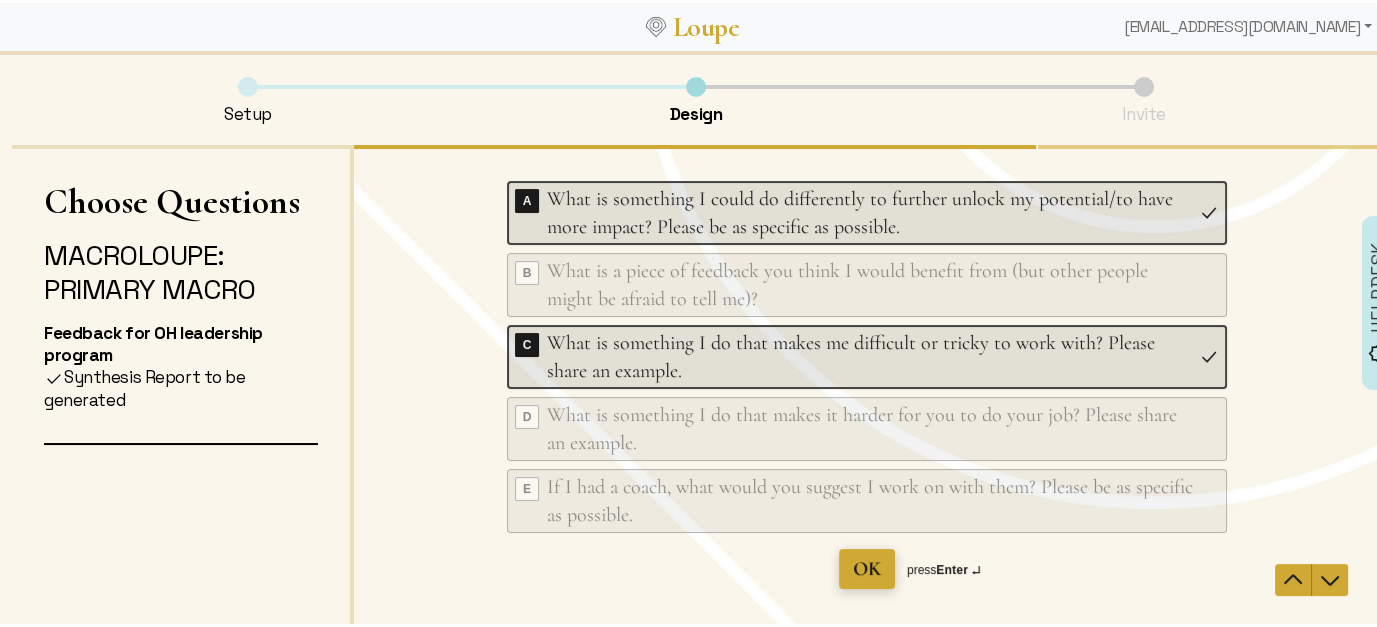 click on "OK" at bounding box center [867, 569] 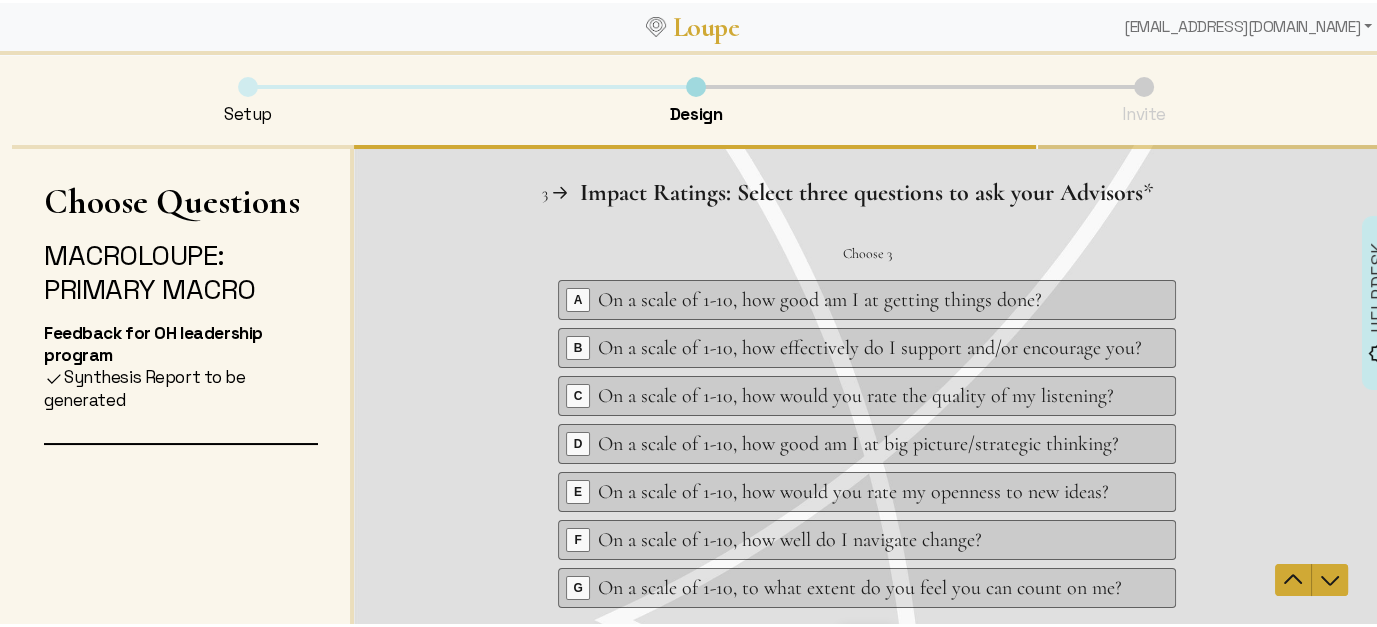 scroll, scrollTop: 0, scrollLeft: 0, axis: both 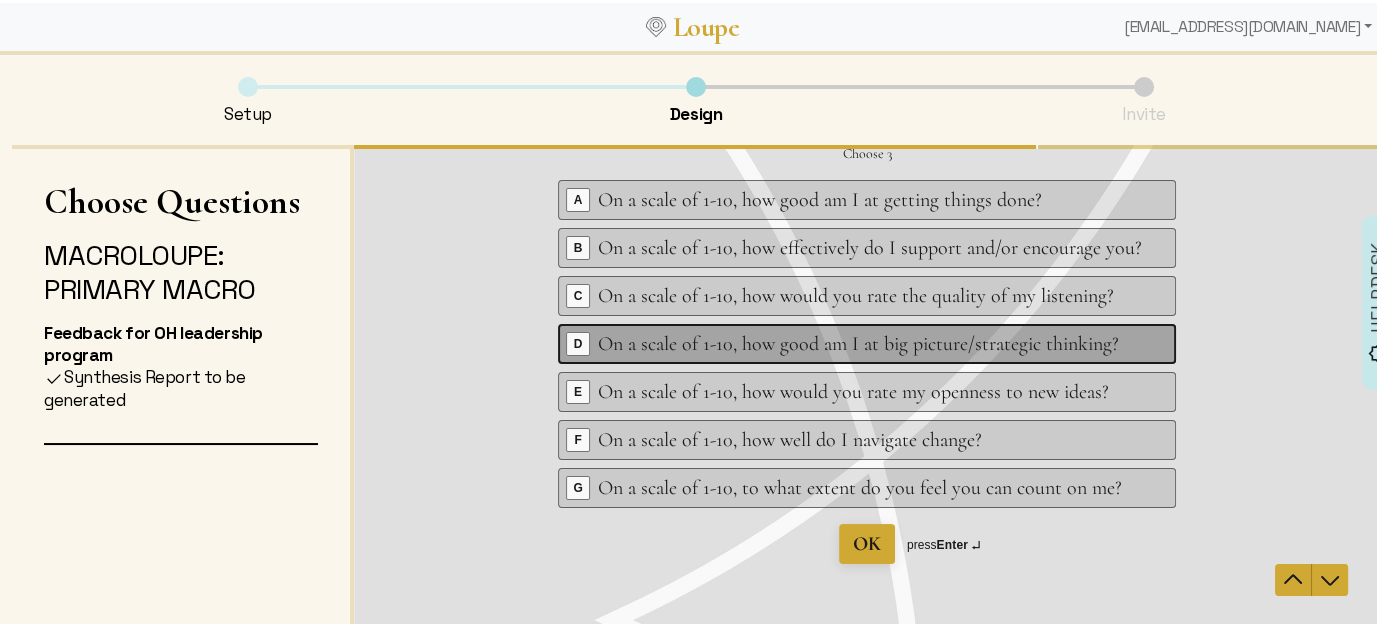 click on "On a scale of 1-10, how good am I at big picture/strategic thinking?" at bounding box center [870, 344] 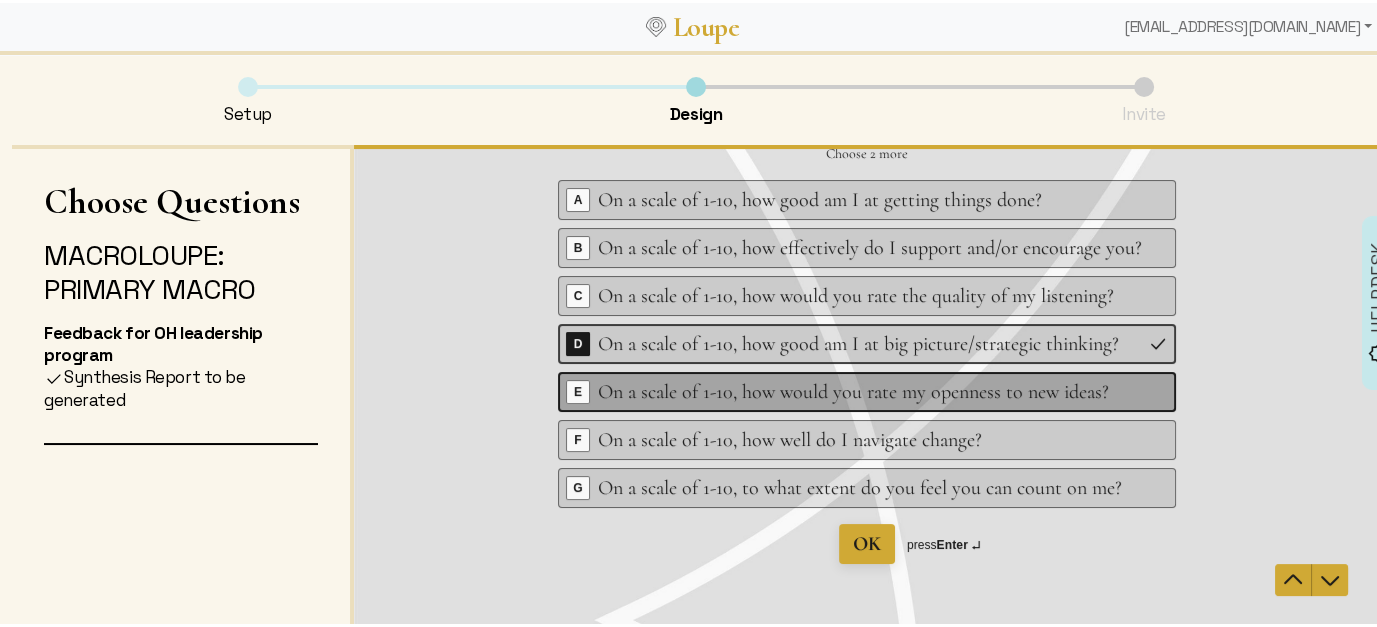 click on "On a scale of 1-10, how would you rate my openness to new ideas?" at bounding box center [870, 392] 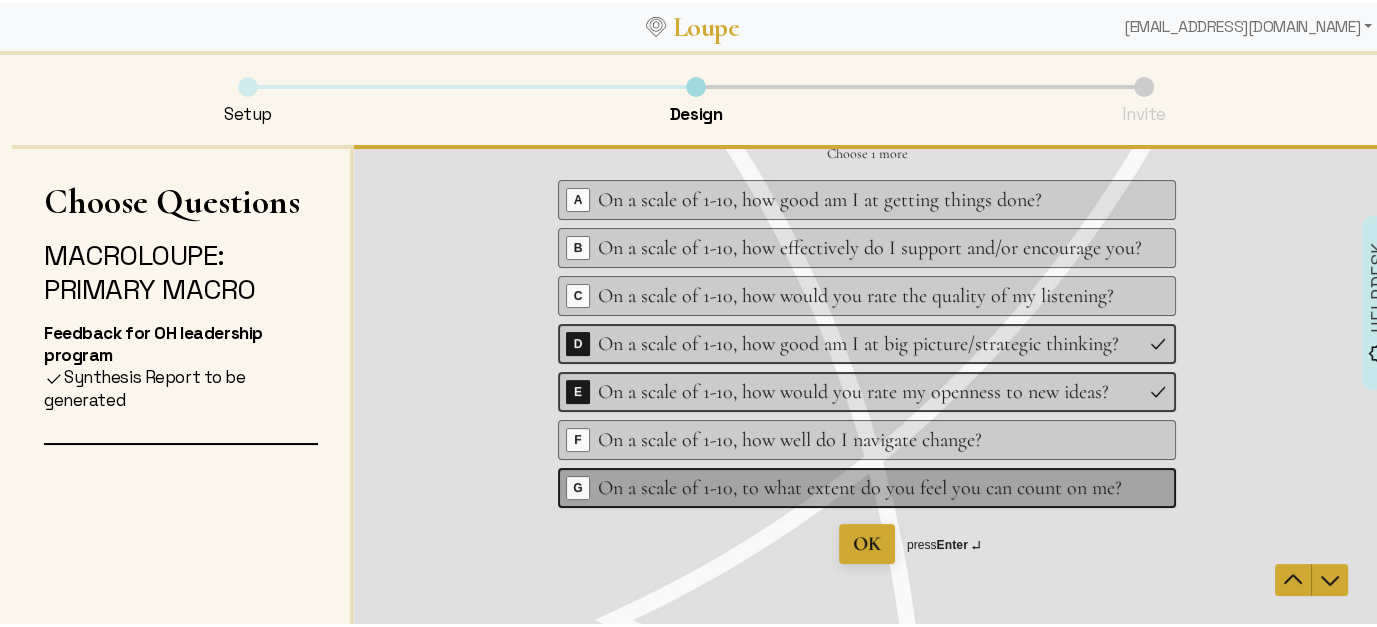 click on "On a scale of 1-10, to what extent do you feel you can count on me?" at bounding box center (870, 488) 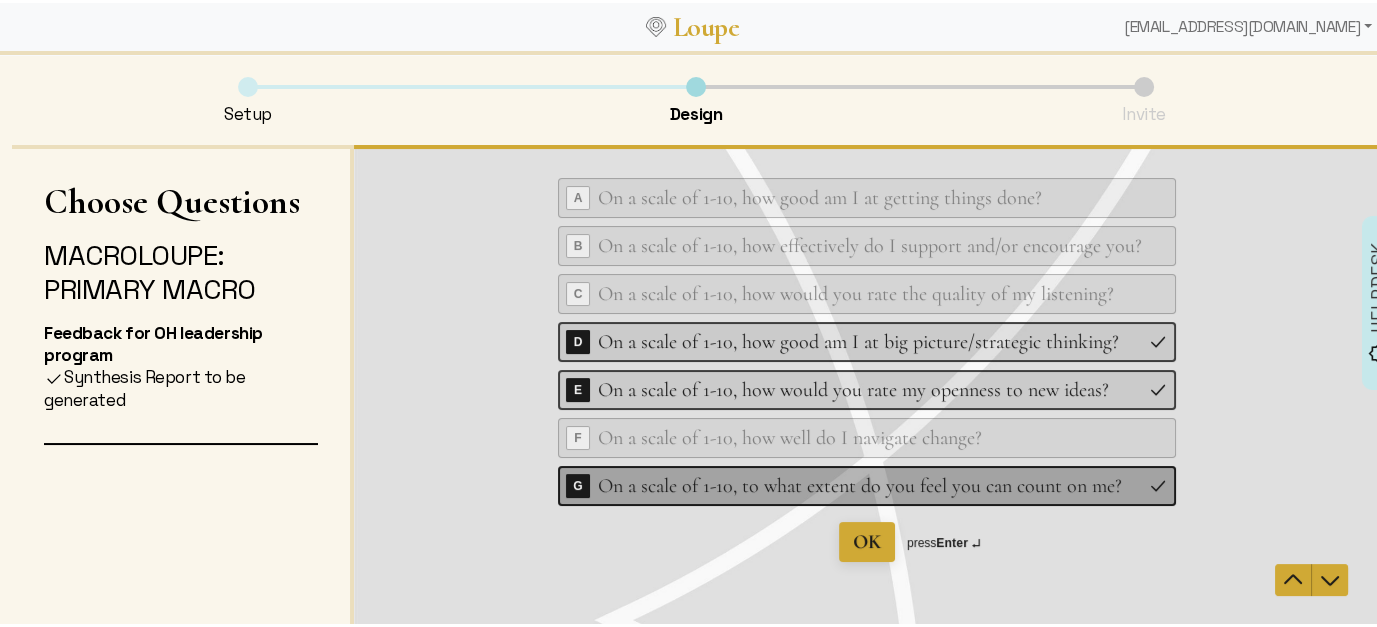 scroll, scrollTop: 97, scrollLeft: 0, axis: vertical 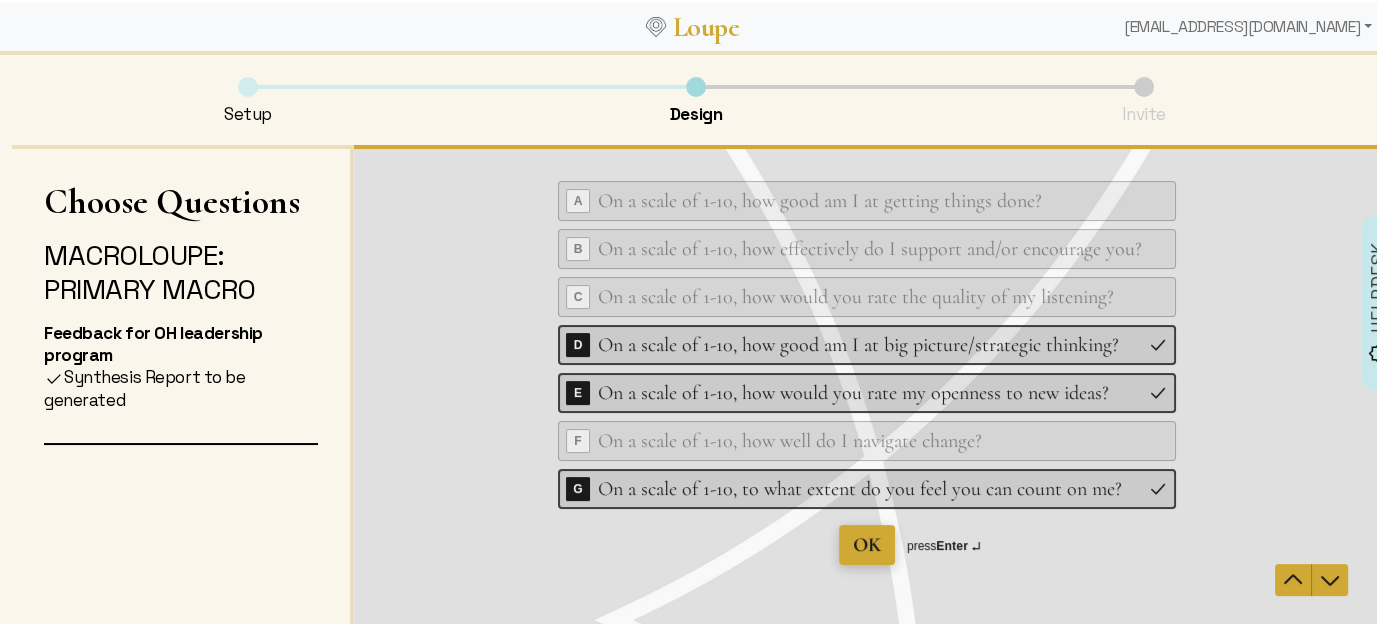 click on "OK" at bounding box center [867, 545] 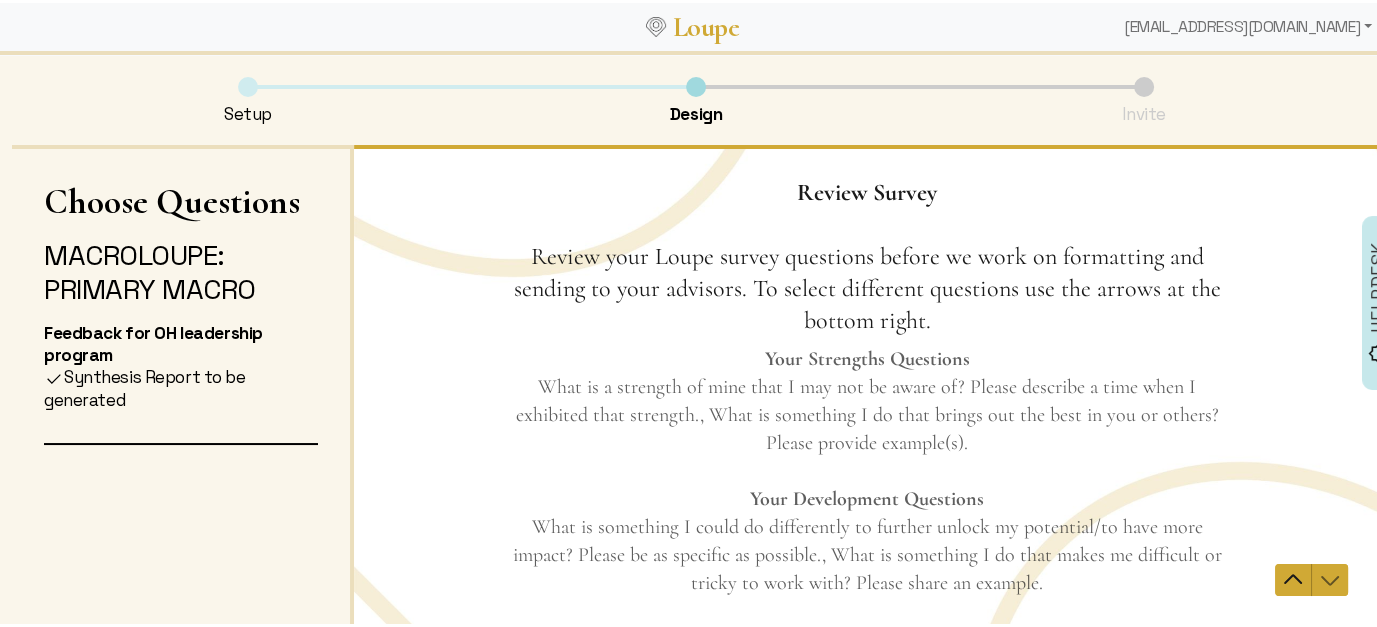 scroll, scrollTop: 0, scrollLeft: 0, axis: both 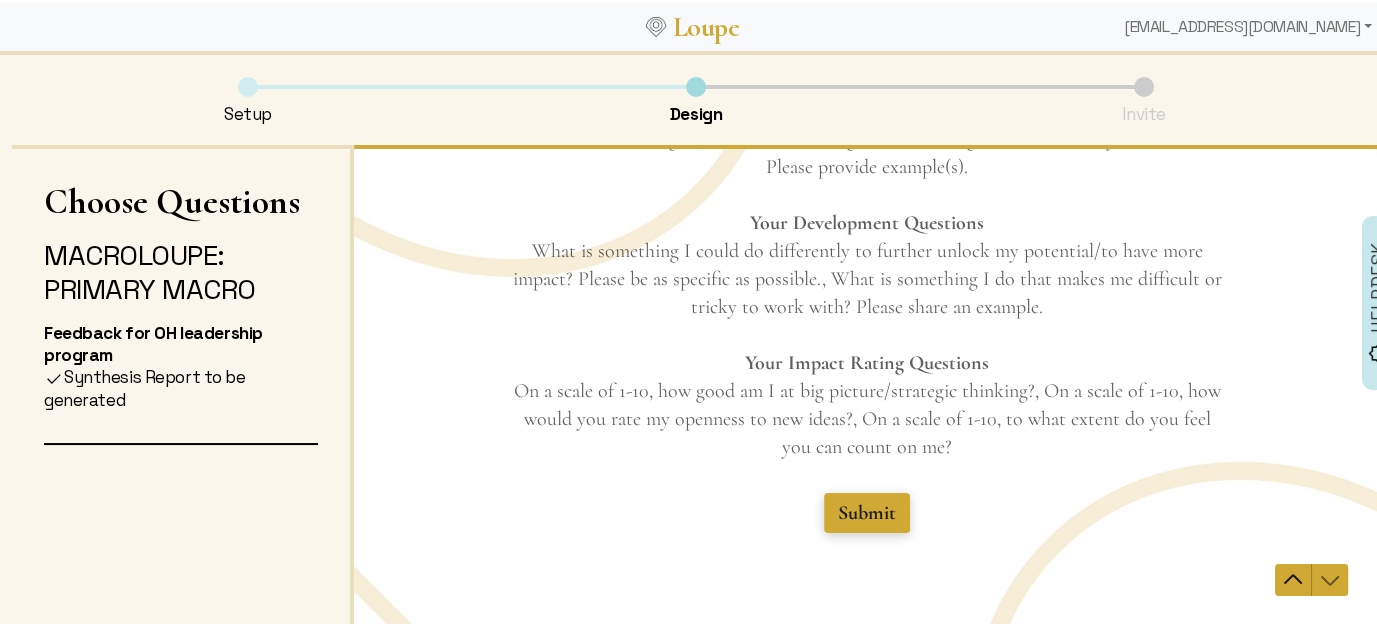click on "Submit" at bounding box center [867, 513] 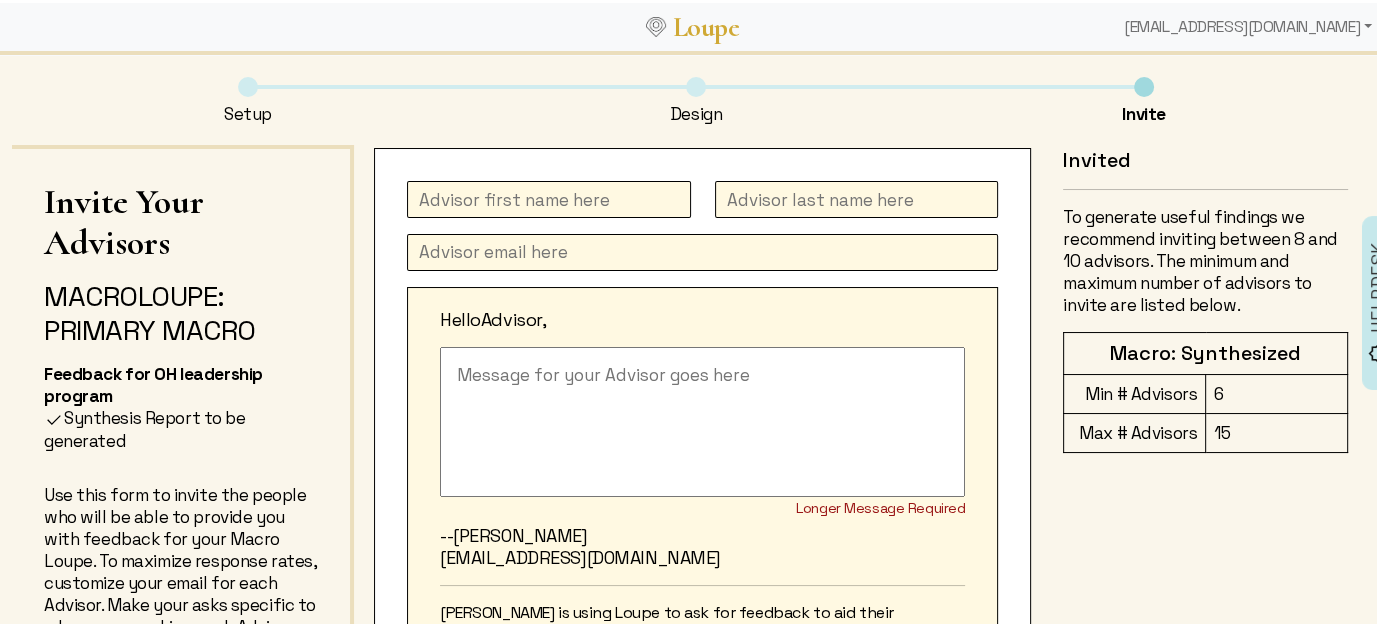 click 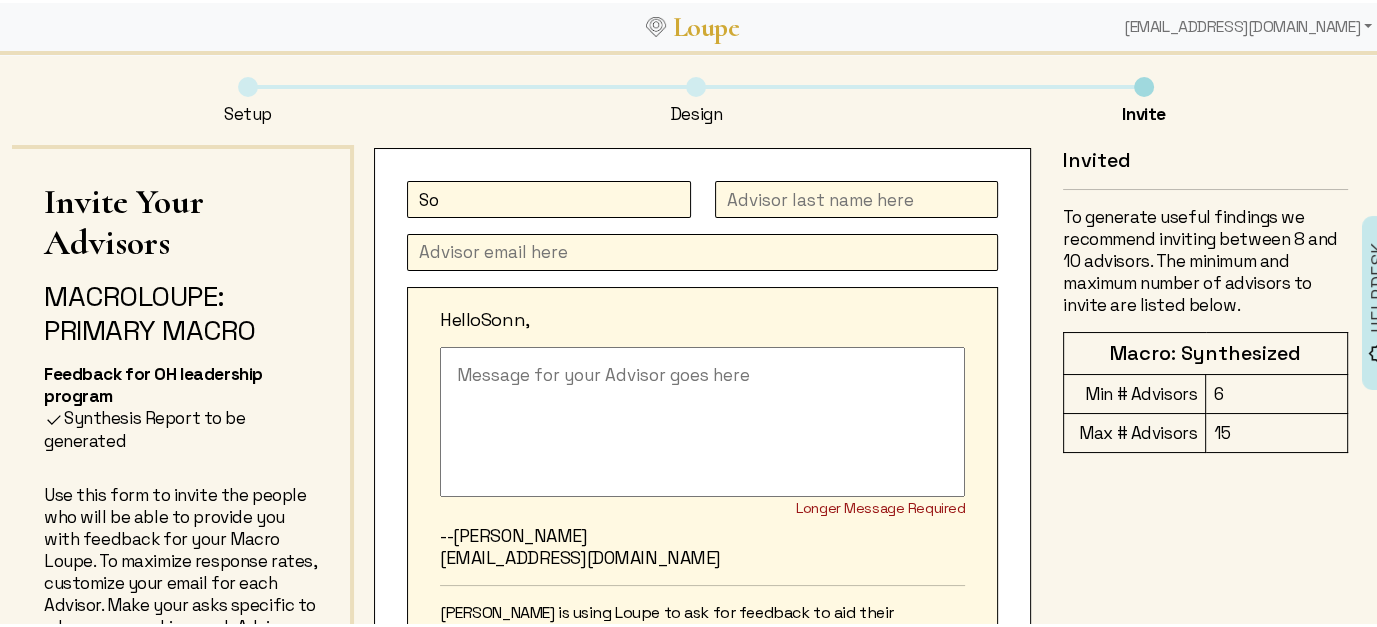 type on "S" 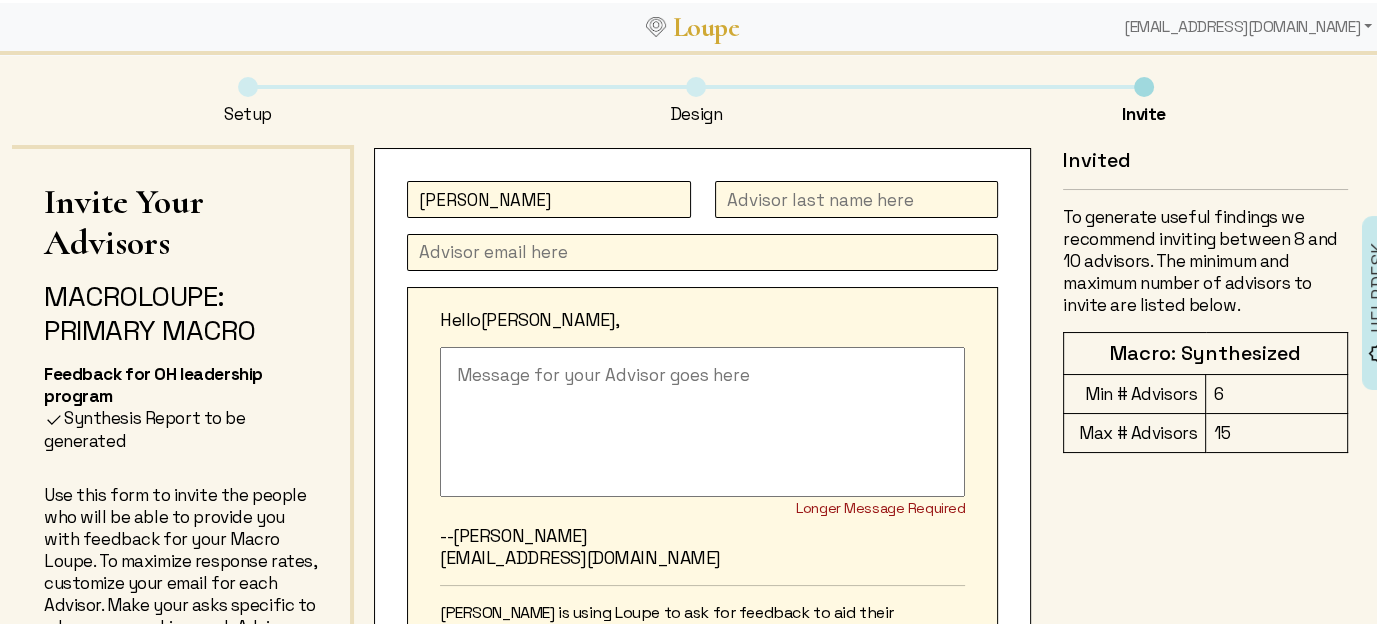 type on "[PERSON_NAME]" 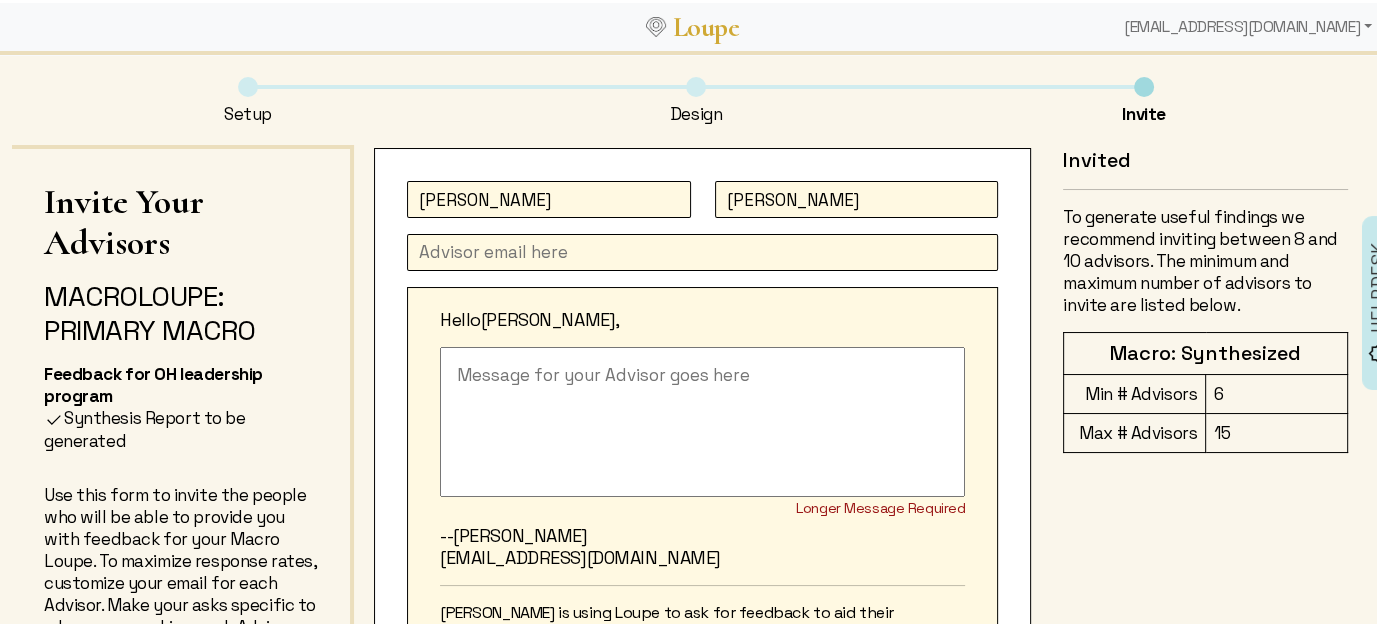 type on "[PERSON_NAME]" 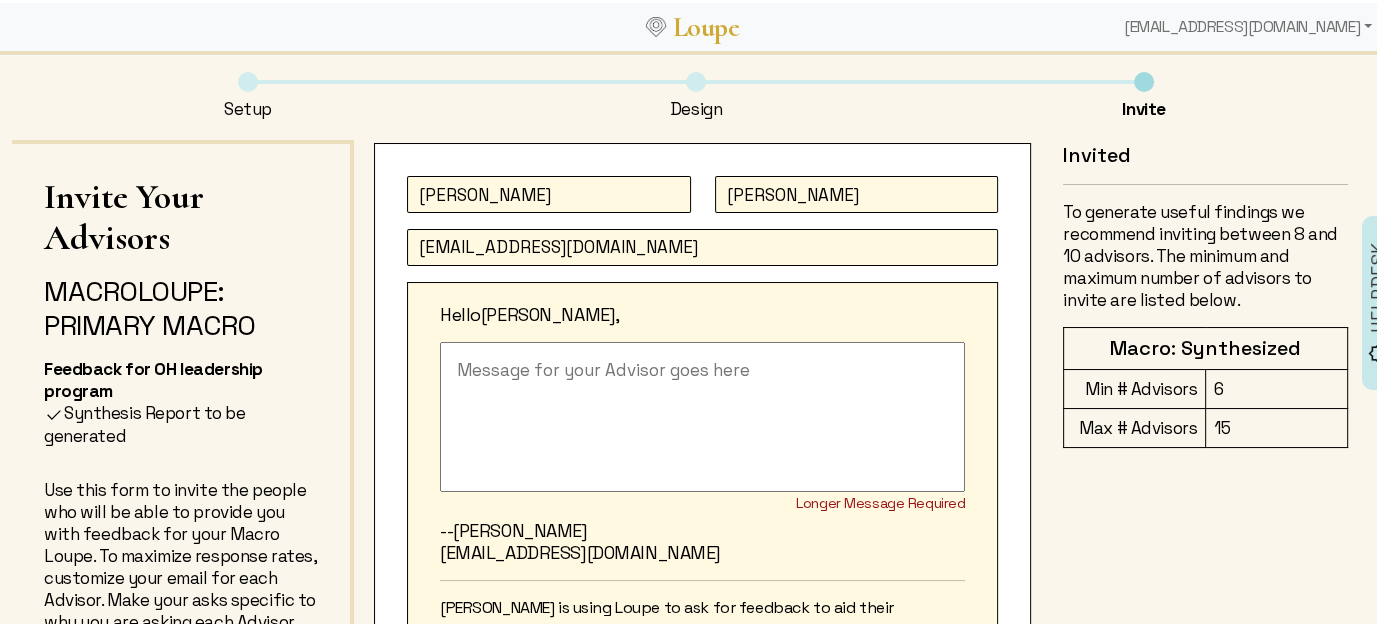 scroll, scrollTop: 0, scrollLeft: 0, axis: both 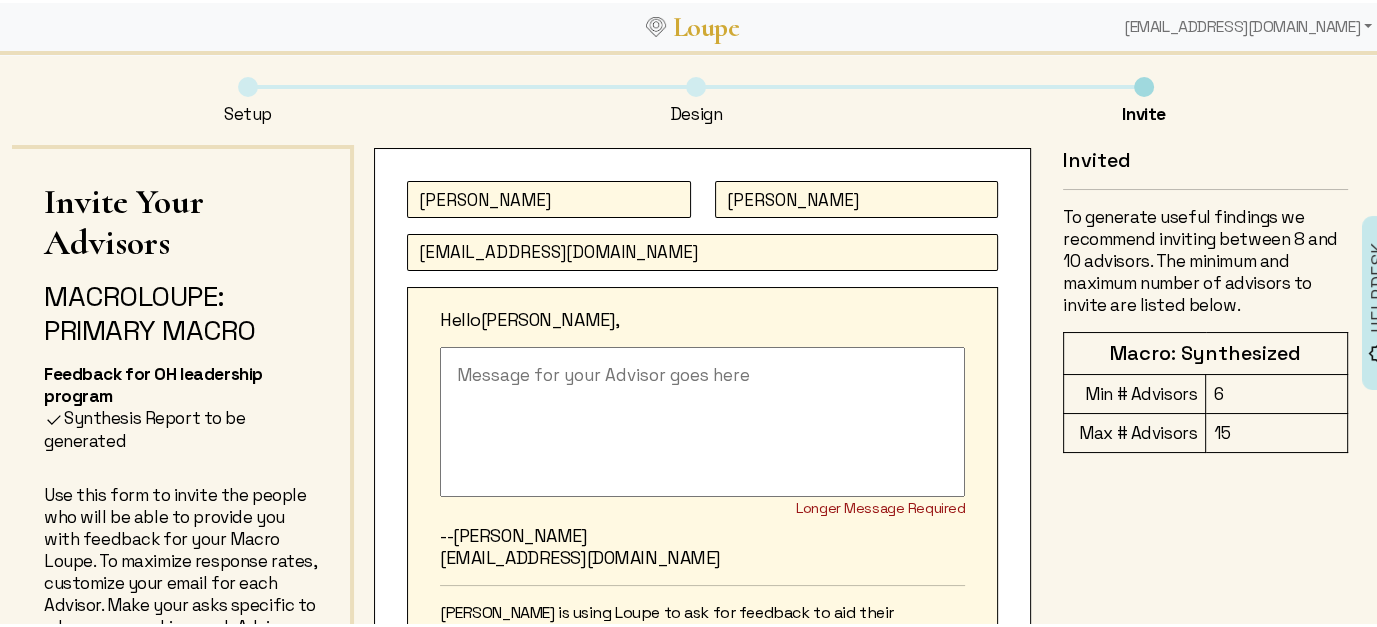 type on "[EMAIL_ADDRESS][DOMAIN_NAME]" 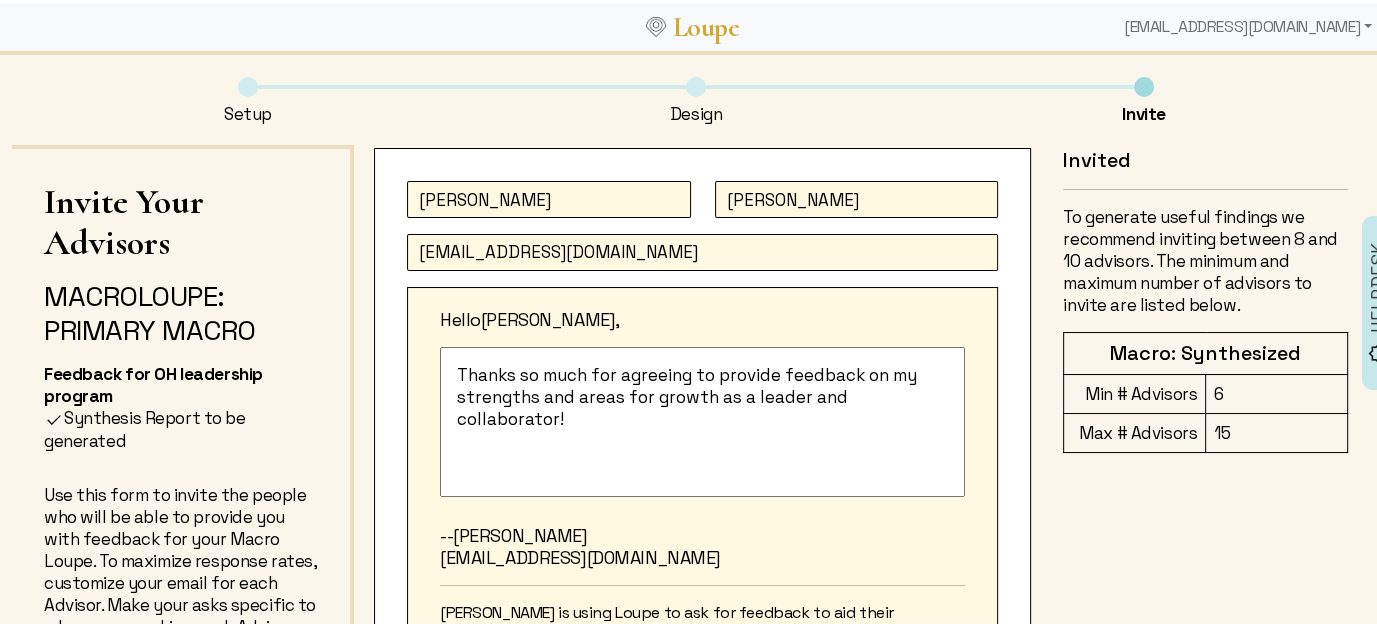 drag, startPoint x: 582, startPoint y: 425, endPoint x: 432, endPoint y: 352, distance: 166.82027 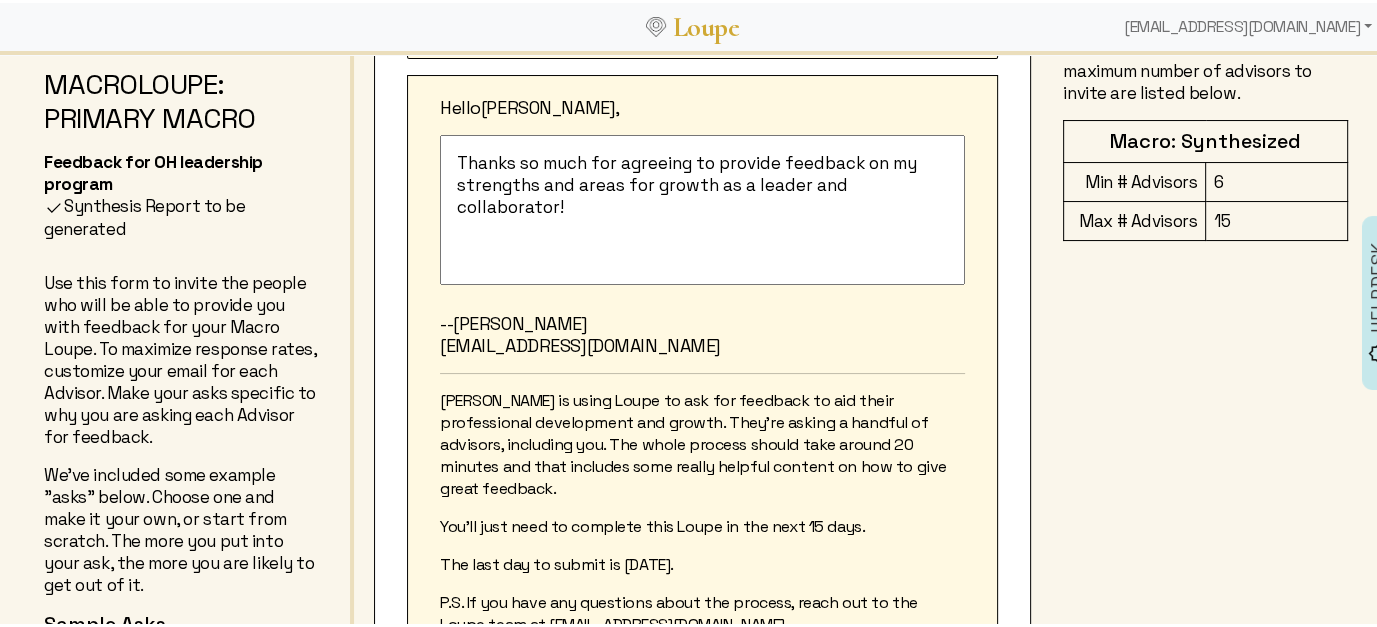scroll, scrollTop: 376, scrollLeft: 0, axis: vertical 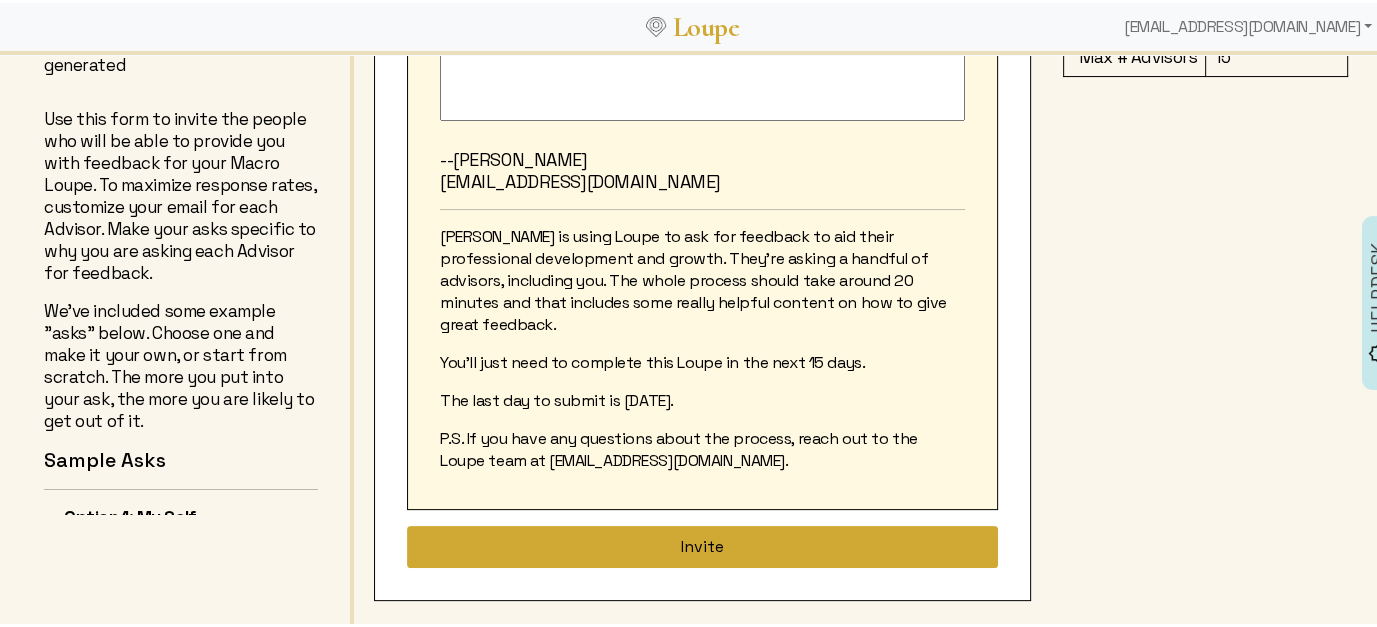 click on "Invite" 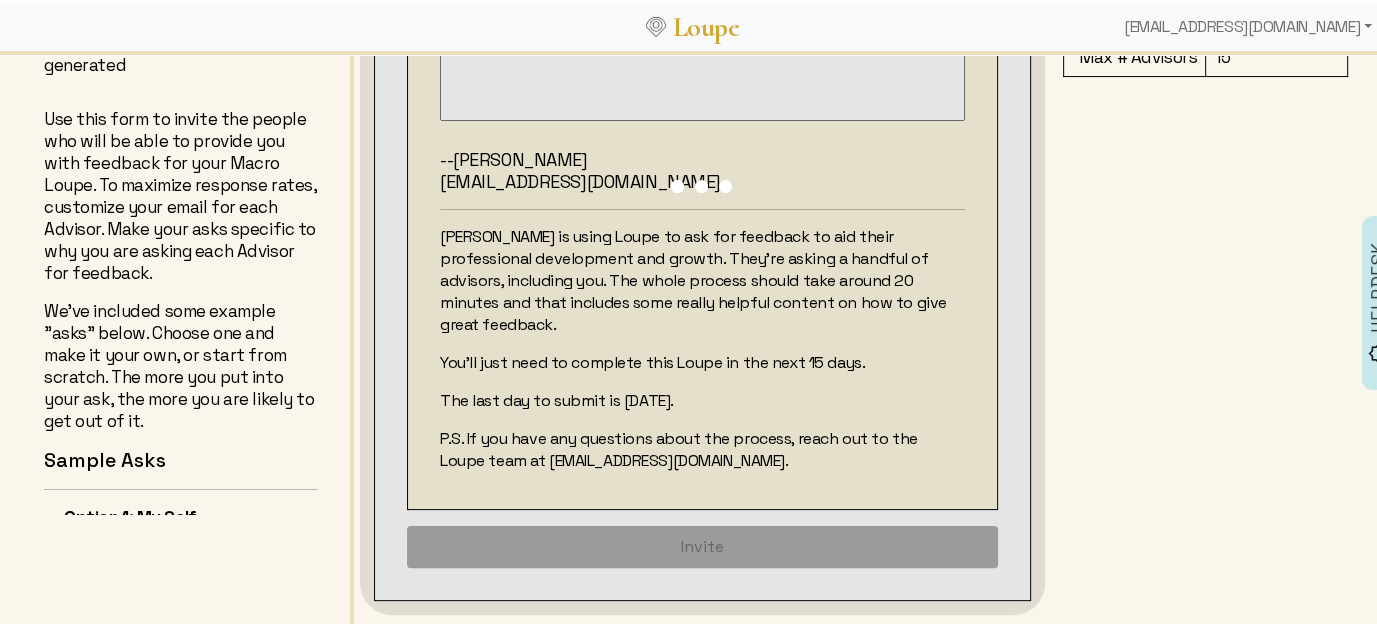 type 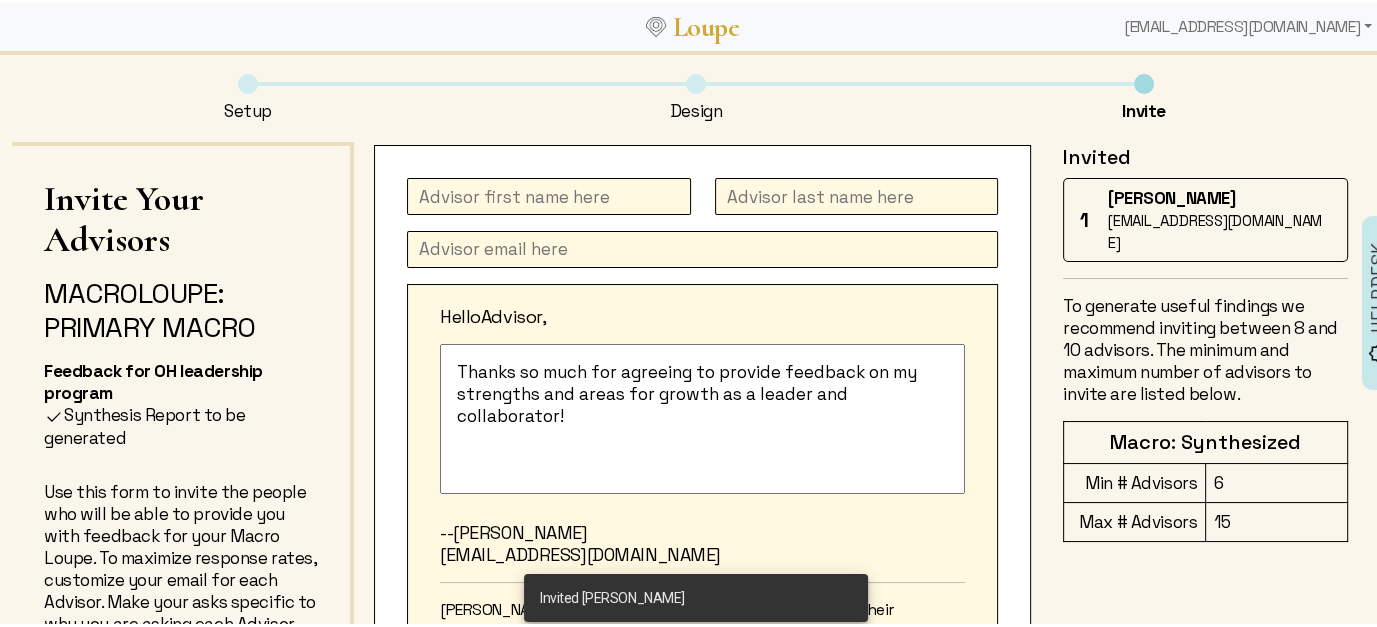 scroll, scrollTop: 0, scrollLeft: 0, axis: both 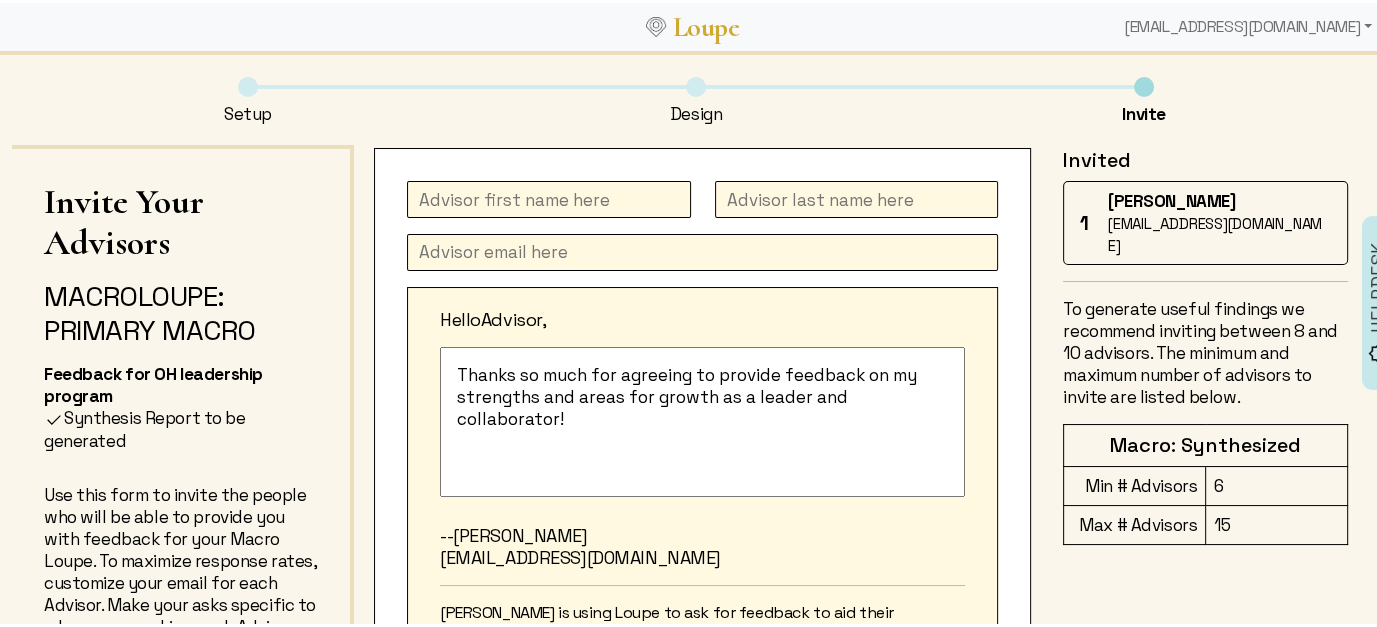 click 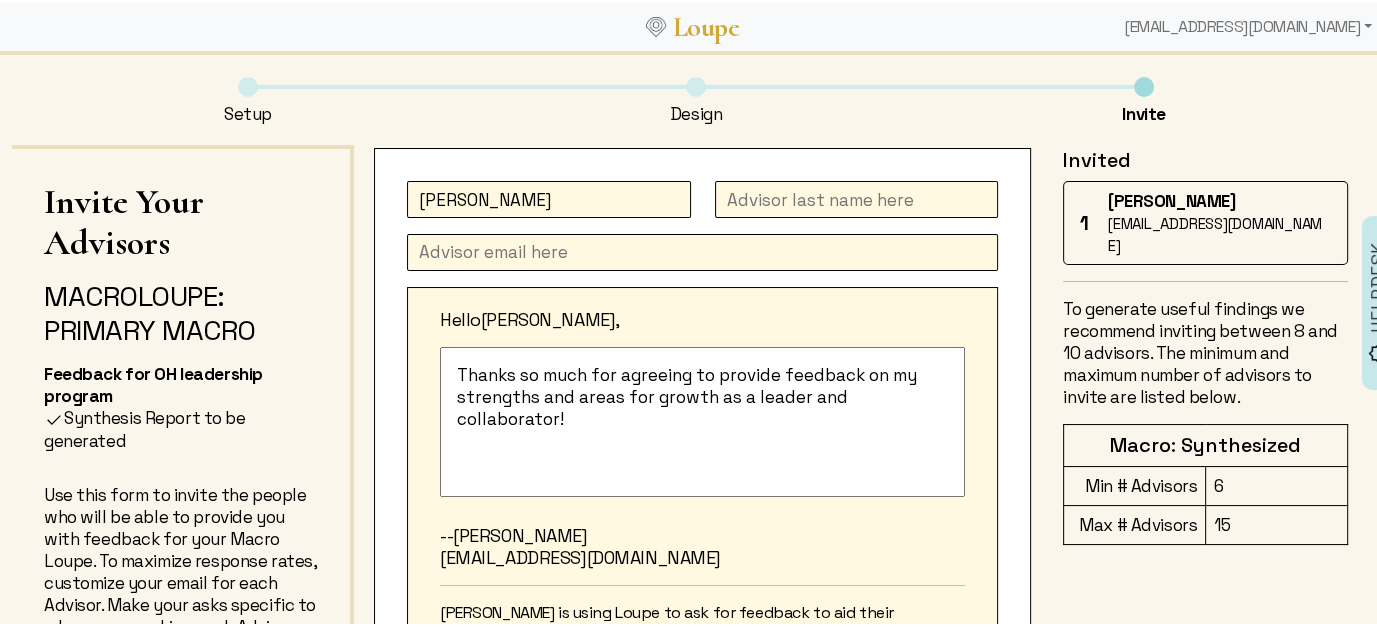 type on "[PERSON_NAME]" 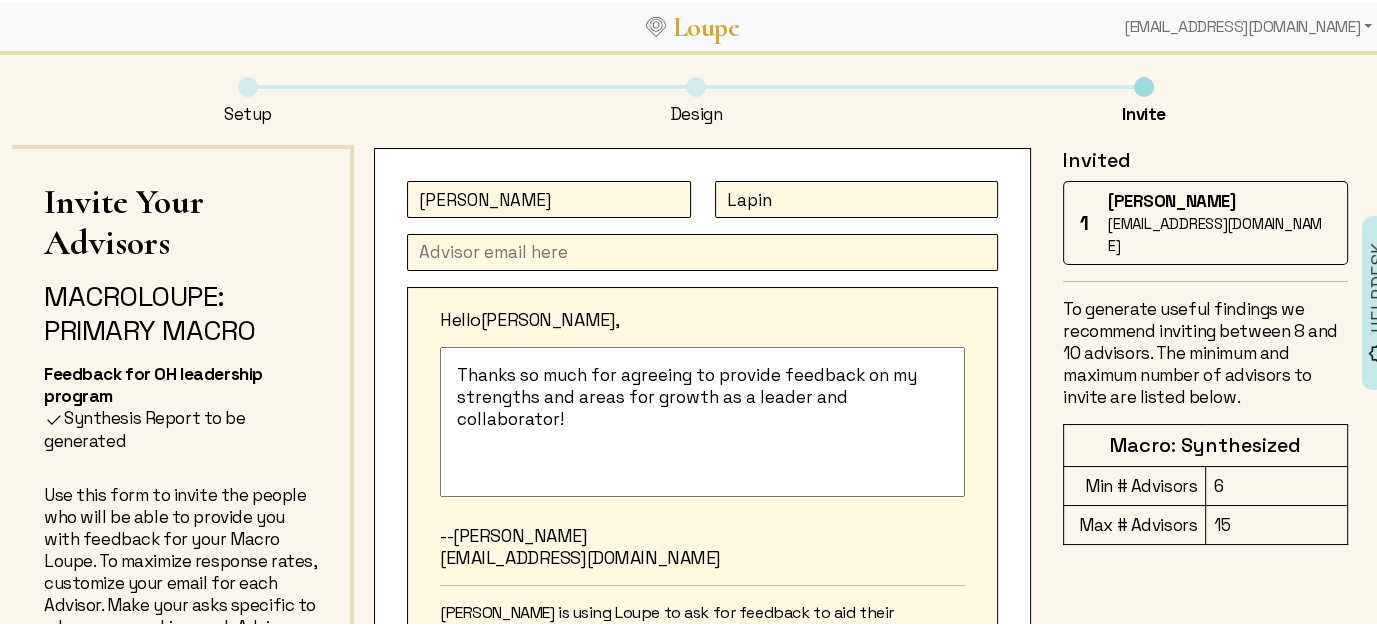 type on "Lapin" 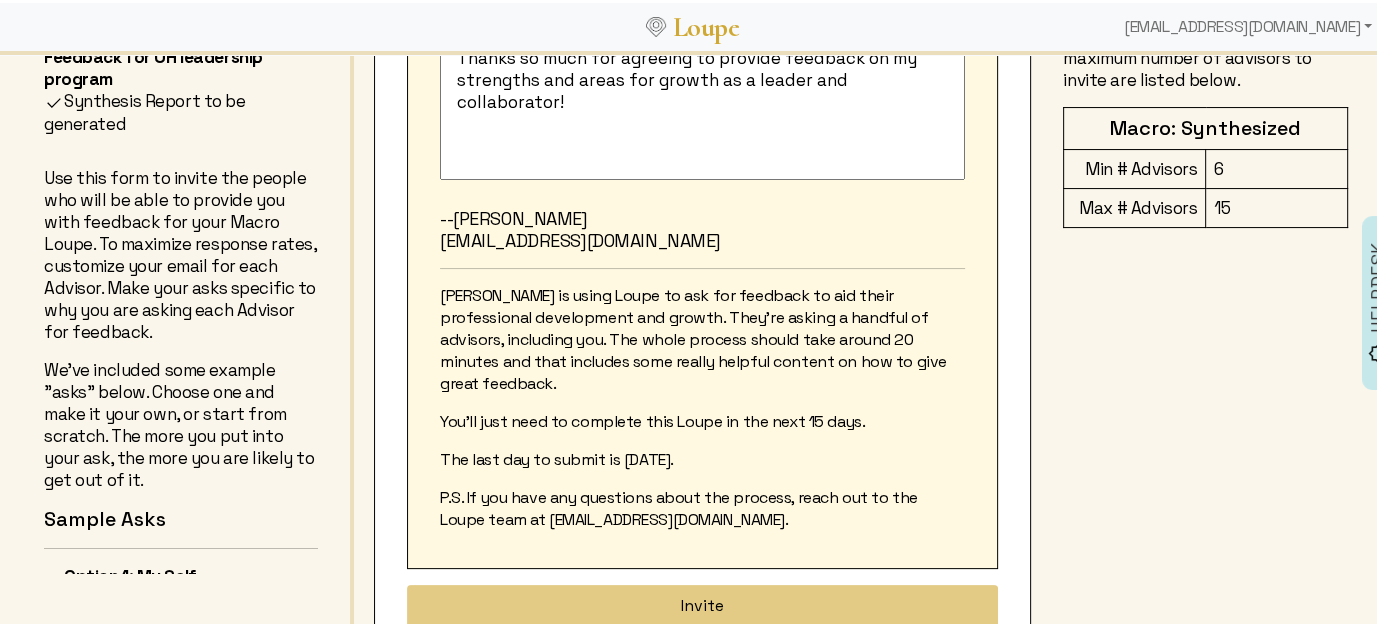 scroll, scrollTop: 376, scrollLeft: 0, axis: vertical 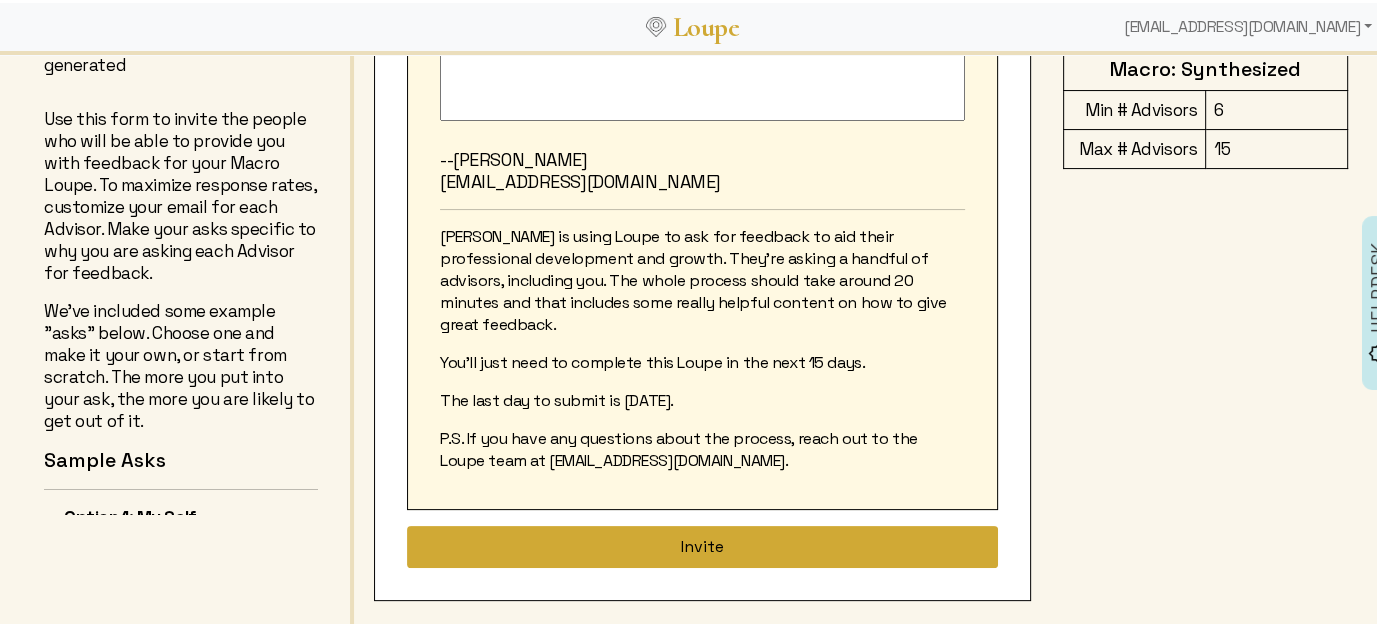type on "[EMAIL_ADDRESS][DOMAIN_NAME]" 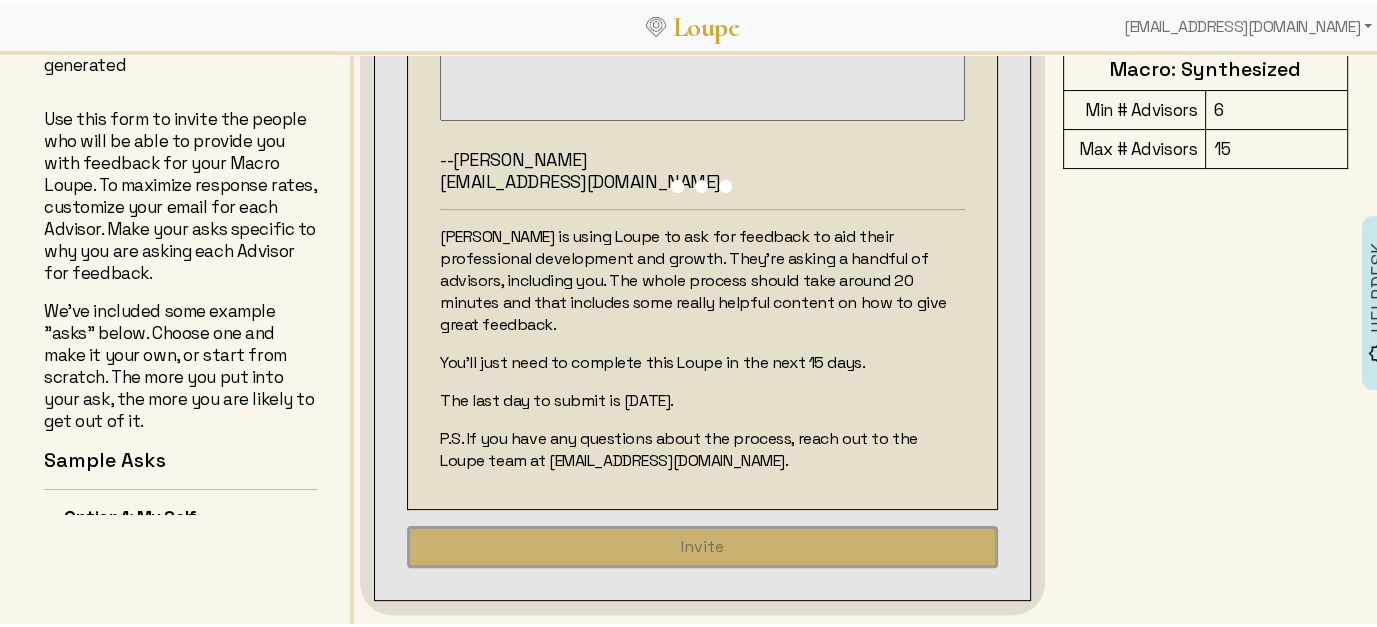 type 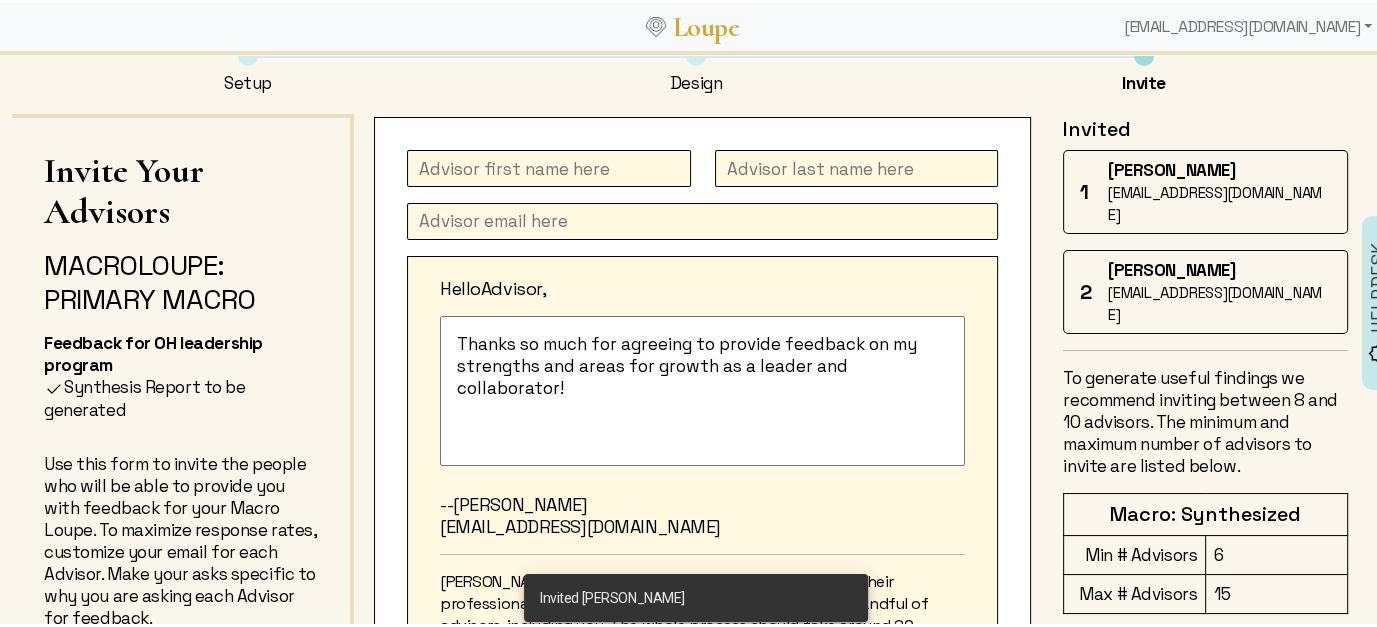 scroll, scrollTop: 0, scrollLeft: 0, axis: both 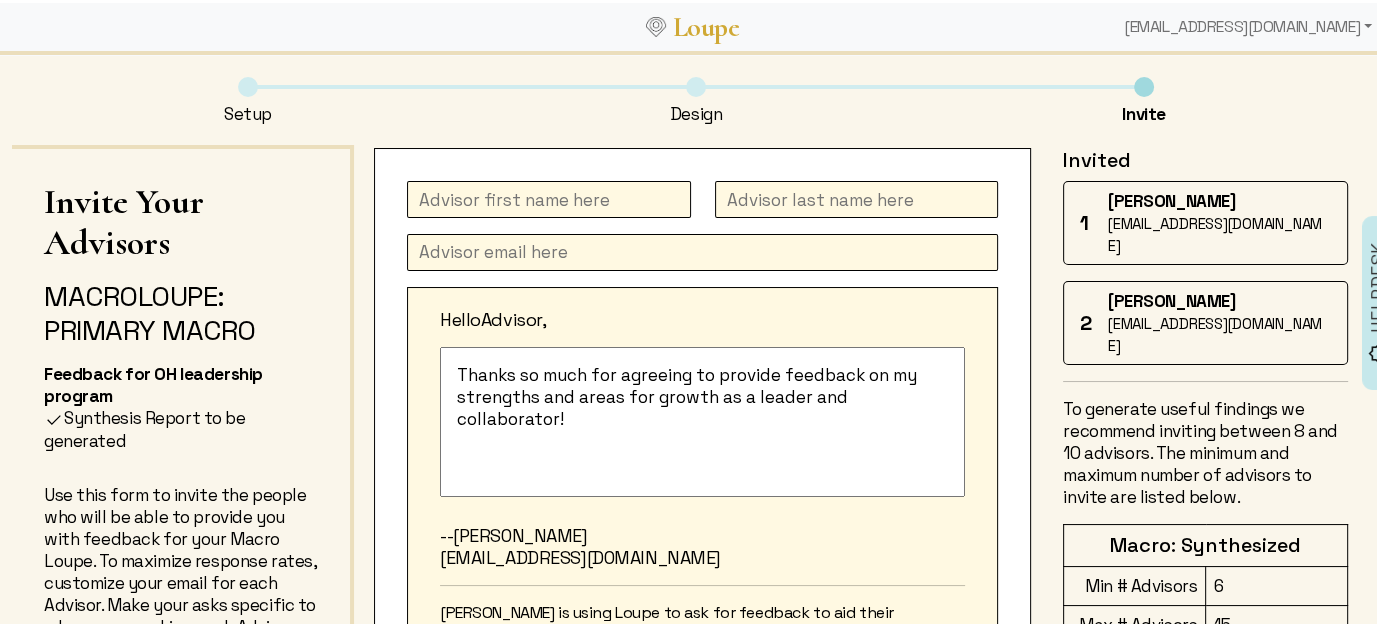 click 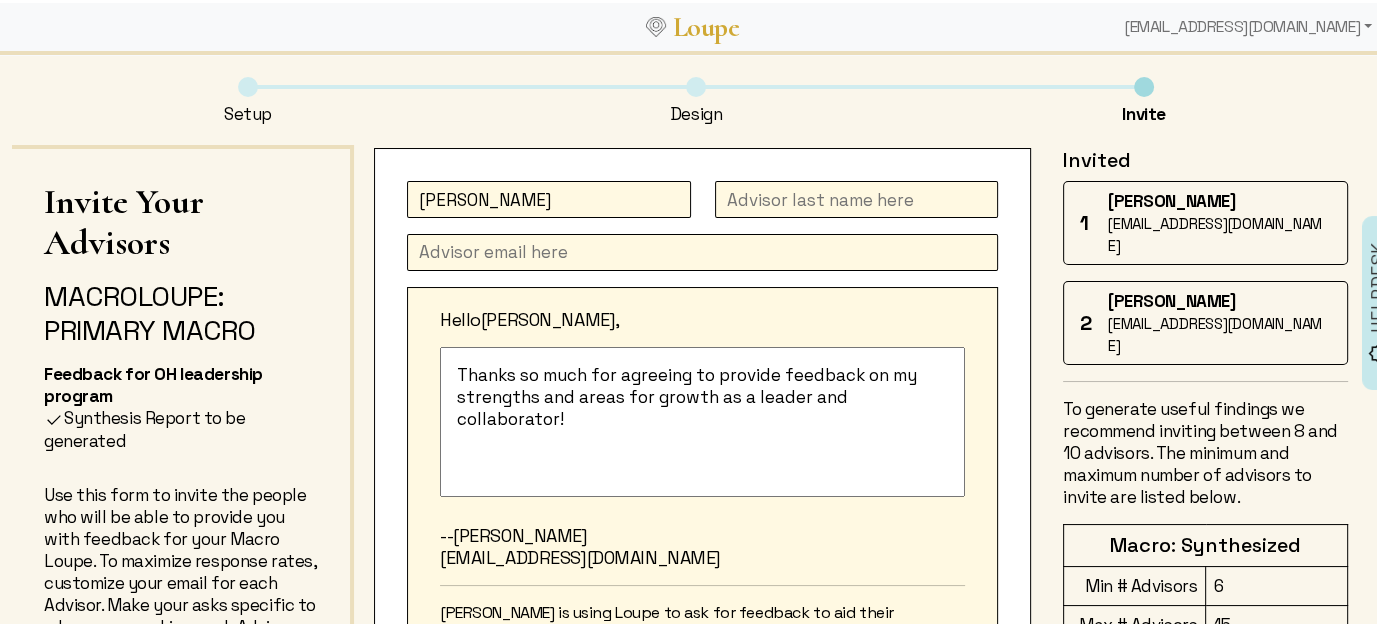 type on "[PERSON_NAME]" 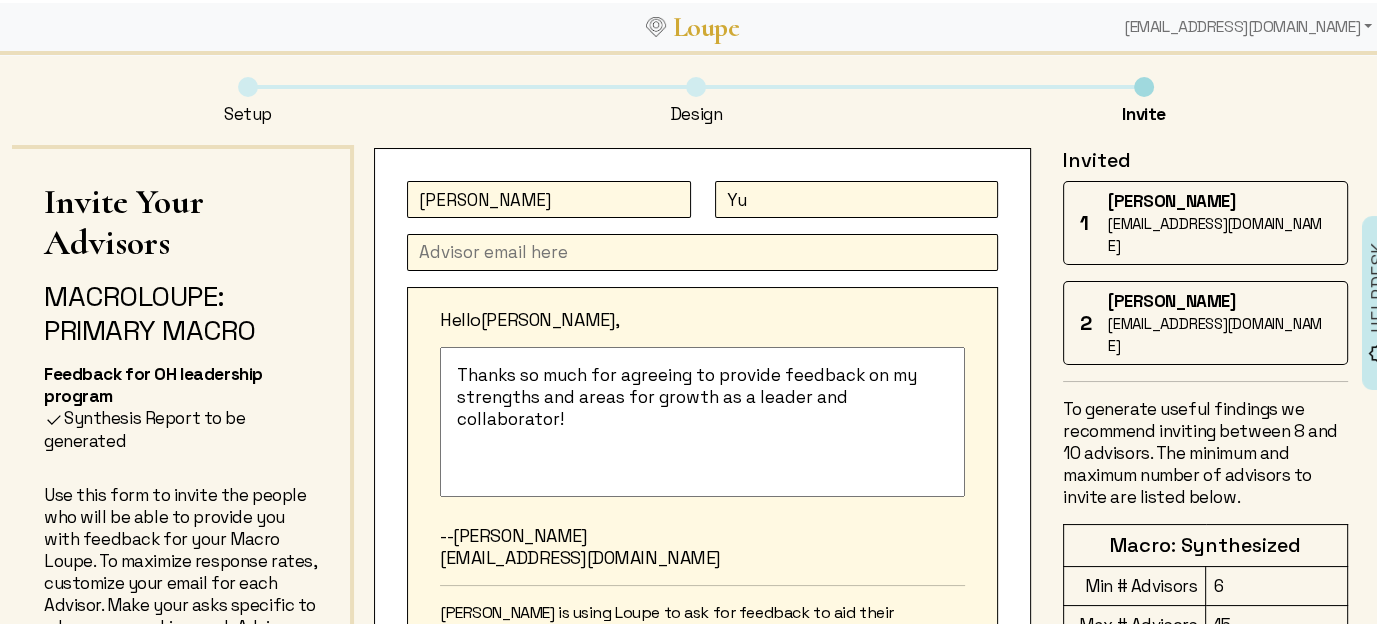 type on "Yu" 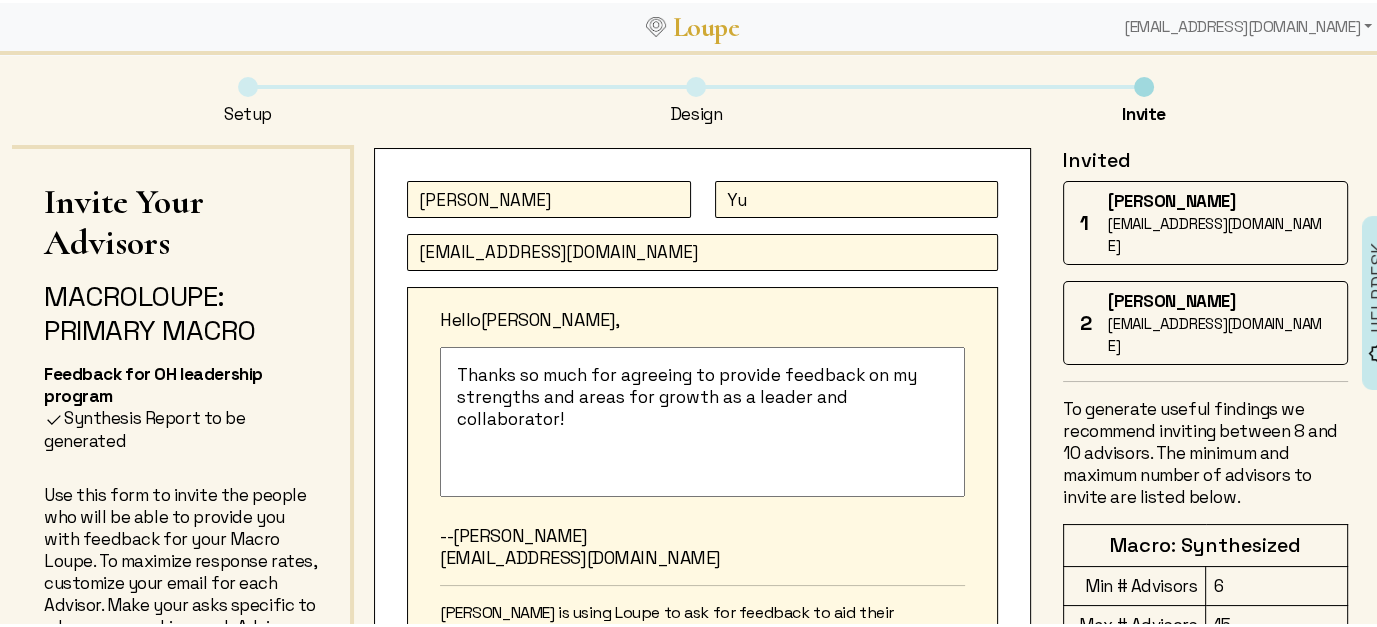 type on "[EMAIL_ADDRESS][DOMAIN_NAME]" 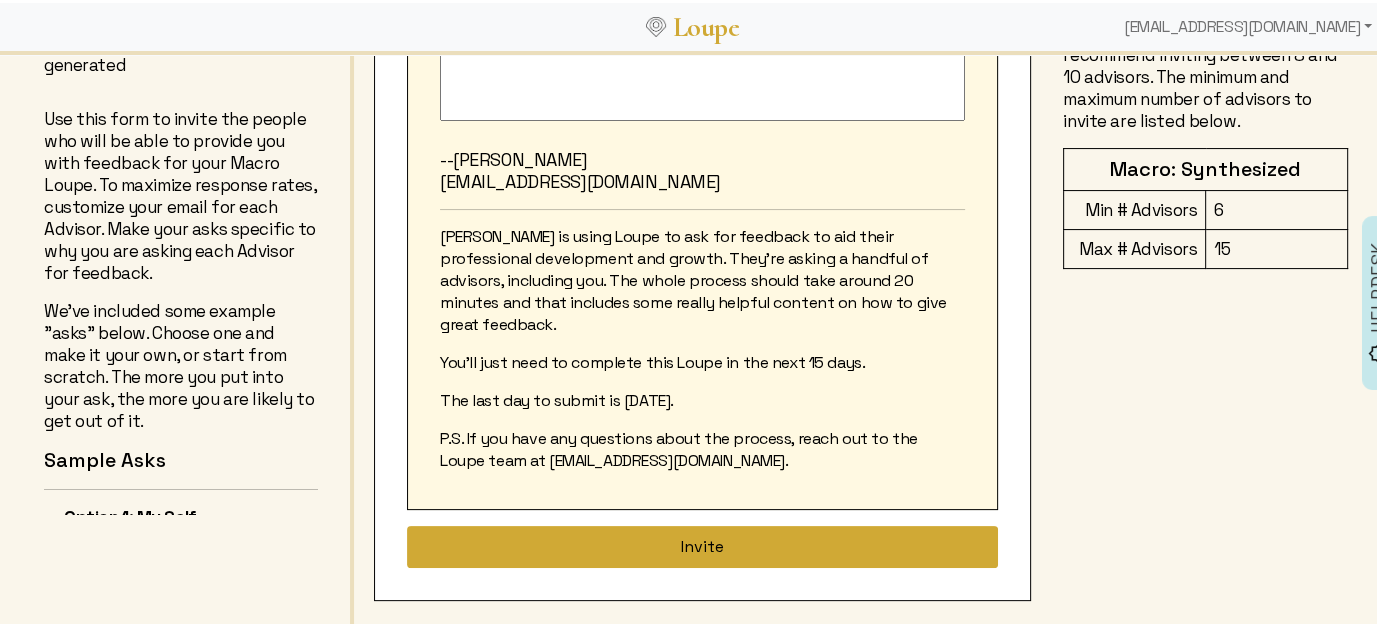 scroll, scrollTop: 376, scrollLeft: 0, axis: vertical 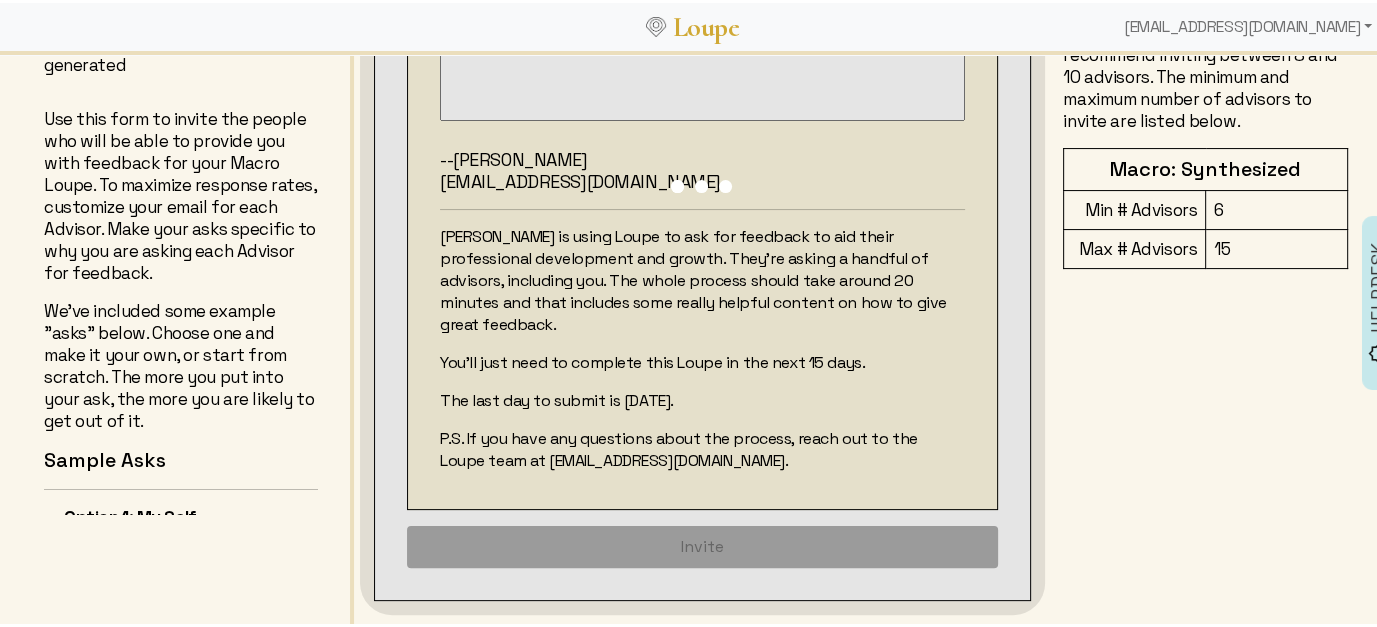 type 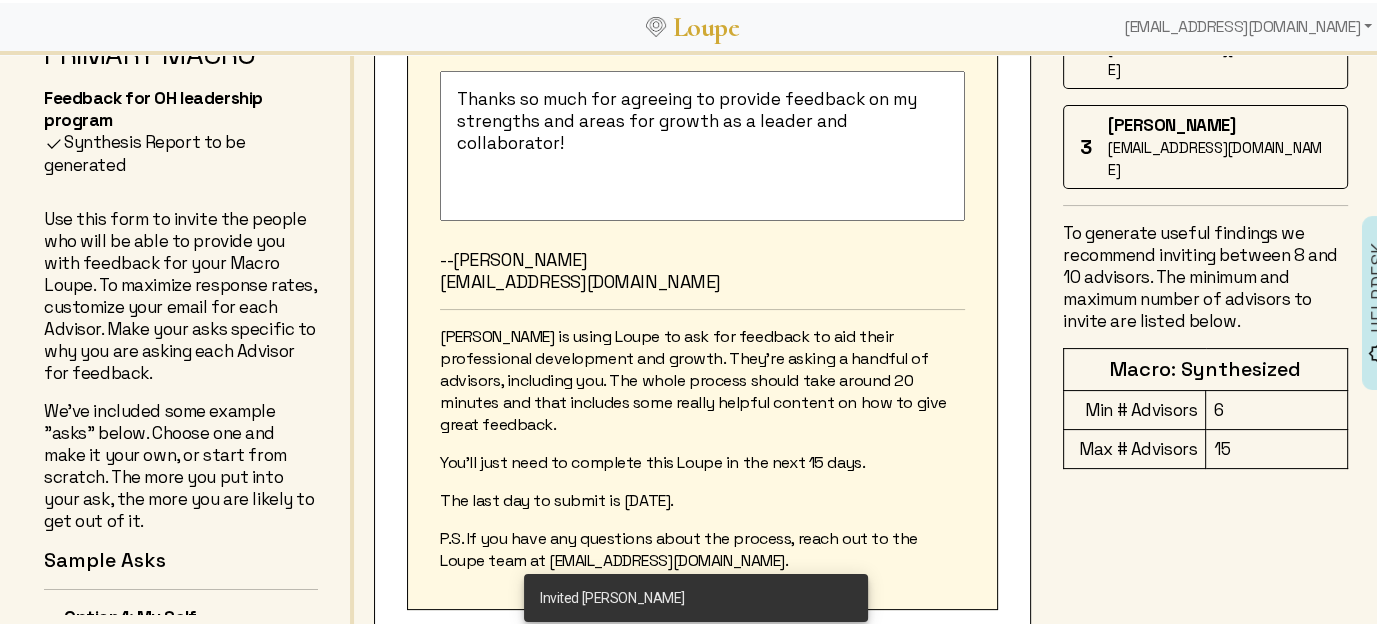 scroll, scrollTop: 76, scrollLeft: 0, axis: vertical 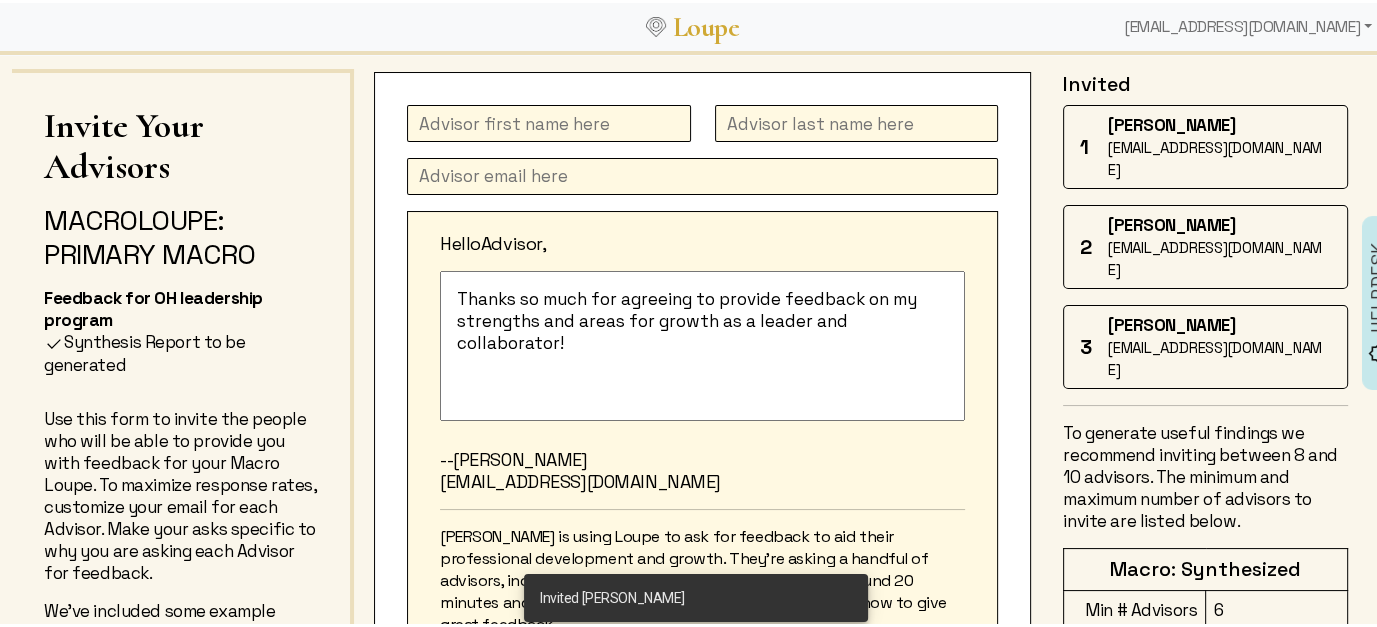 click 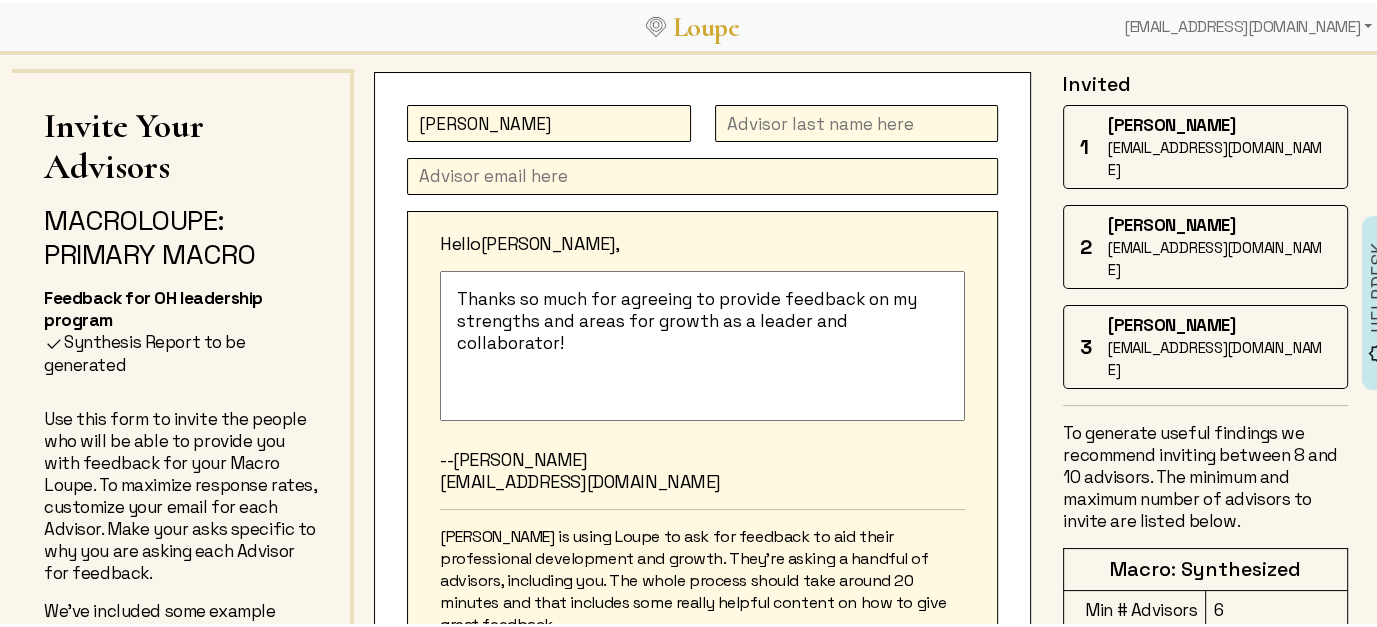 type on "[PERSON_NAME]" 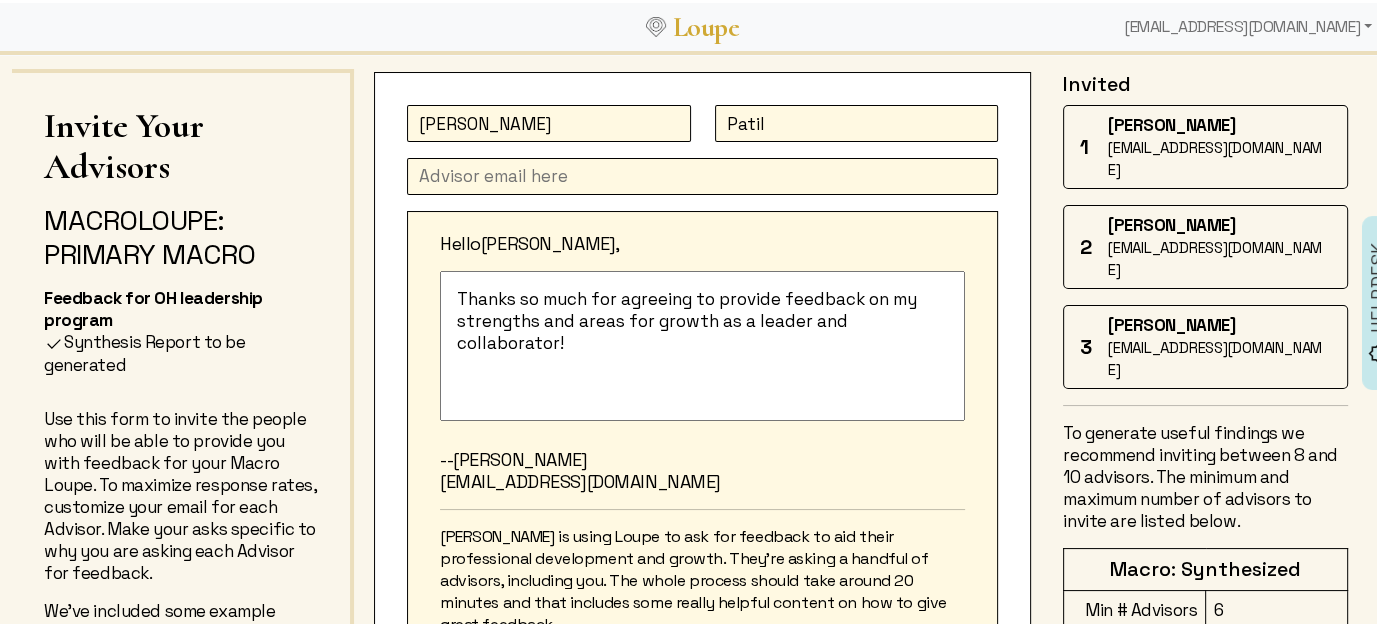 type on "Patil" 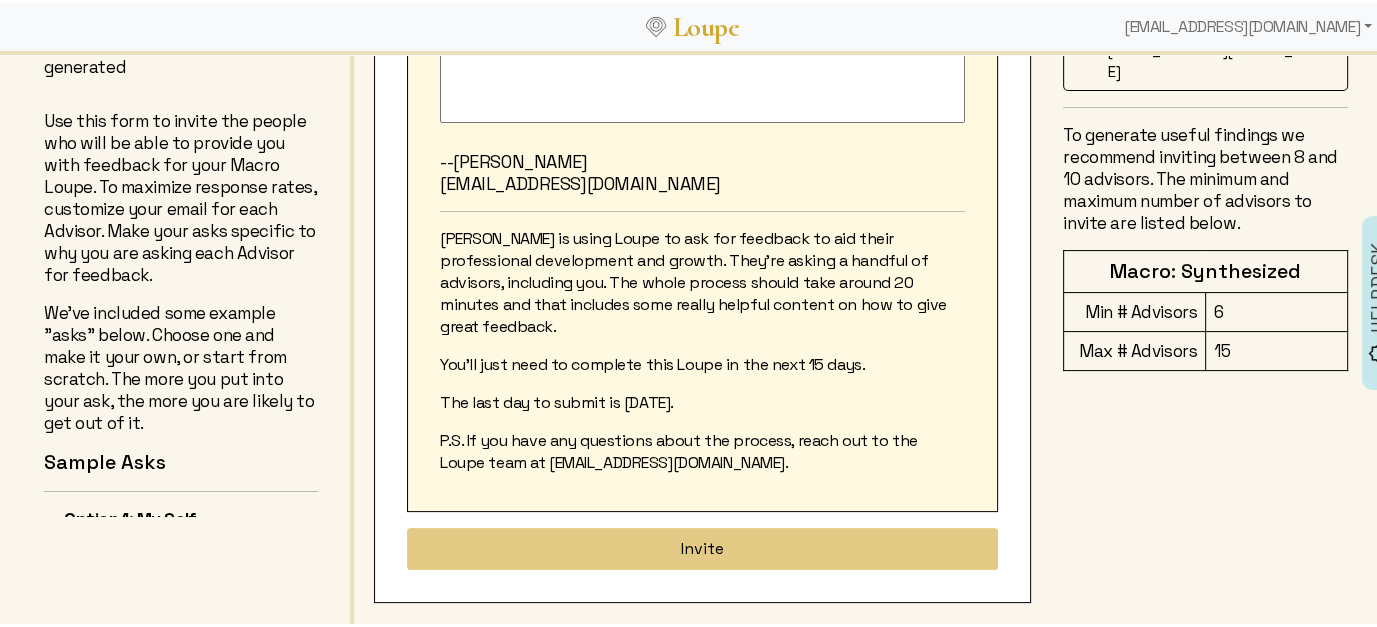scroll, scrollTop: 376, scrollLeft: 0, axis: vertical 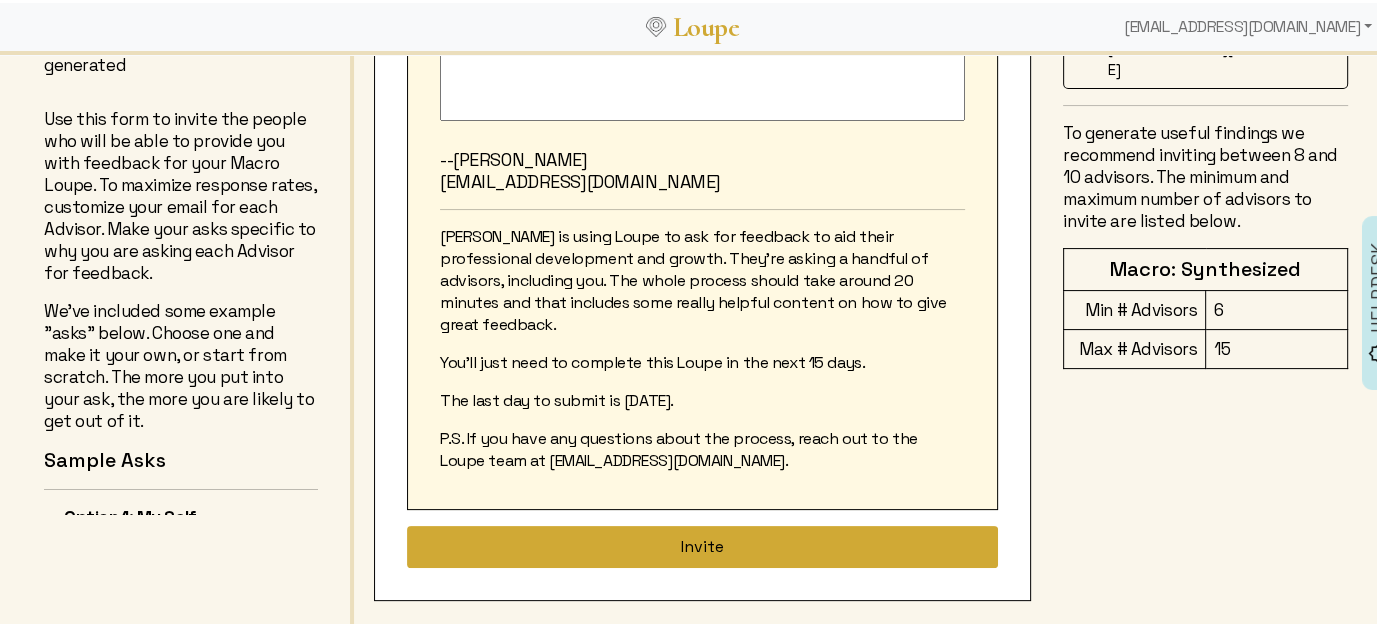 type on "[EMAIL_ADDRESS][DOMAIN_NAME]" 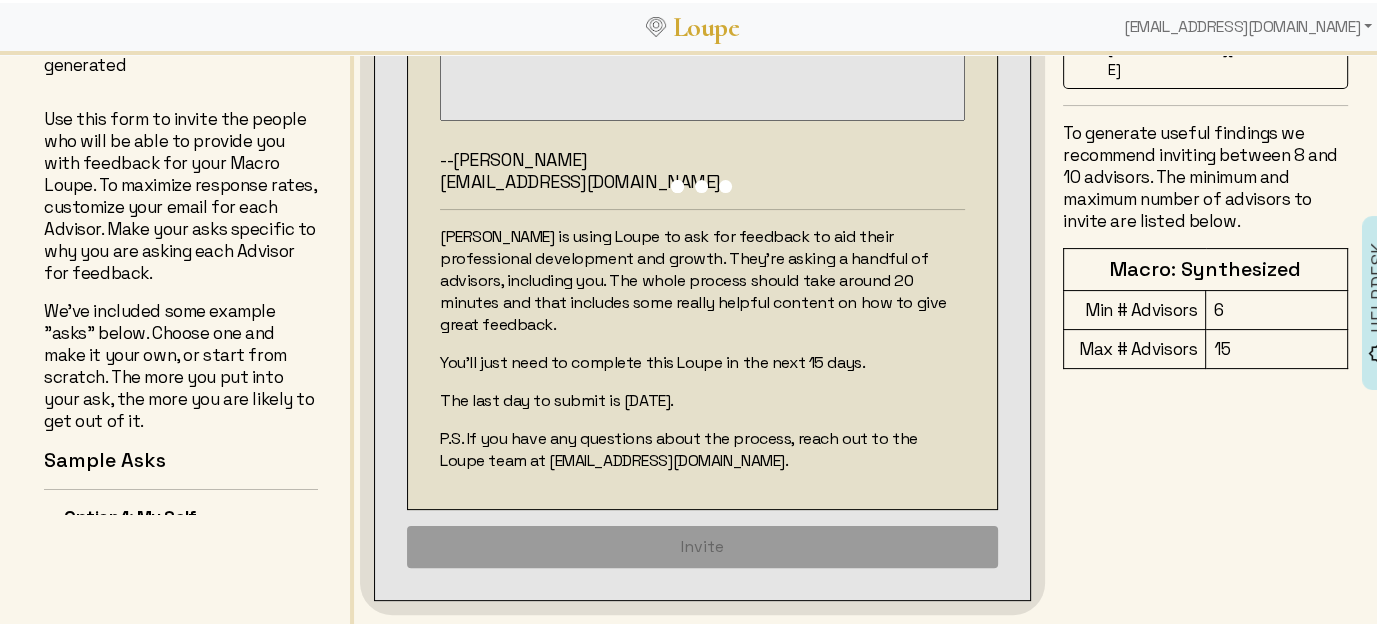 type 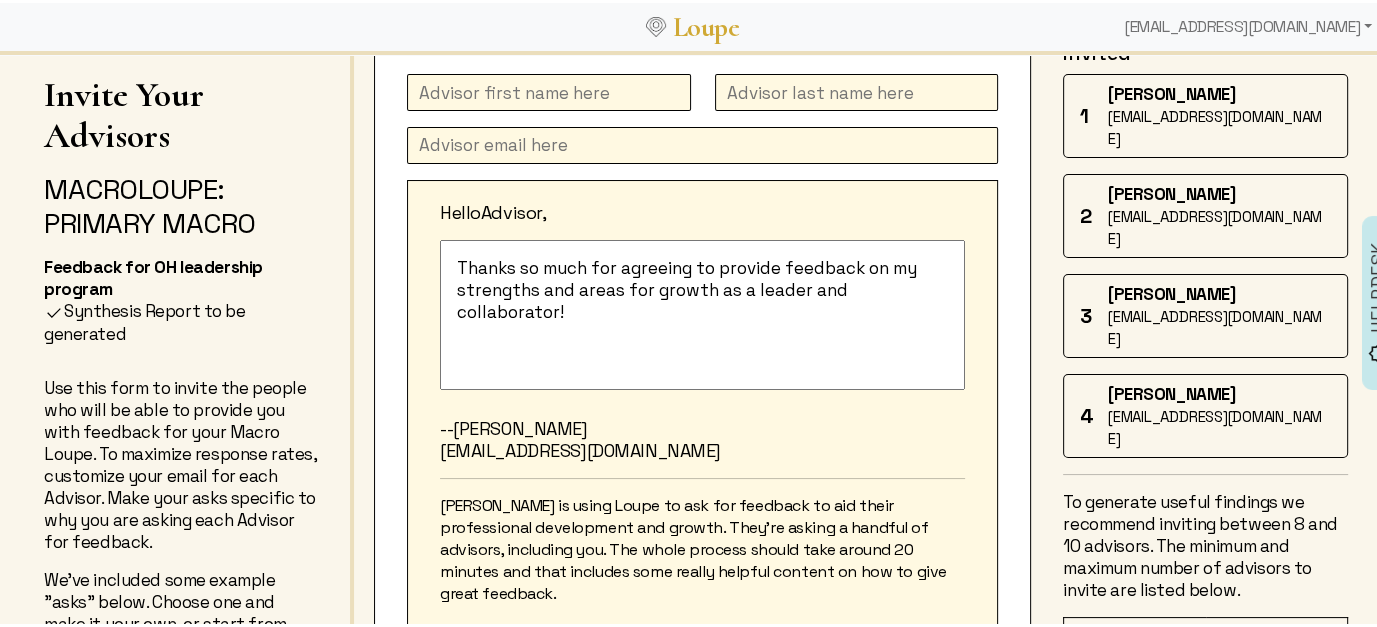 scroll, scrollTop: 76, scrollLeft: 0, axis: vertical 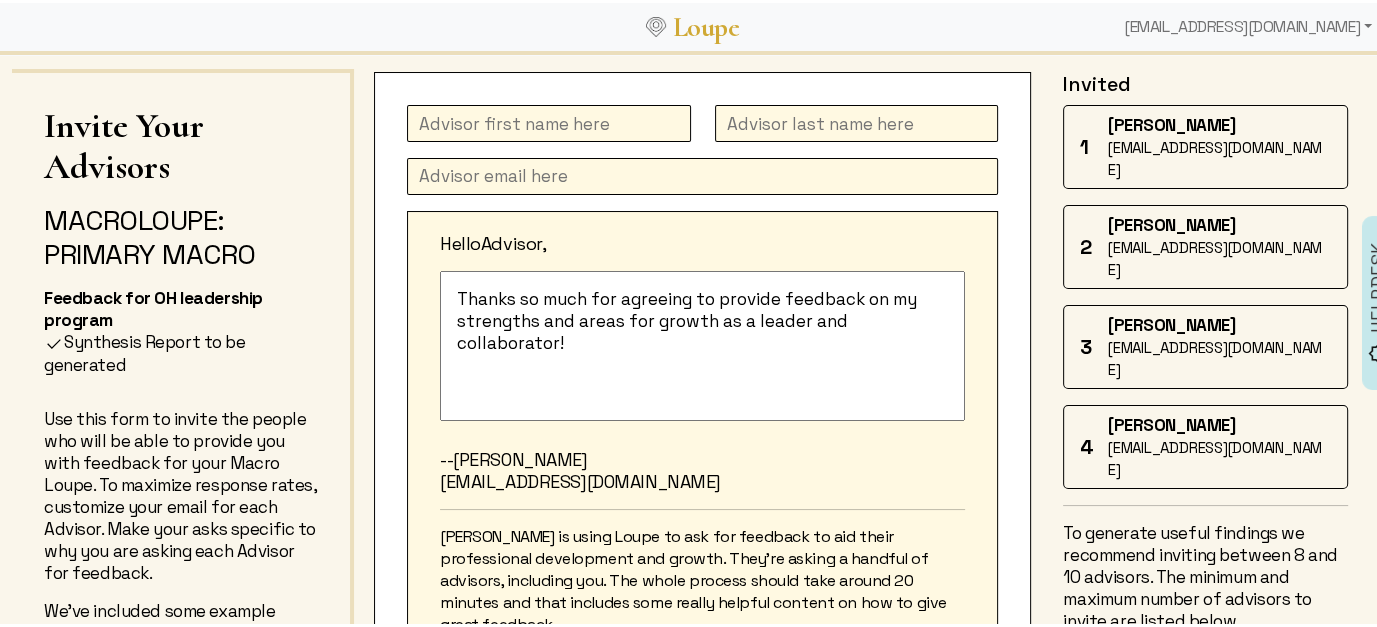 click 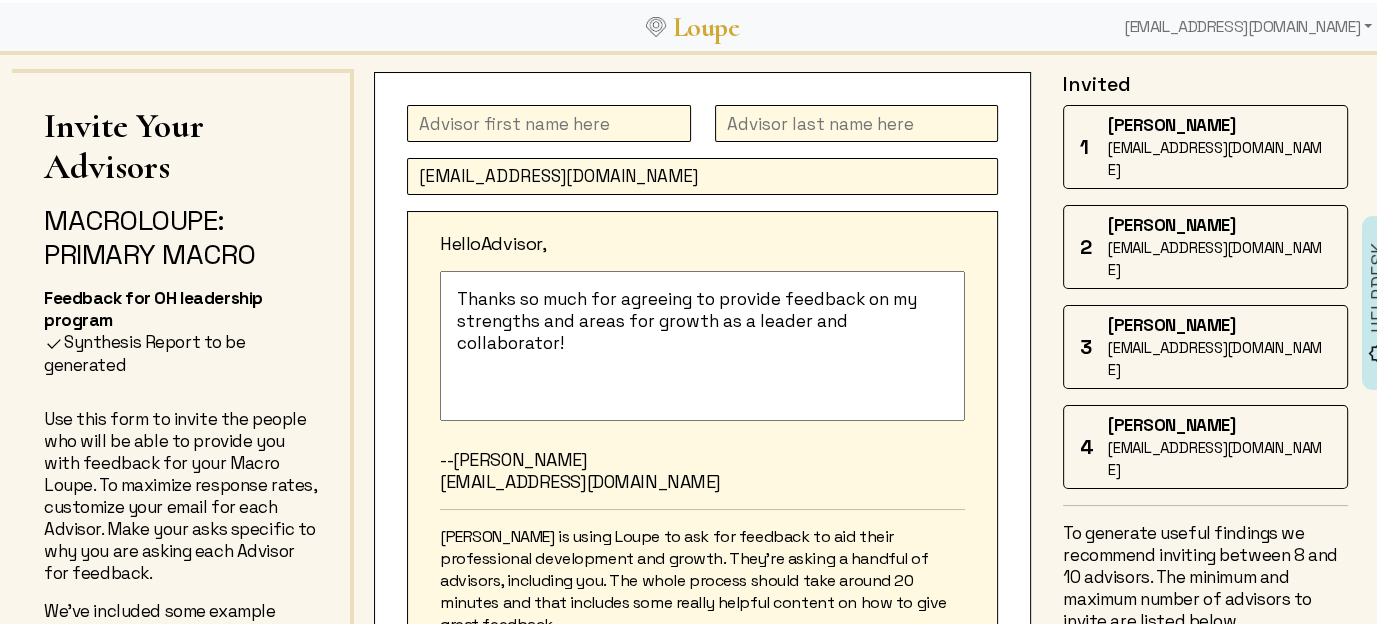 type on "[EMAIL_ADDRESS][DOMAIN_NAME]" 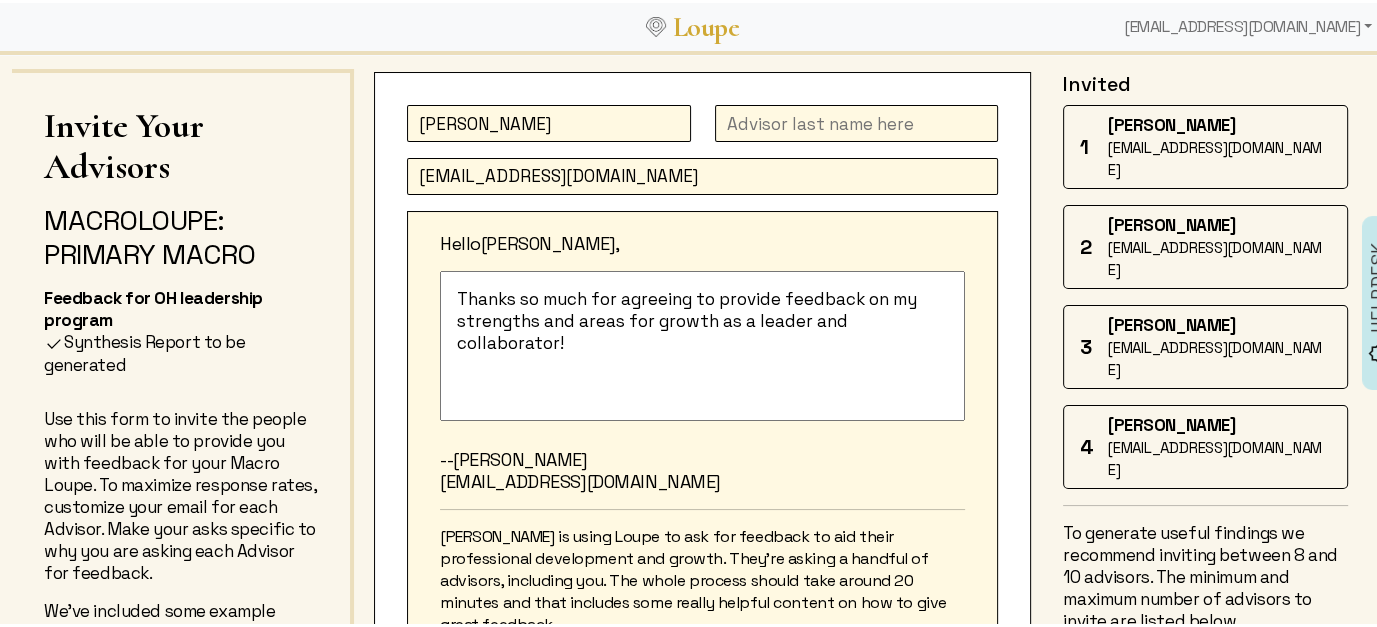 type on "[PERSON_NAME]" 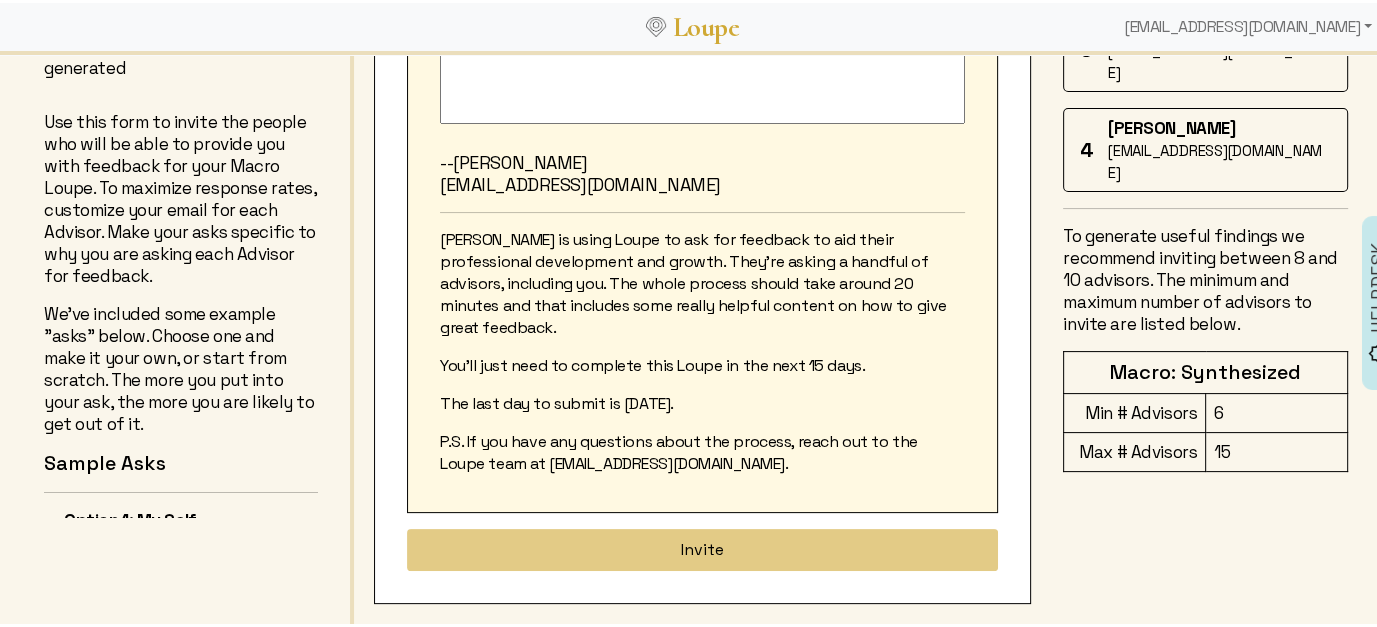 scroll, scrollTop: 376, scrollLeft: 0, axis: vertical 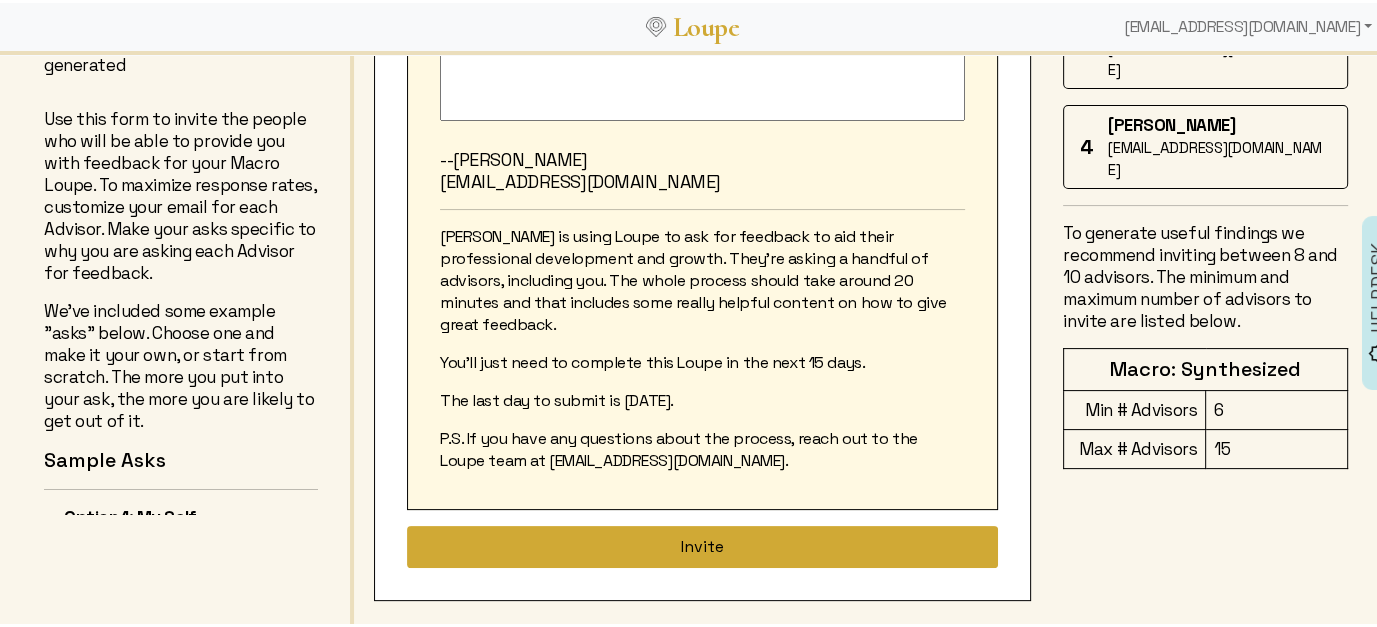 type on "[PERSON_NAME]" 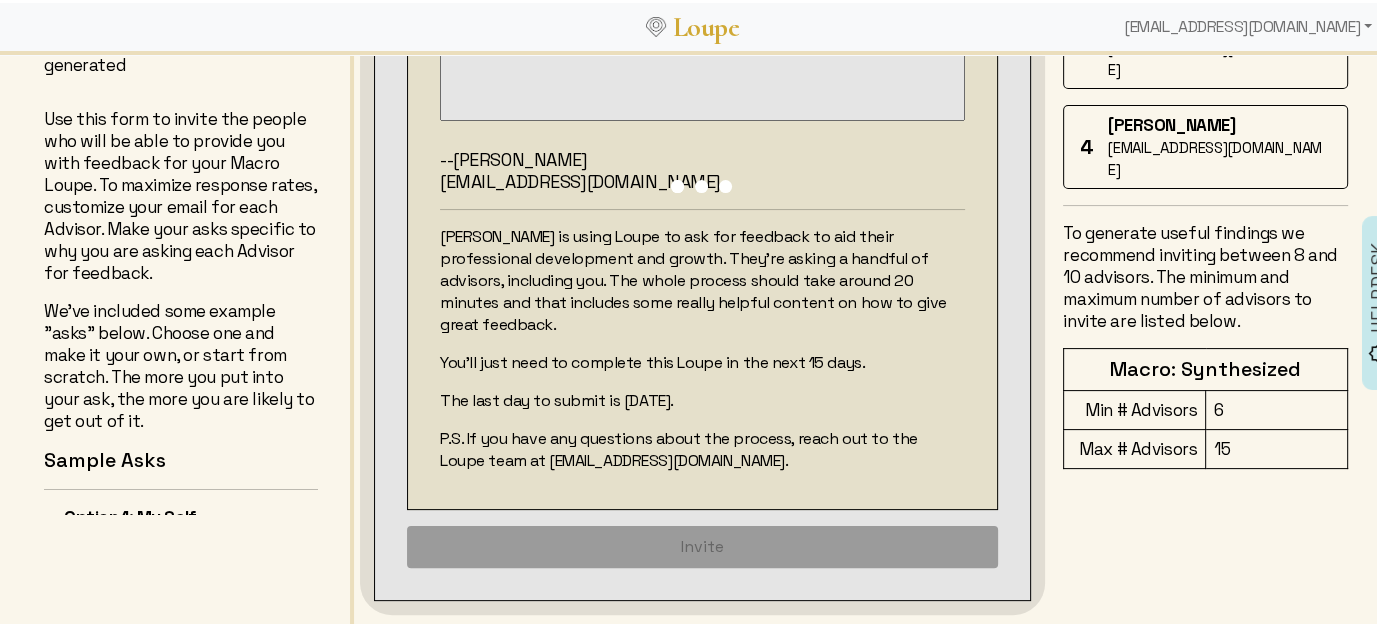 type 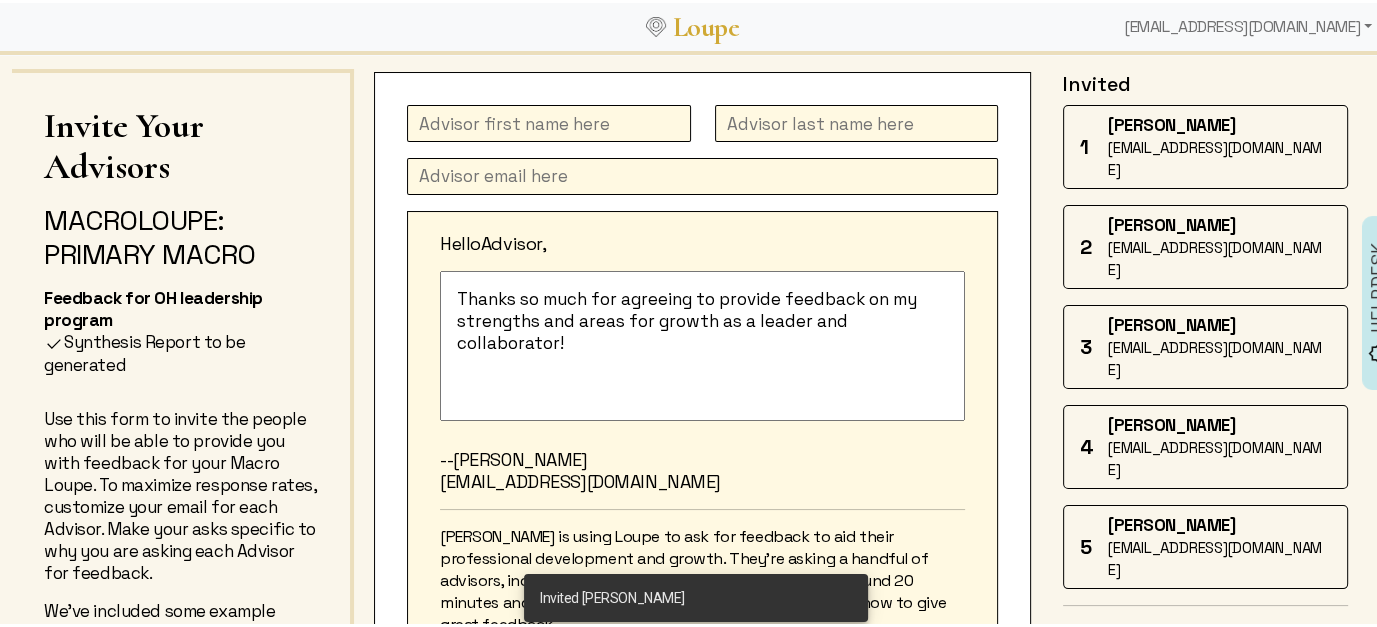 scroll, scrollTop: 0, scrollLeft: 0, axis: both 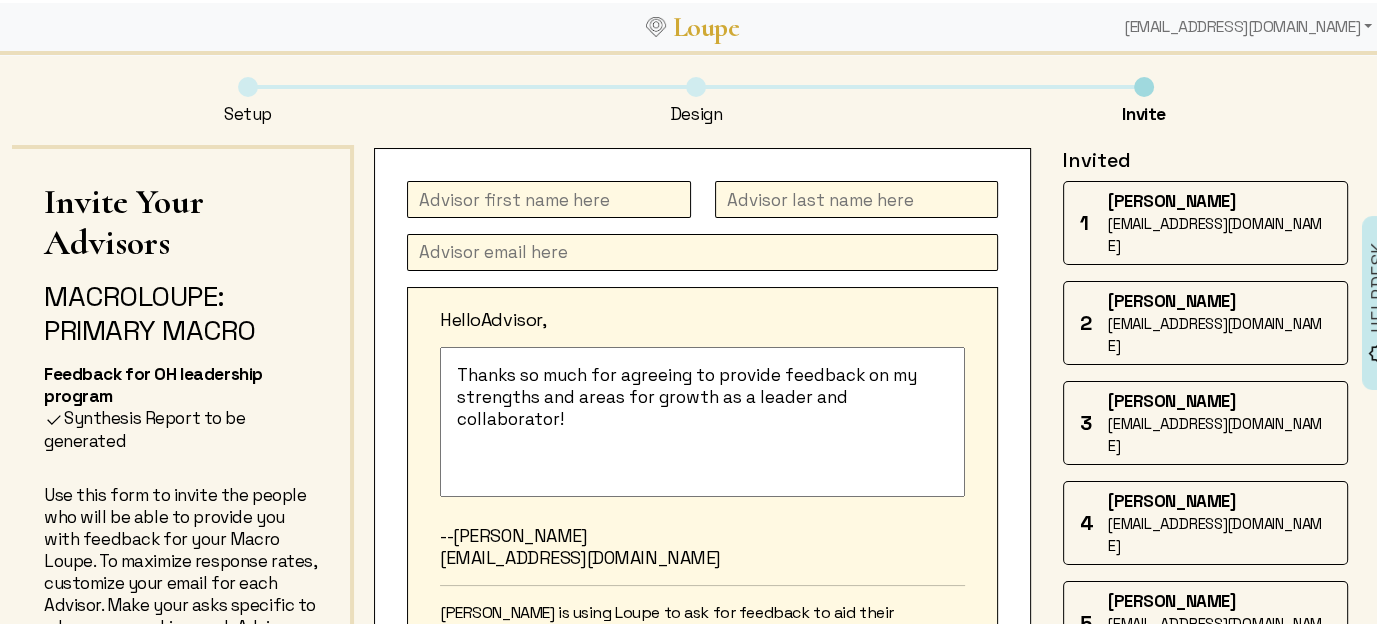click 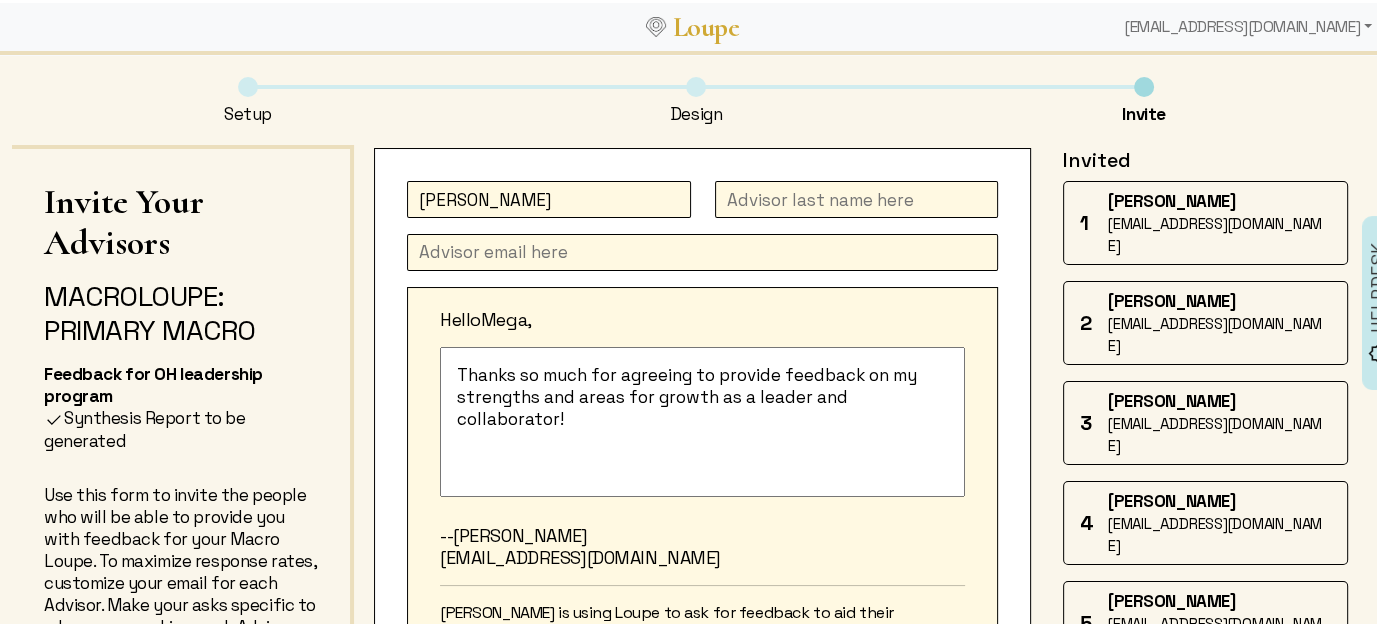type on "[PERSON_NAME]" 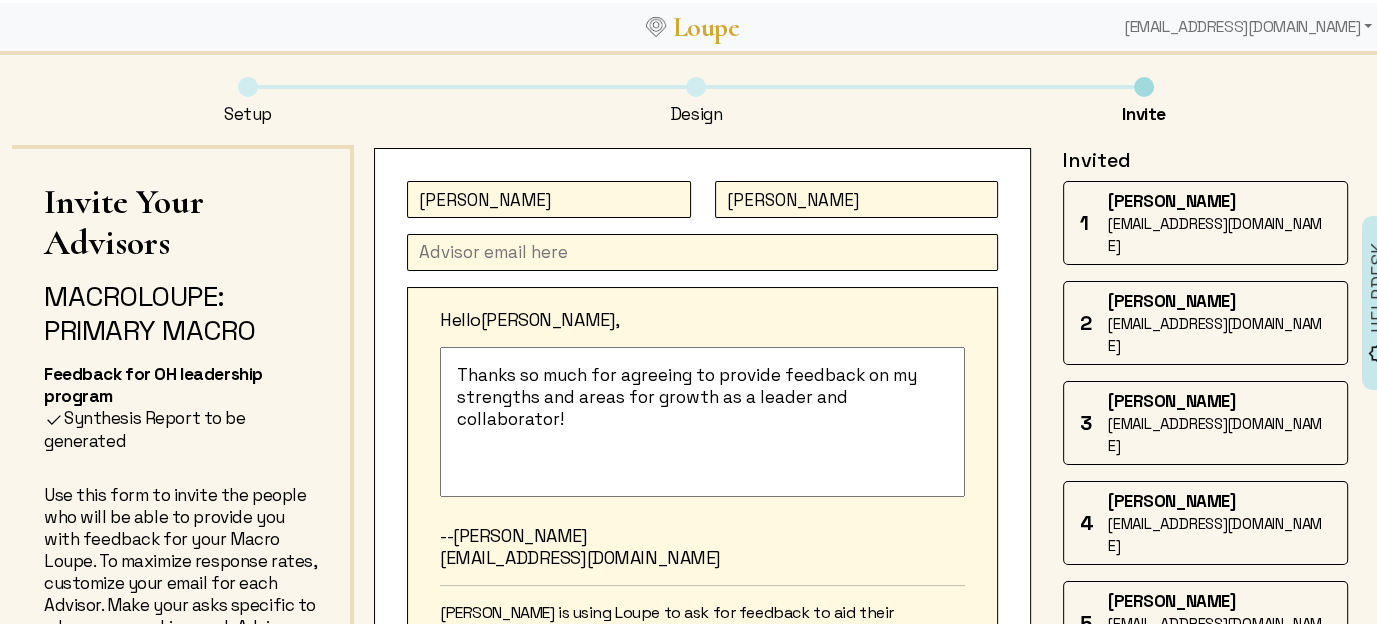 type on "[PERSON_NAME]" 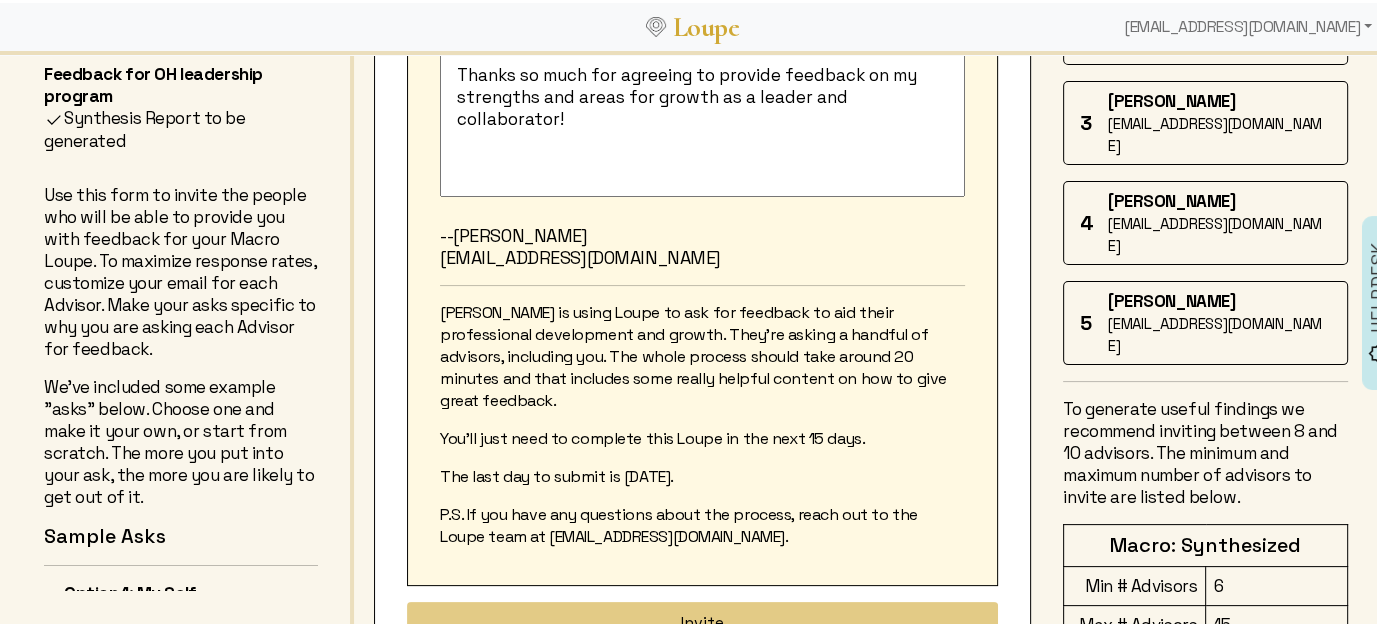 scroll, scrollTop: 376, scrollLeft: 0, axis: vertical 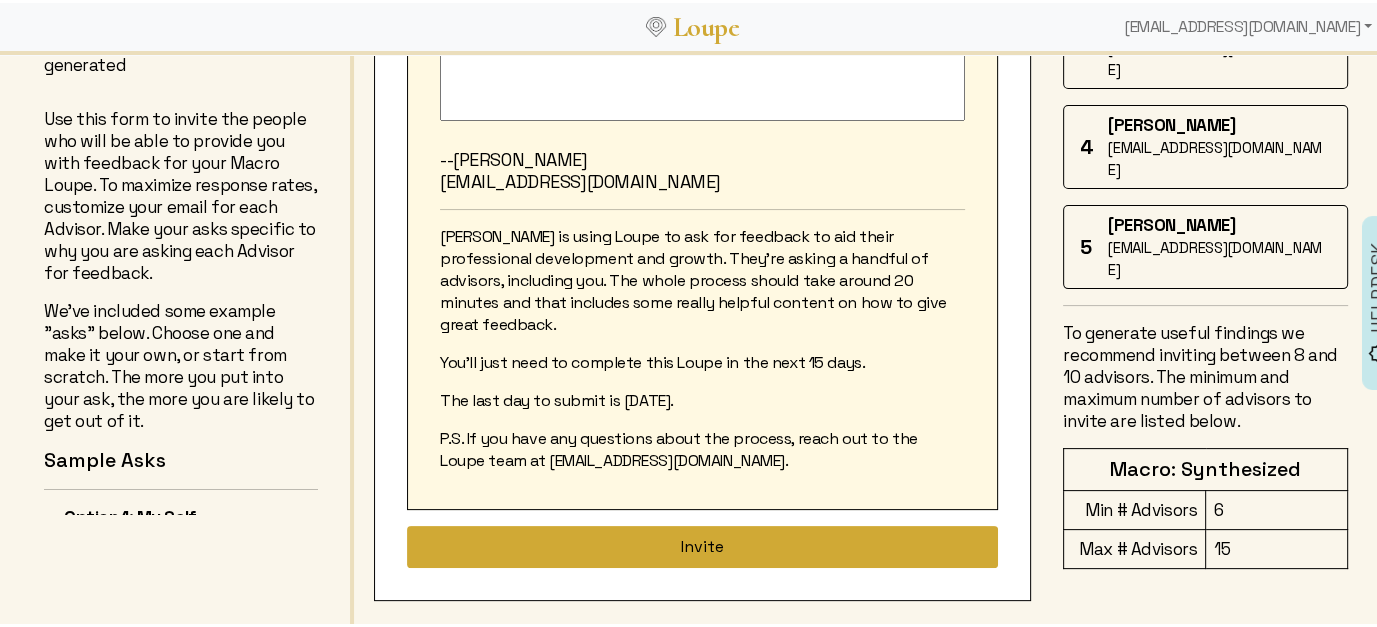 type on "[EMAIL_ADDRESS][DOMAIN_NAME]" 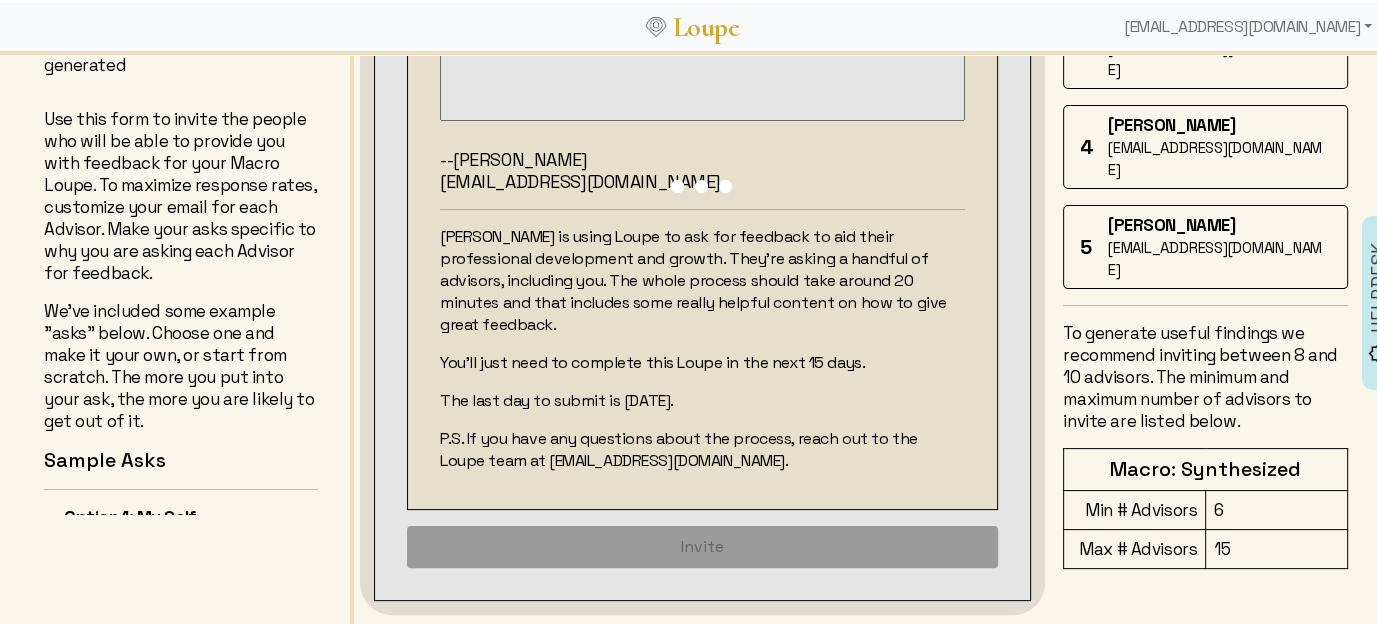 type 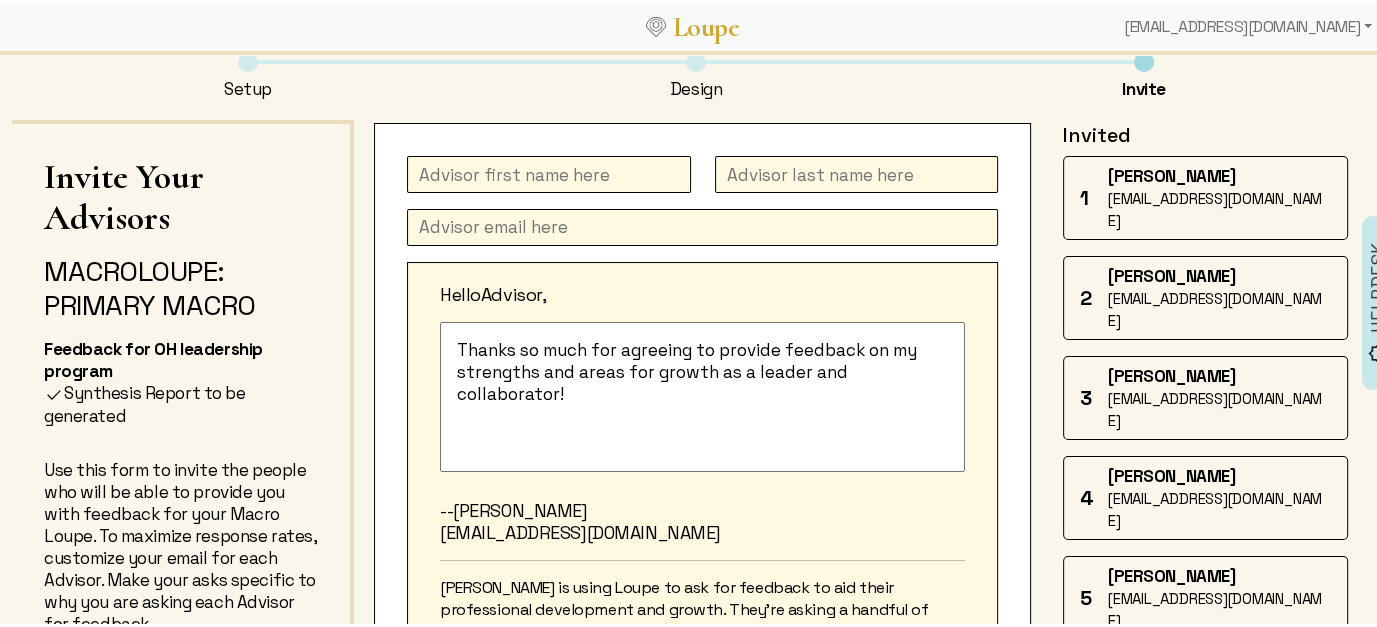scroll, scrollTop: 0, scrollLeft: 0, axis: both 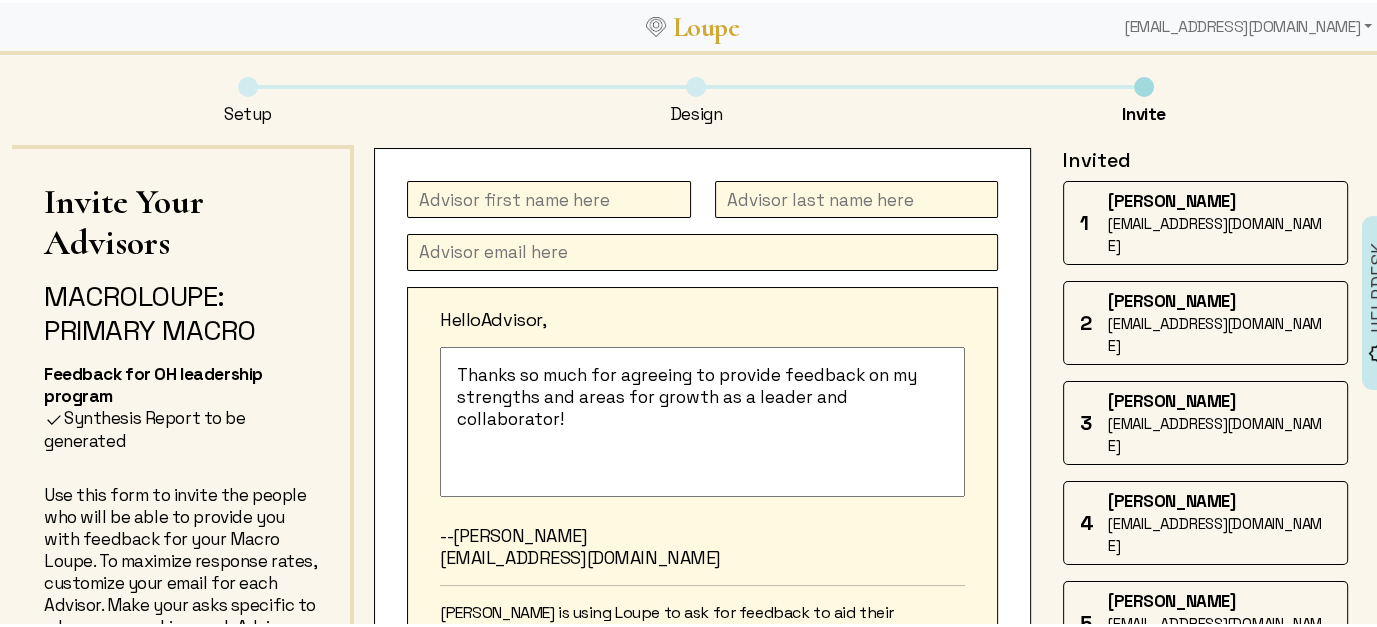 click 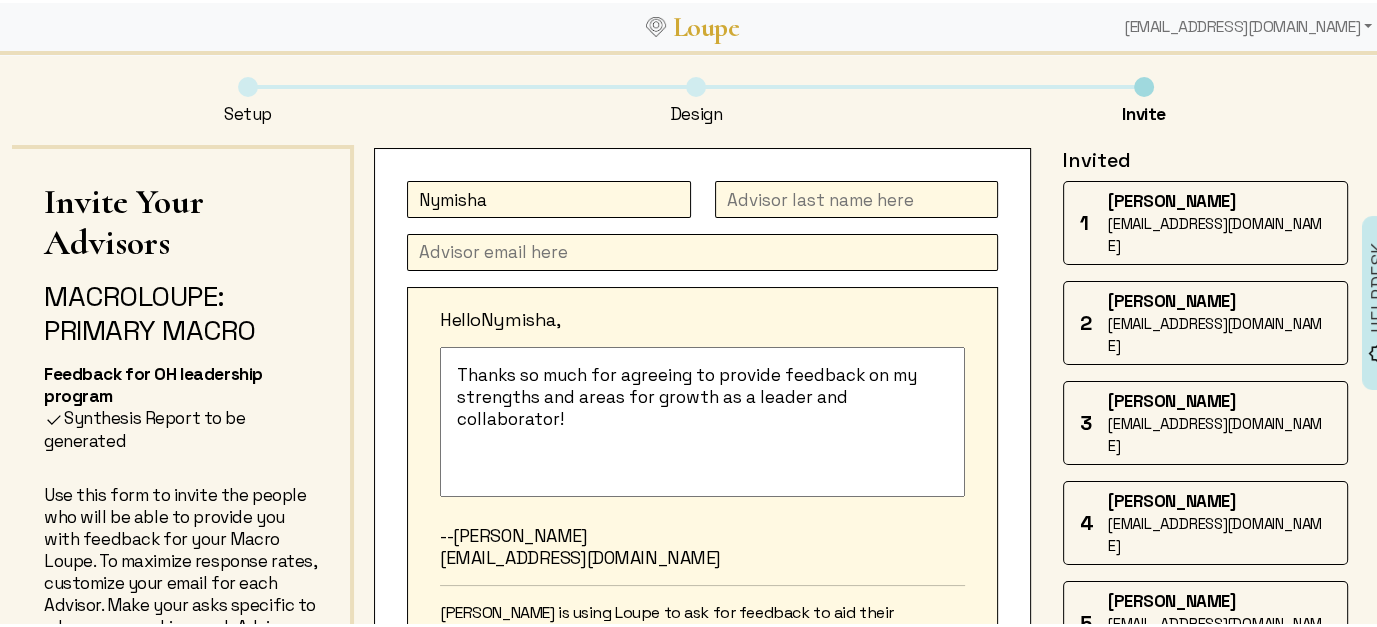 type on "Nymisha" 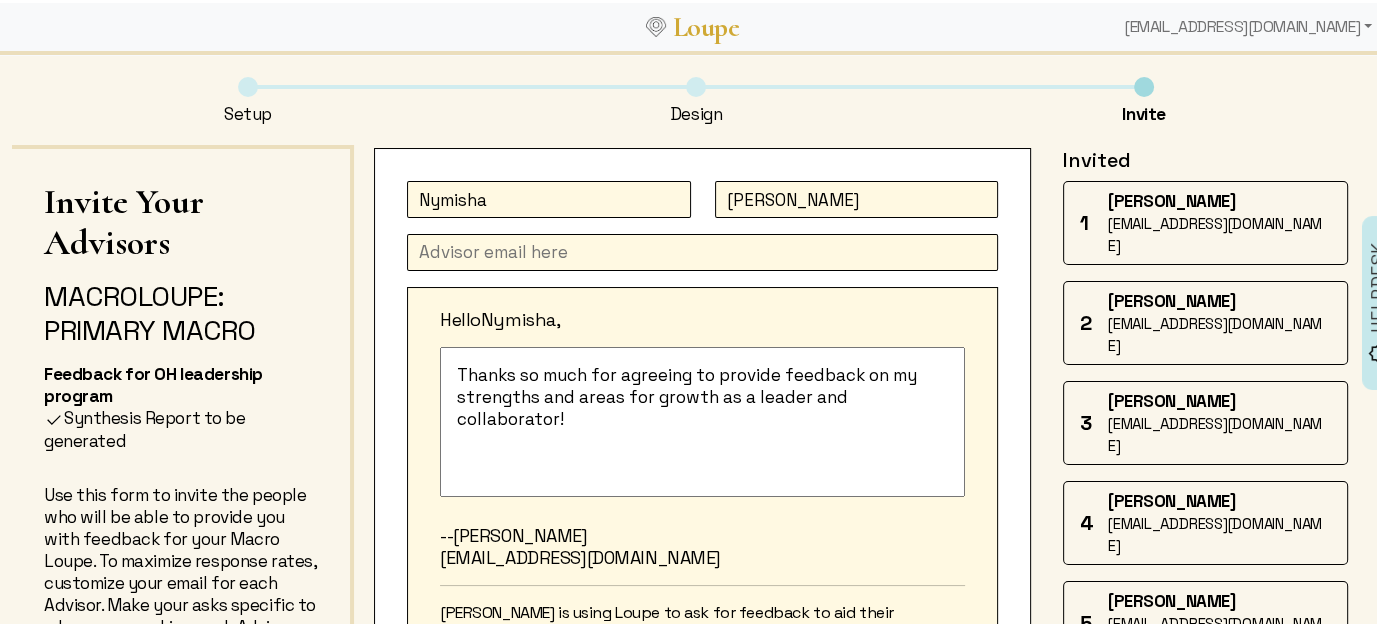 type on "[PERSON_NAME]" 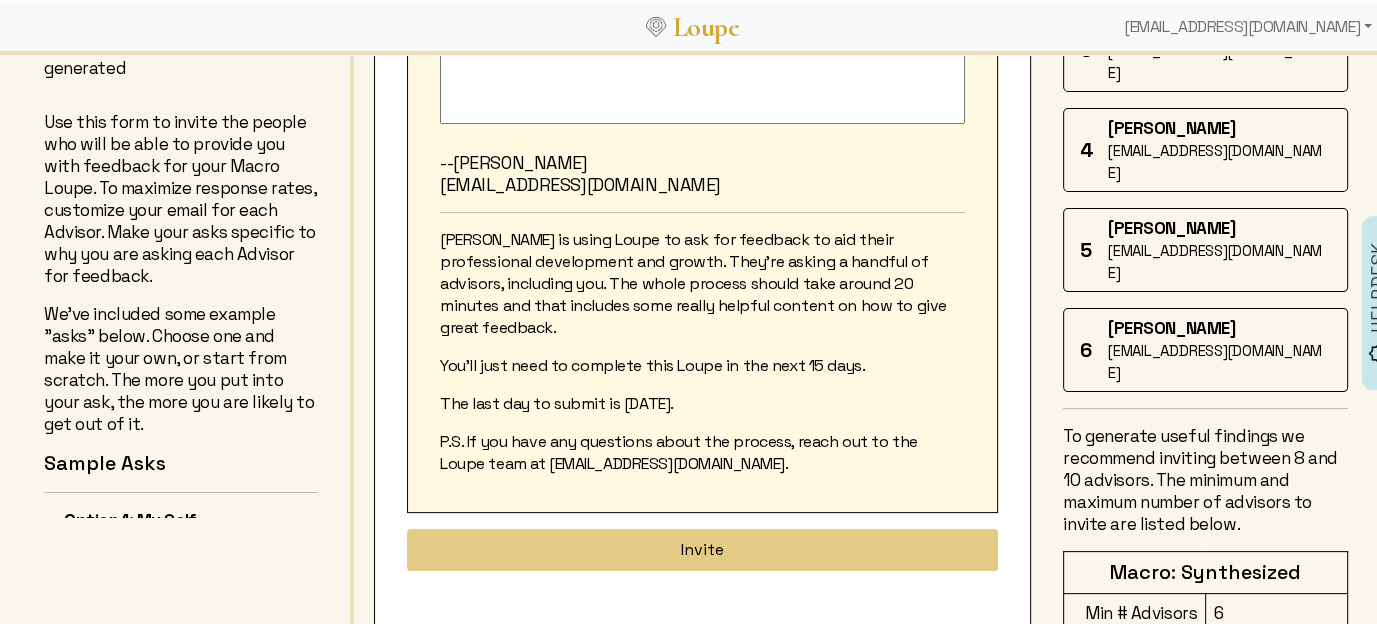 scroll, scrollTop: 376, scrollLeft: 0, axis: vertical 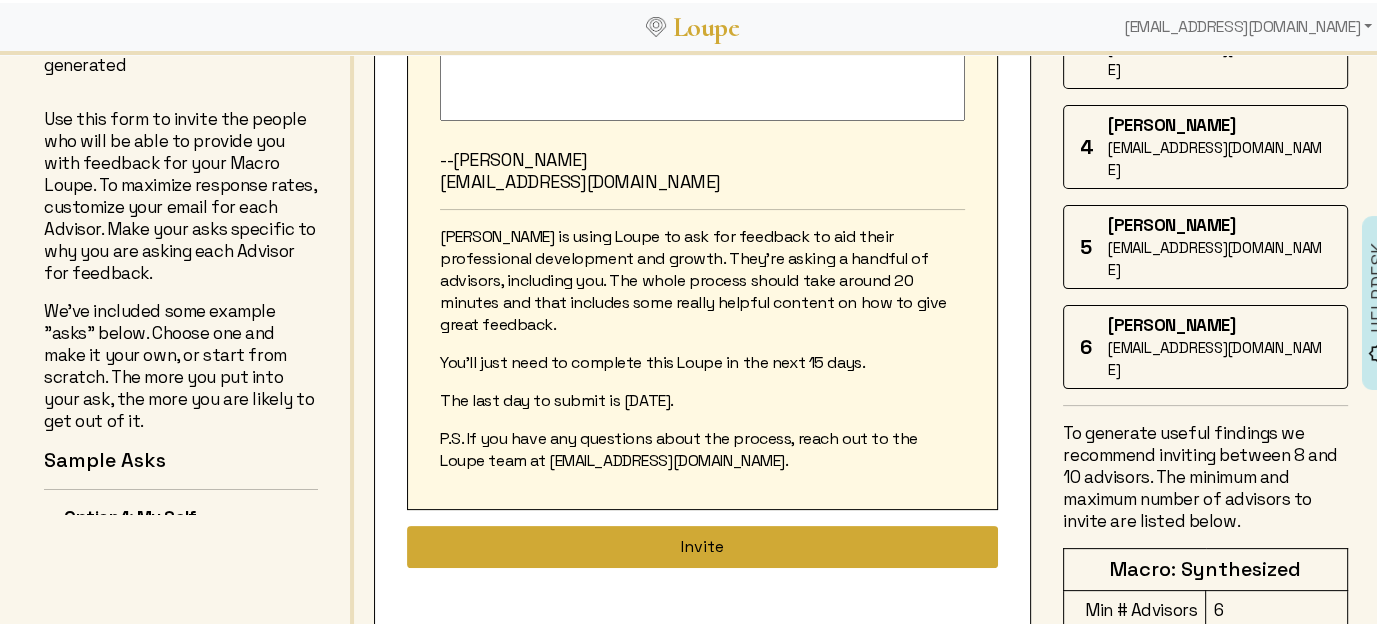 type on "[EMAIL_ADDRESS][DOMAIN_NAME]" 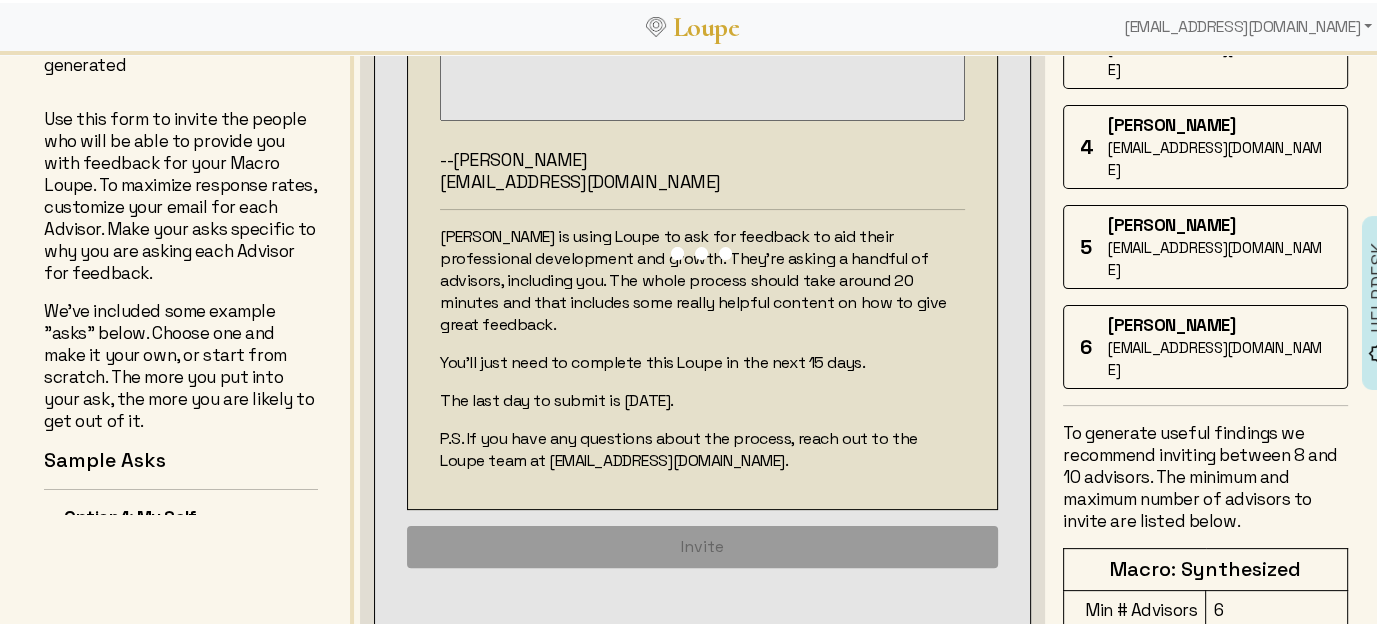 type 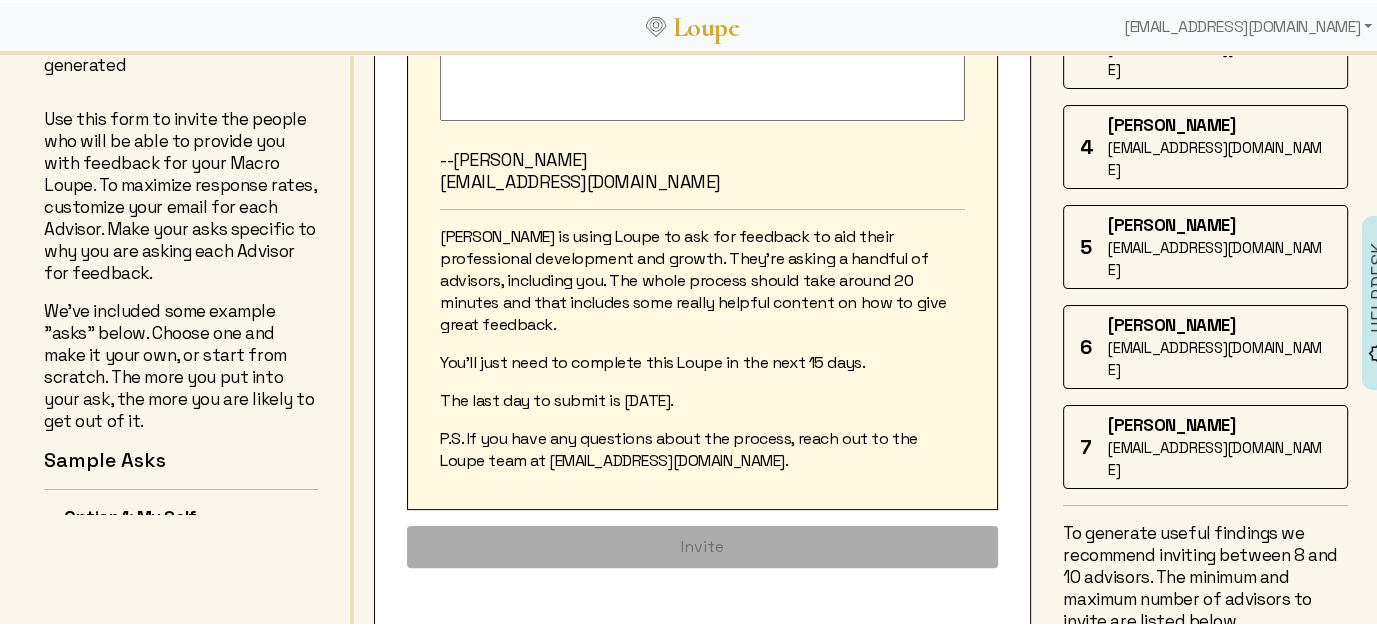 click on "Hello   Advisor,  Thanks so much for agreeing to provide feedback on my strengths and areas for growth as a leader and collaborator!  --[PERSON_NAME]  [PERSON_NAME][EMAIL_ADDRESS][DOMAIN_NAME]   [PERSON_NAME] is using Loupe to ask for feedback to aid their professional development and growth. They're asking a handful of advisors, including you. The whole process should take around 20 minutes and that includes some really helpful content on how to give great feedback.   You’ll just need to complete this Loupe in the next 15 days.  The last day to submit is [DATE].  P.S. If you have any questions about the process, reach out to the Loupe team at [EMAIL_ADDRESS][DOMAIN_NAME]." 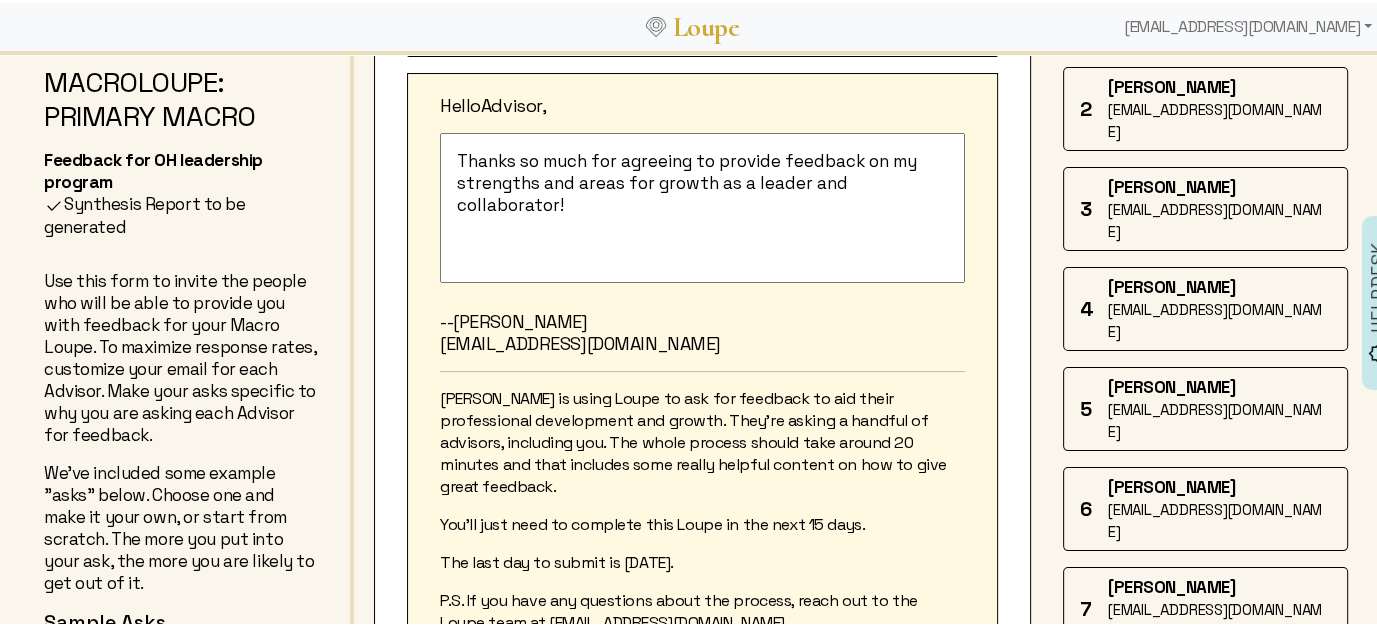 scroll, scrollTop: 0, scrollLeft: 0, axis: both 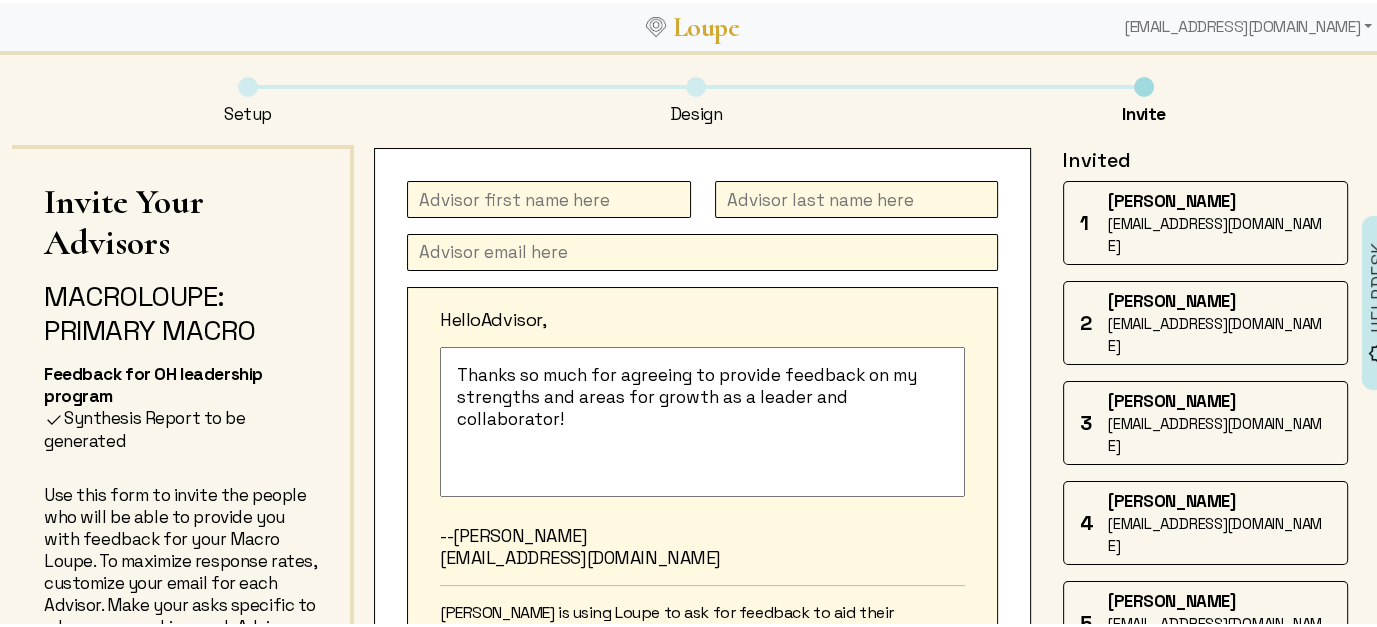 click 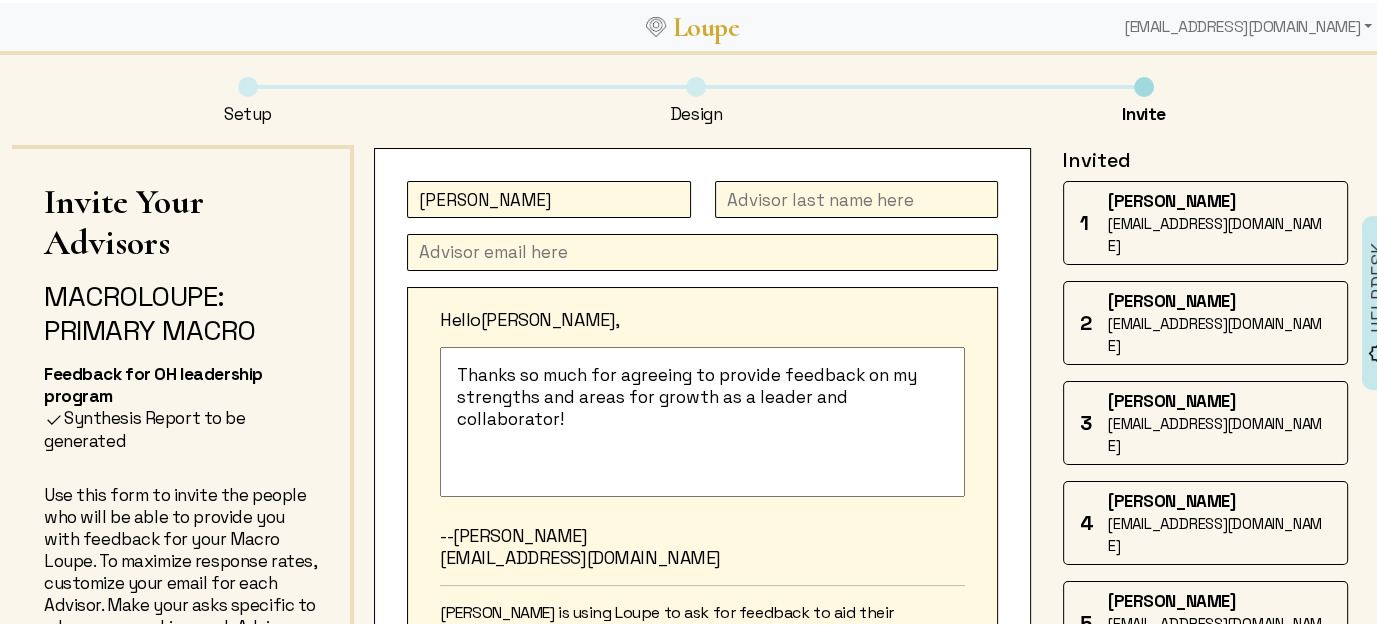 type on "[PERSON_NAME]" 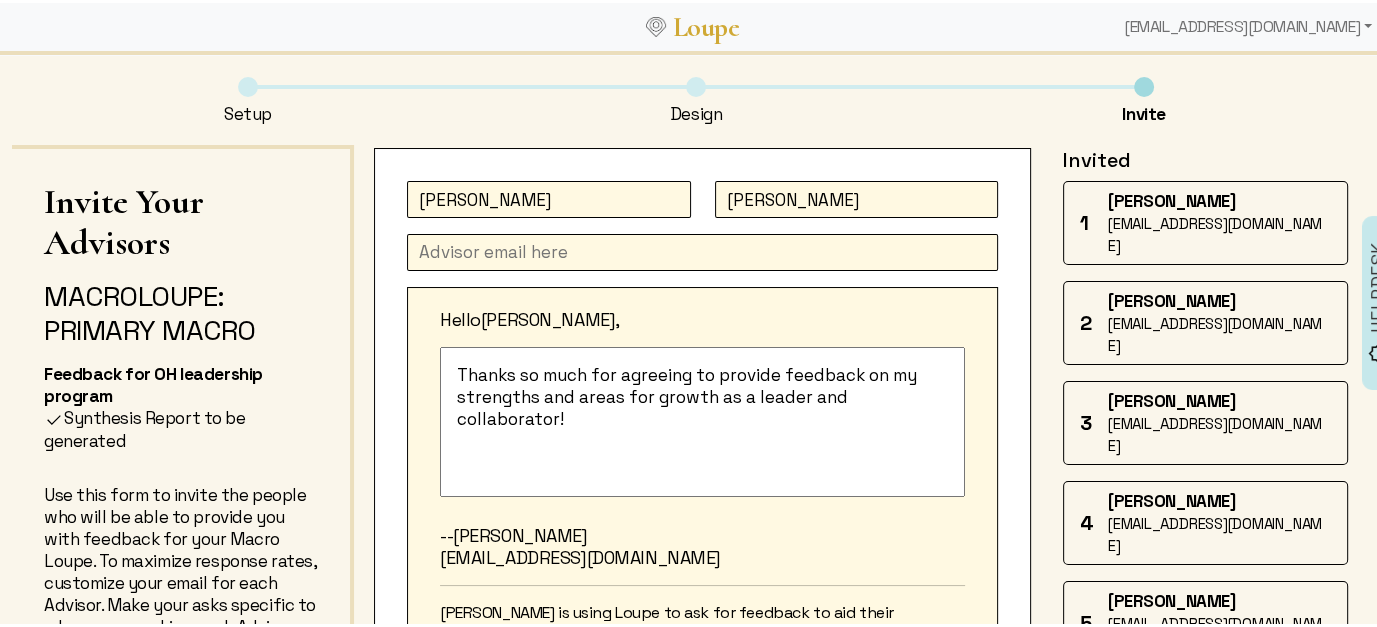 type on "[PERSON_NAME]" 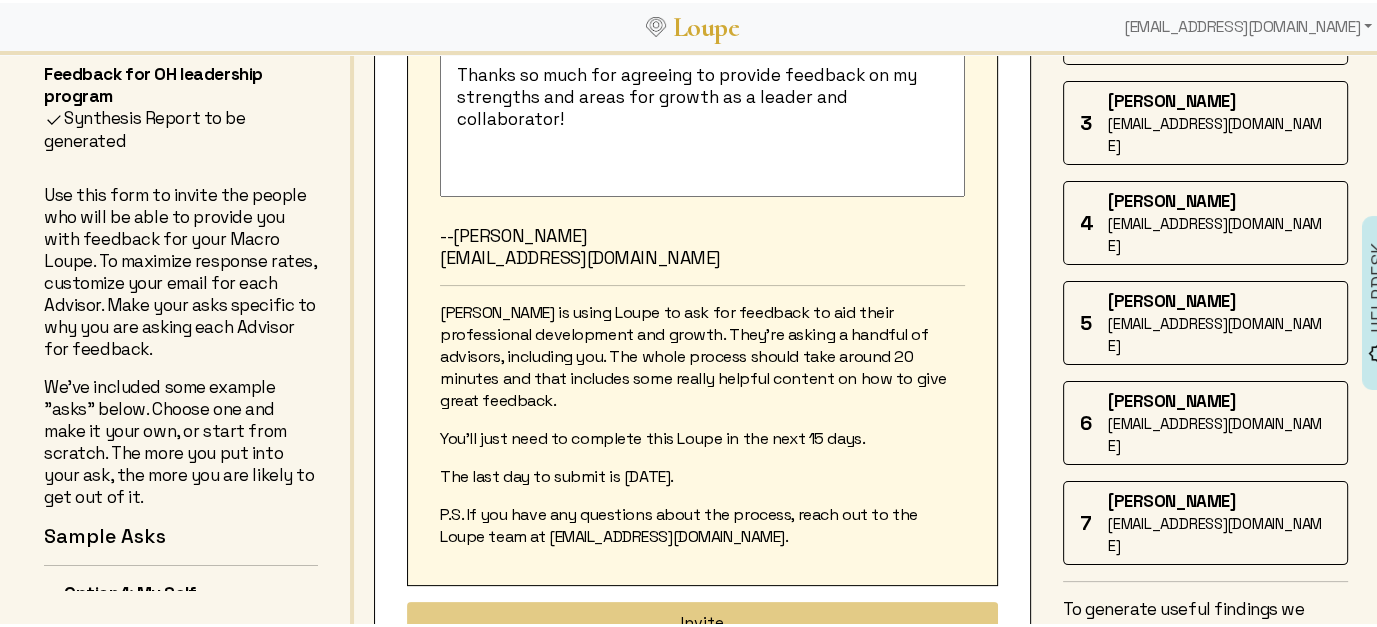 scroll, scrollTop: 400, scrollLeft: 0, axis: vertical 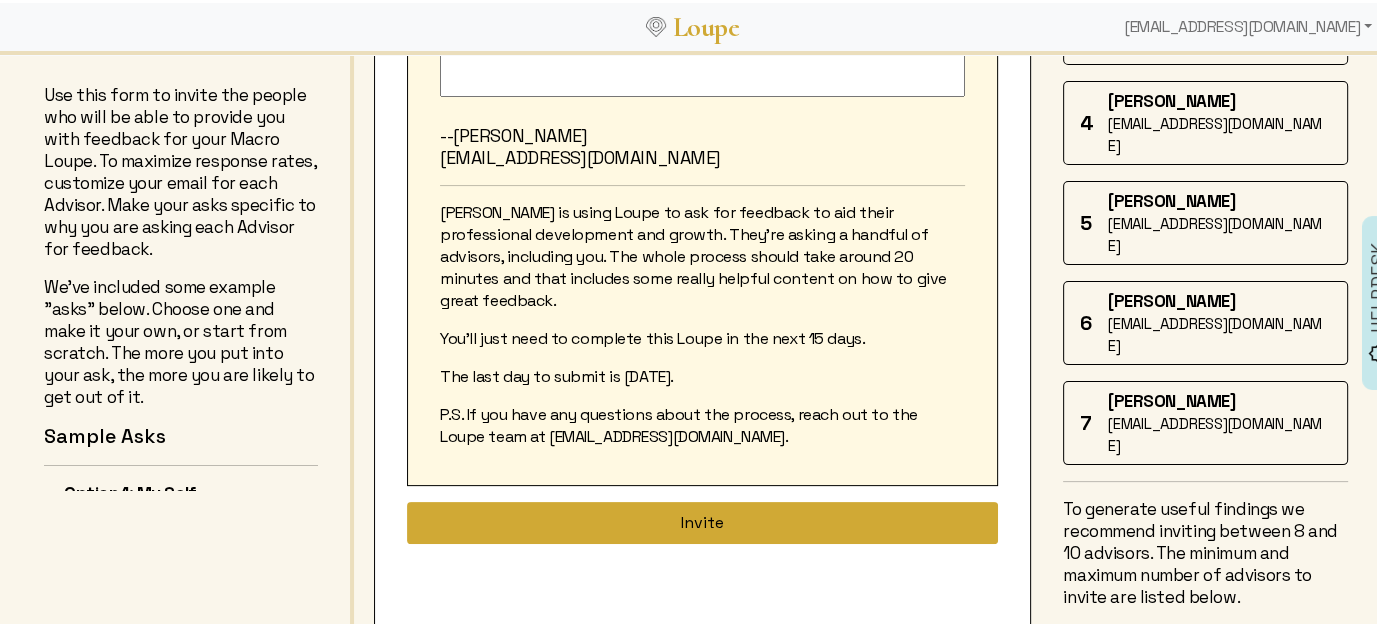 type on "[EMAIL_ADDRESS][DOMAIN_NAME]" 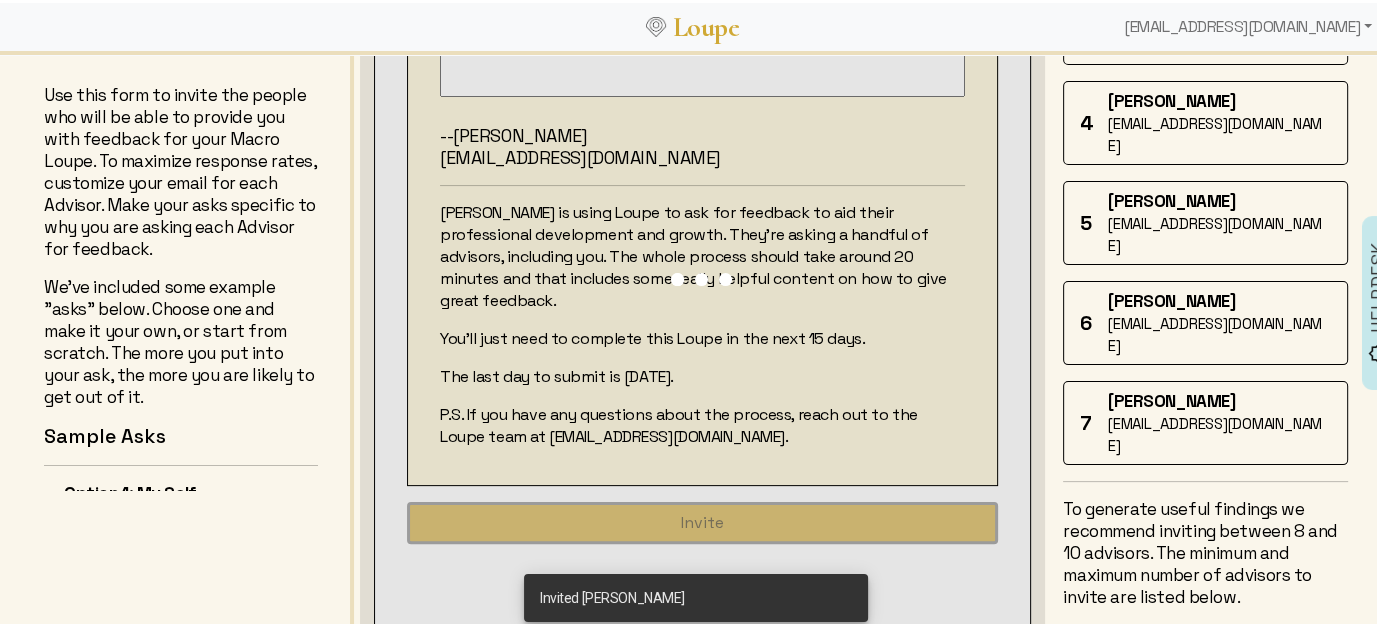 type 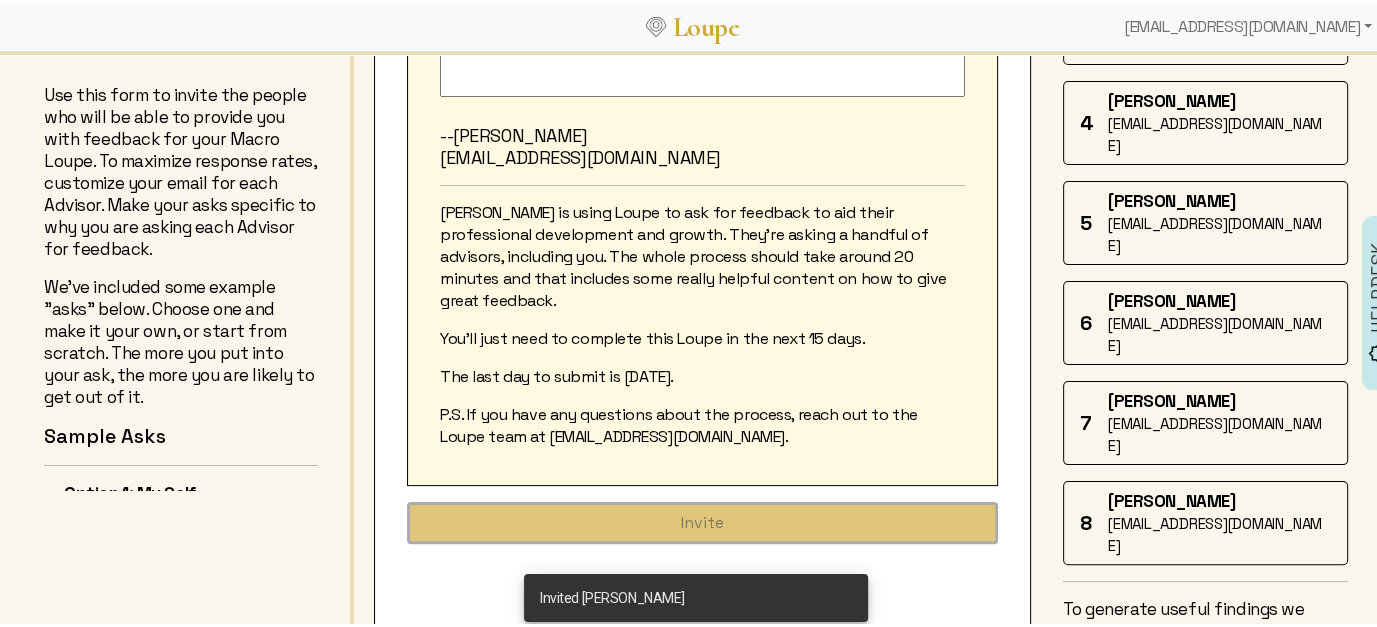 scroll, scrollTop: 0, scrollLeft: 0, axis: both 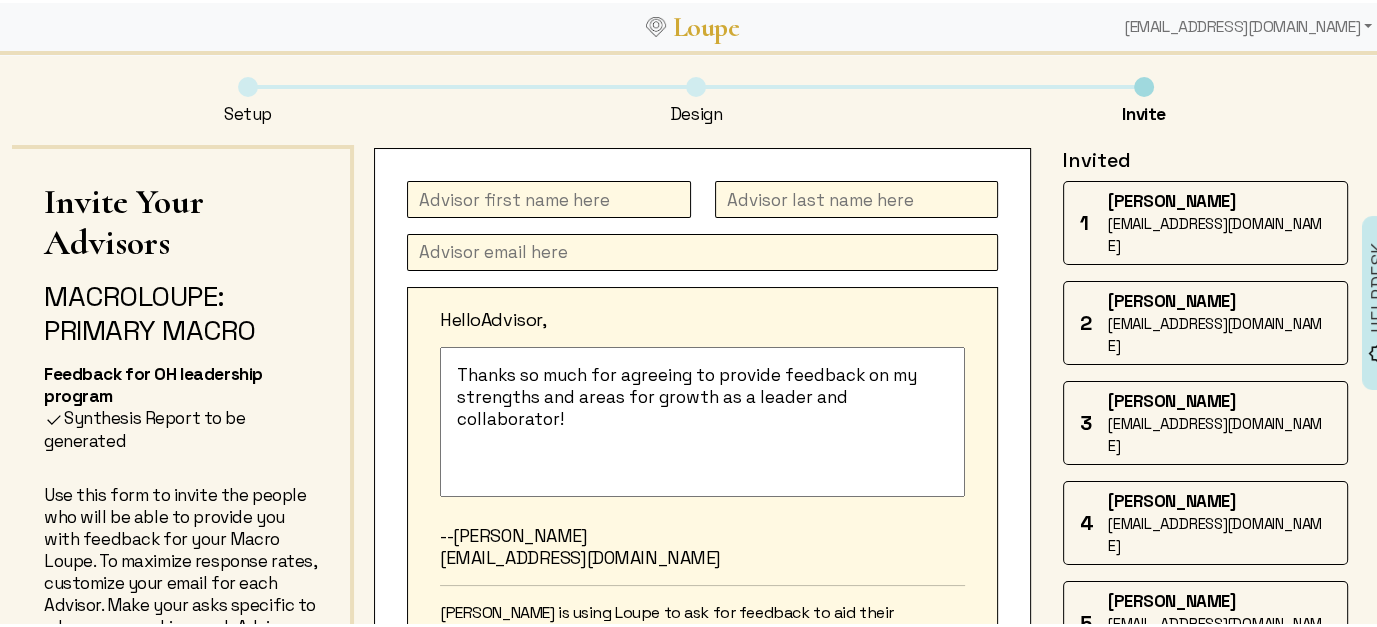 click 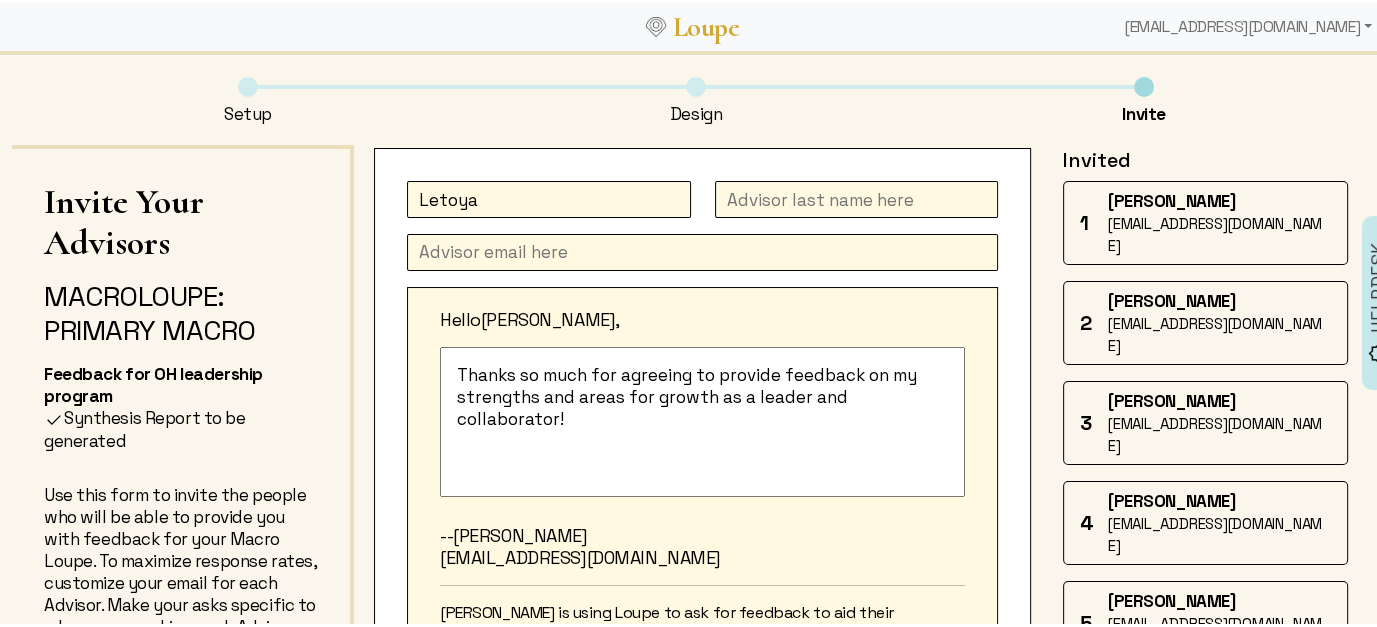 type on "Letoya" 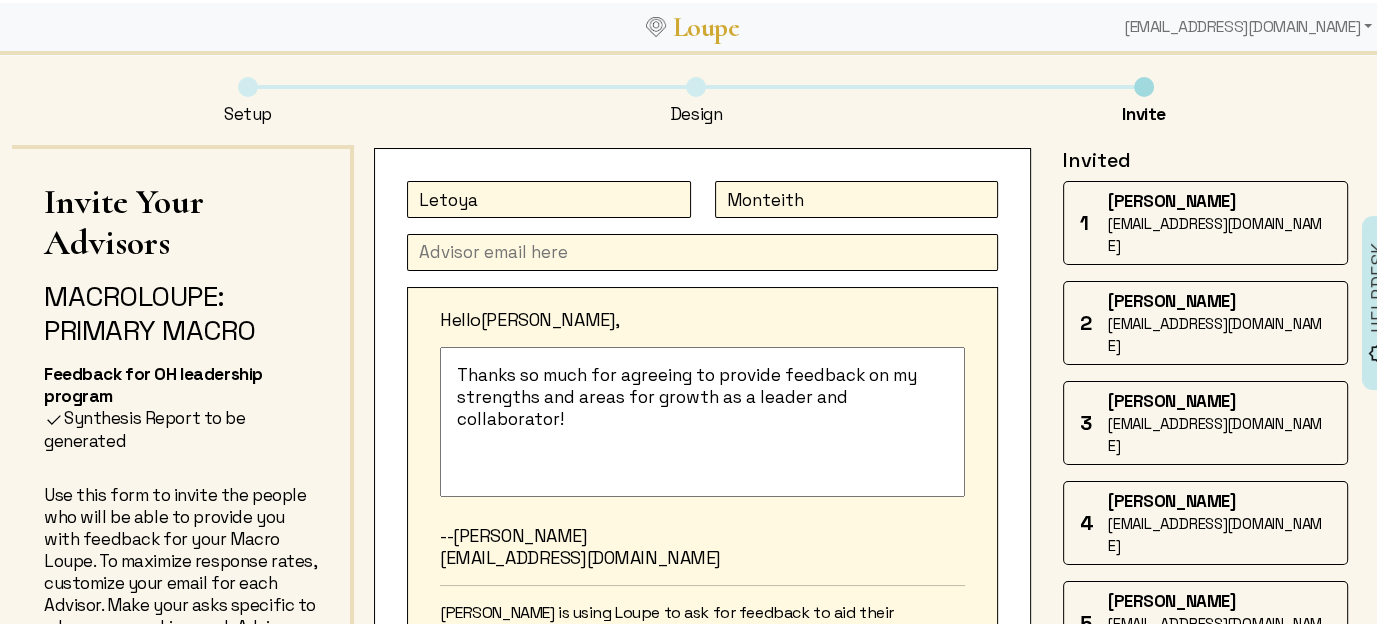 type on "Monteith" 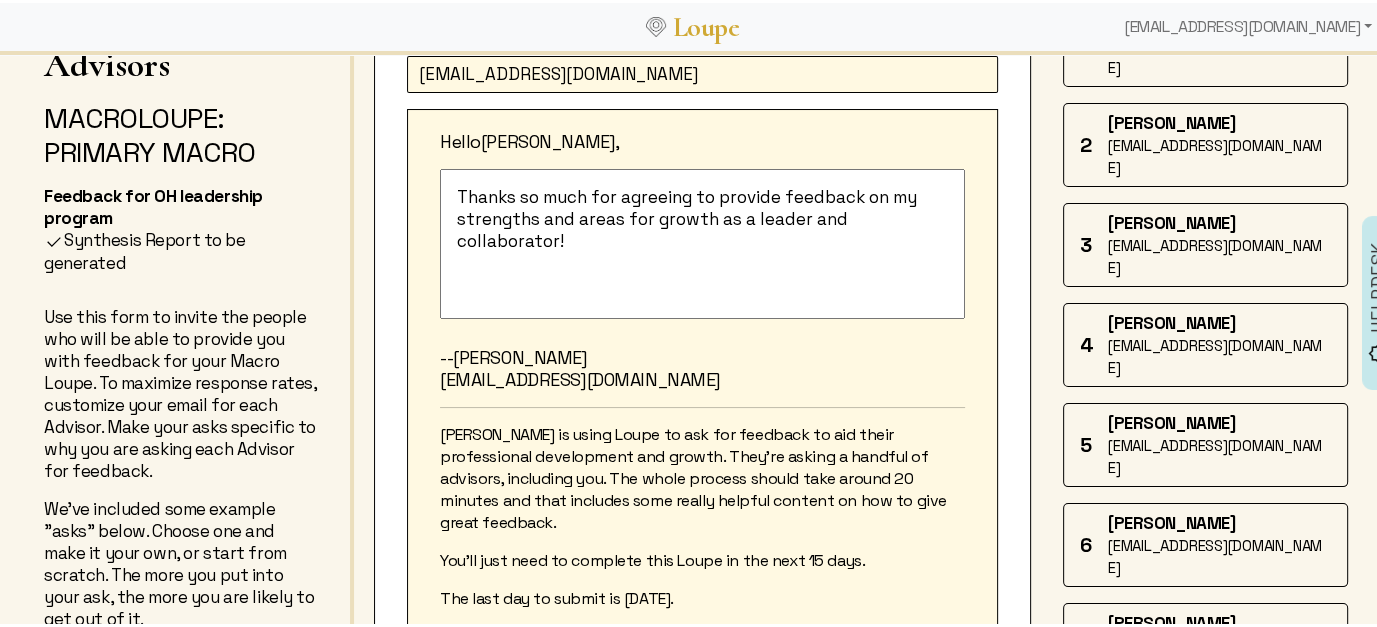 scroll, scrollTop: 400, scrollLeft: 0, axis: vertical 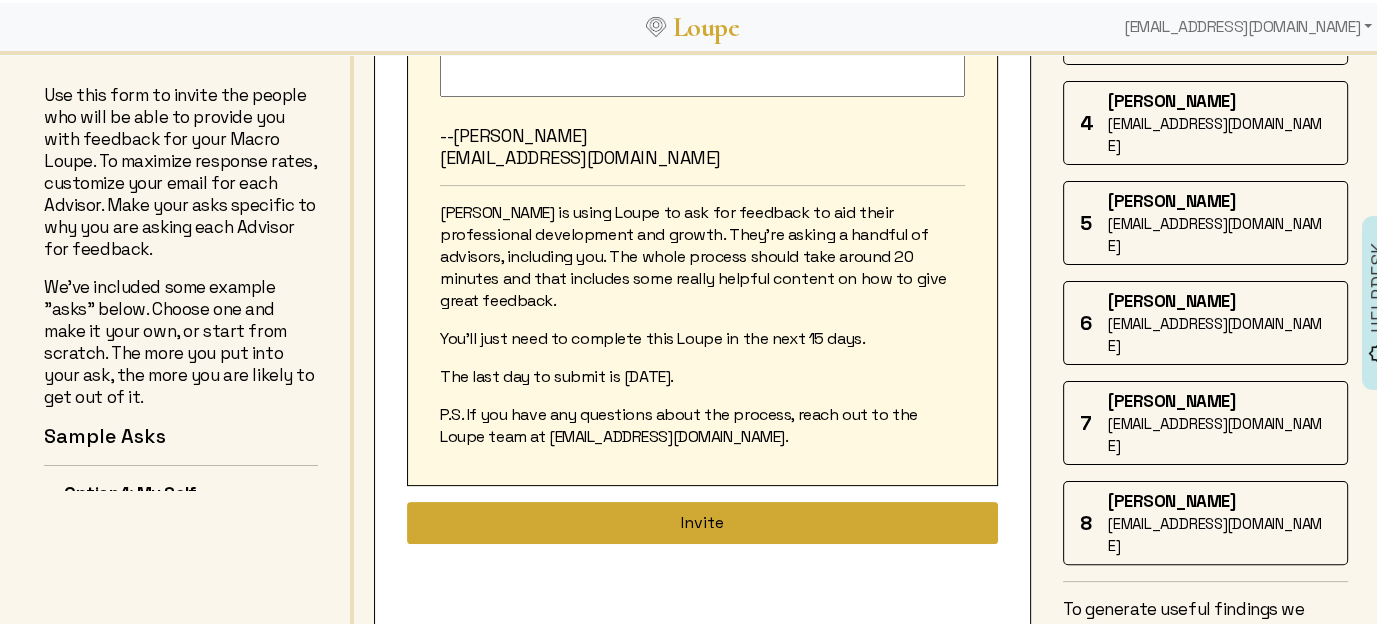 type on "[EMAIL_ADDRESS][DOMAIN_NAME]" 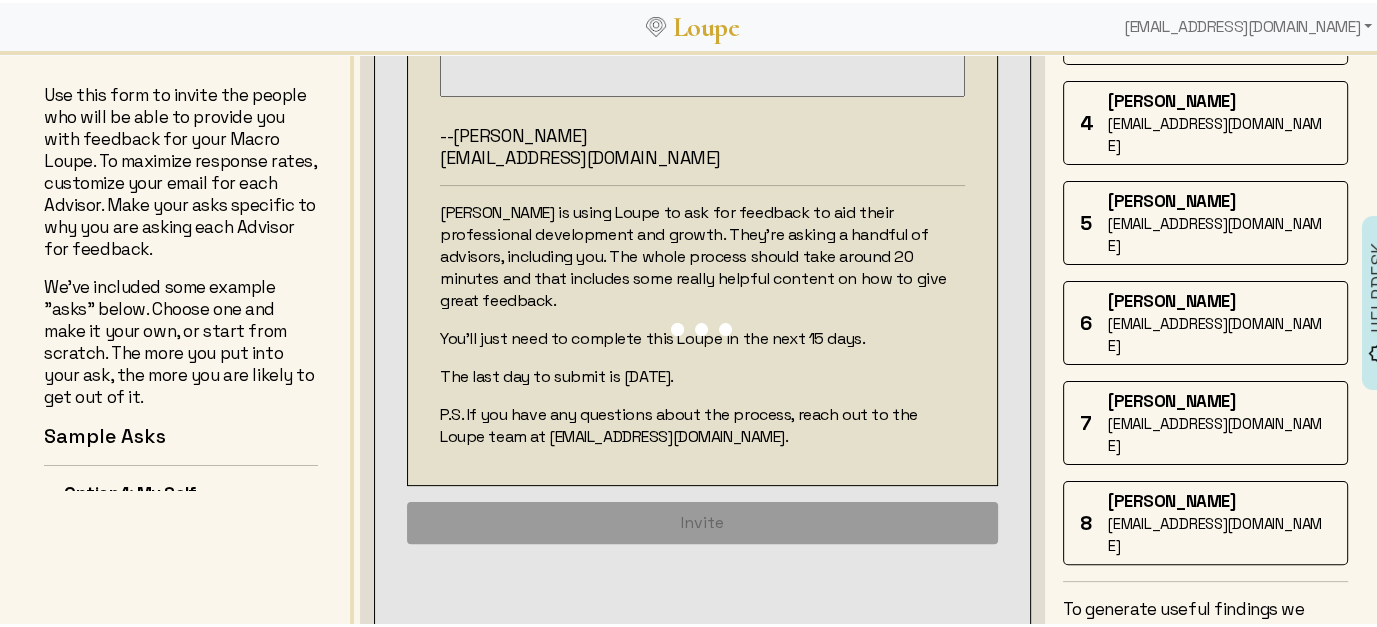 type 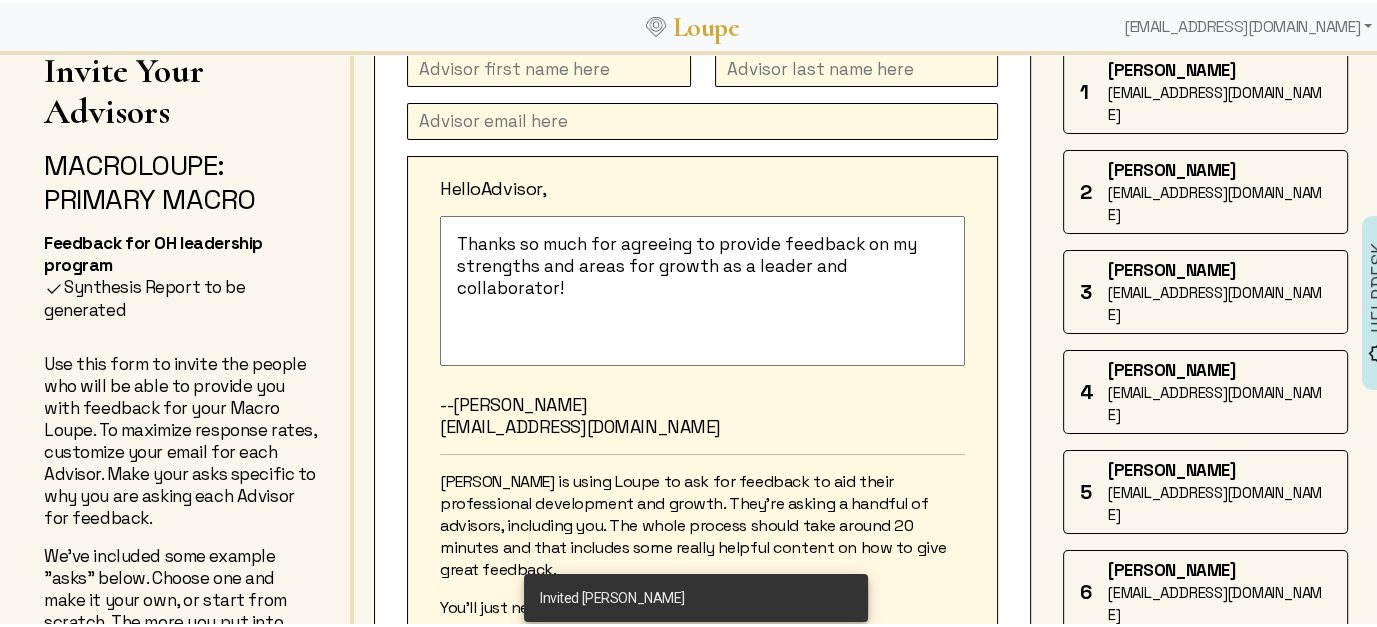 scroll, scrollTop: 0, scrollLeft: 0, axis: both 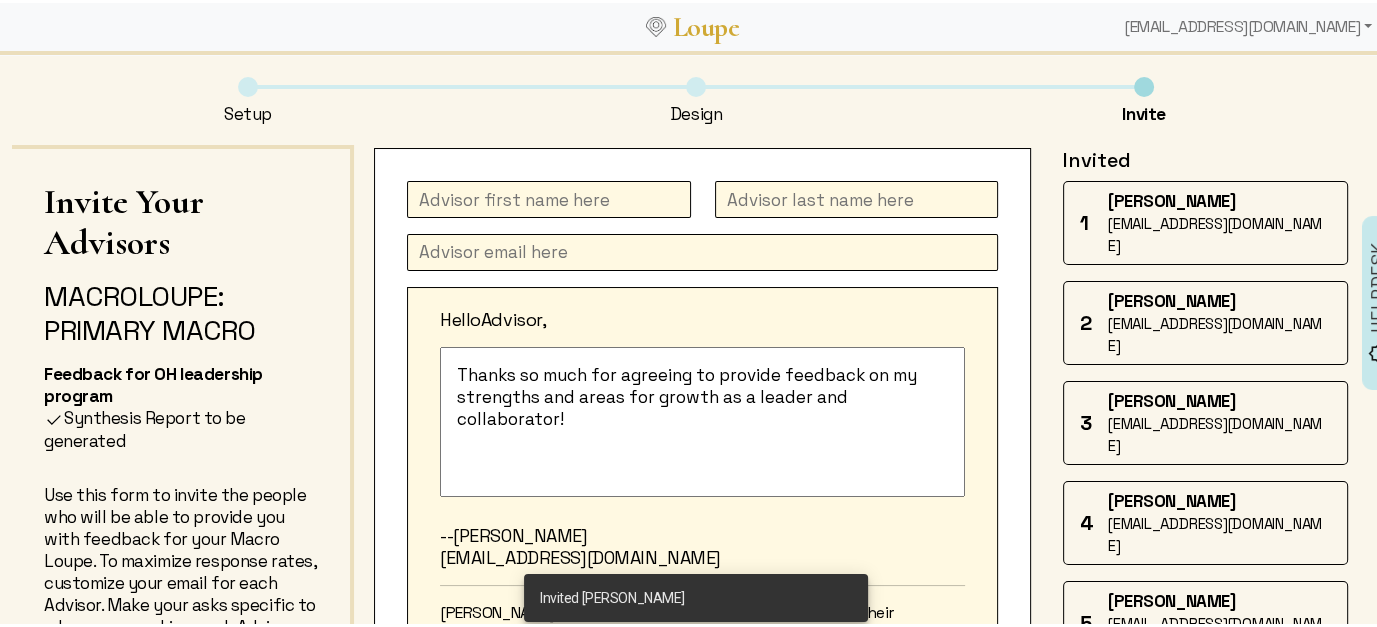 click 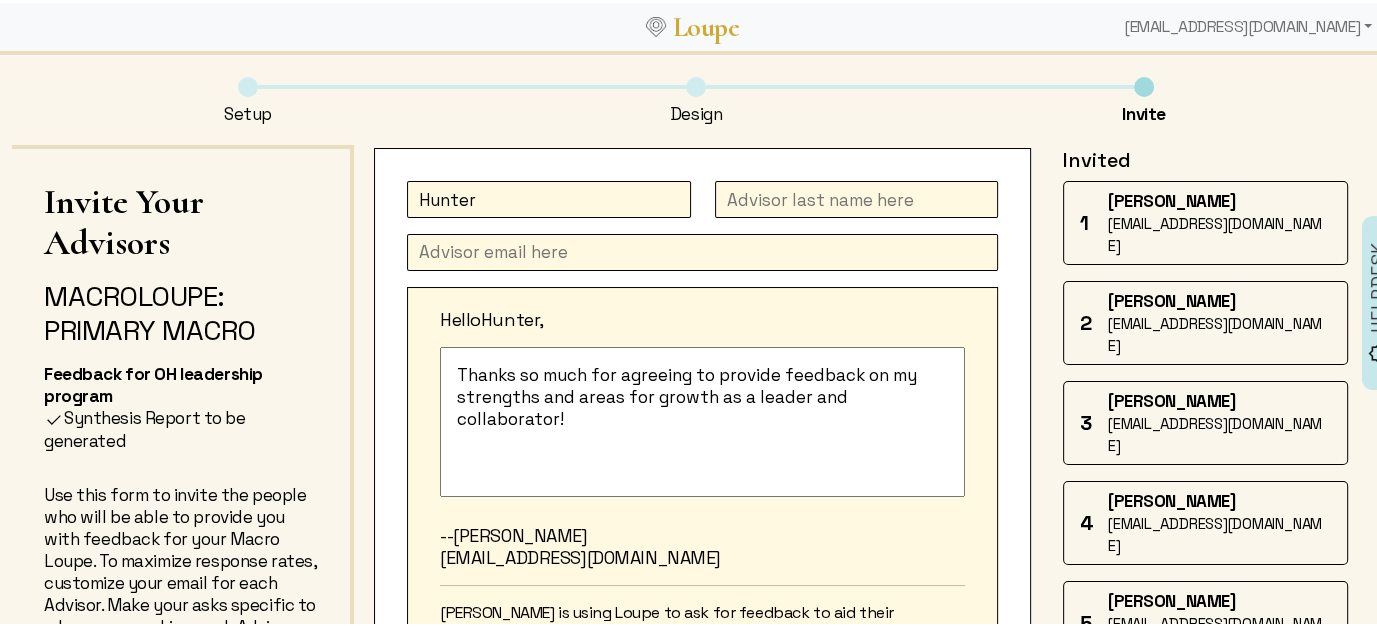 type on "Hunter" 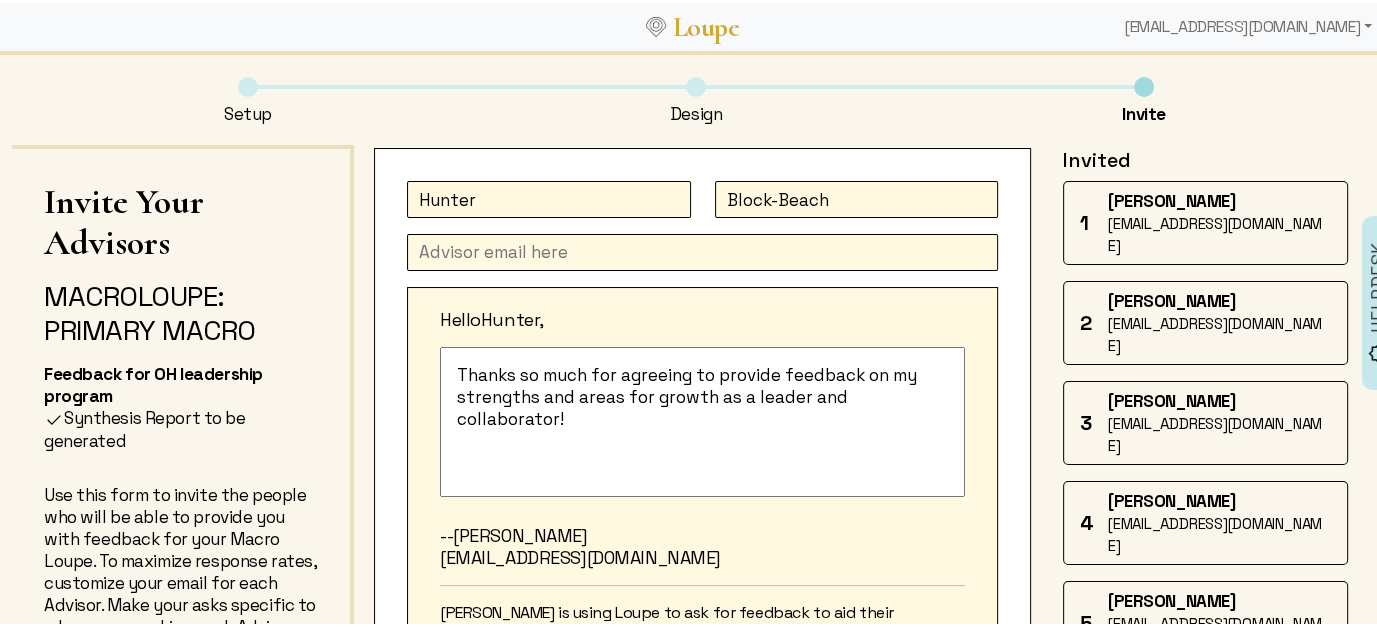 type on "Block-Beach" 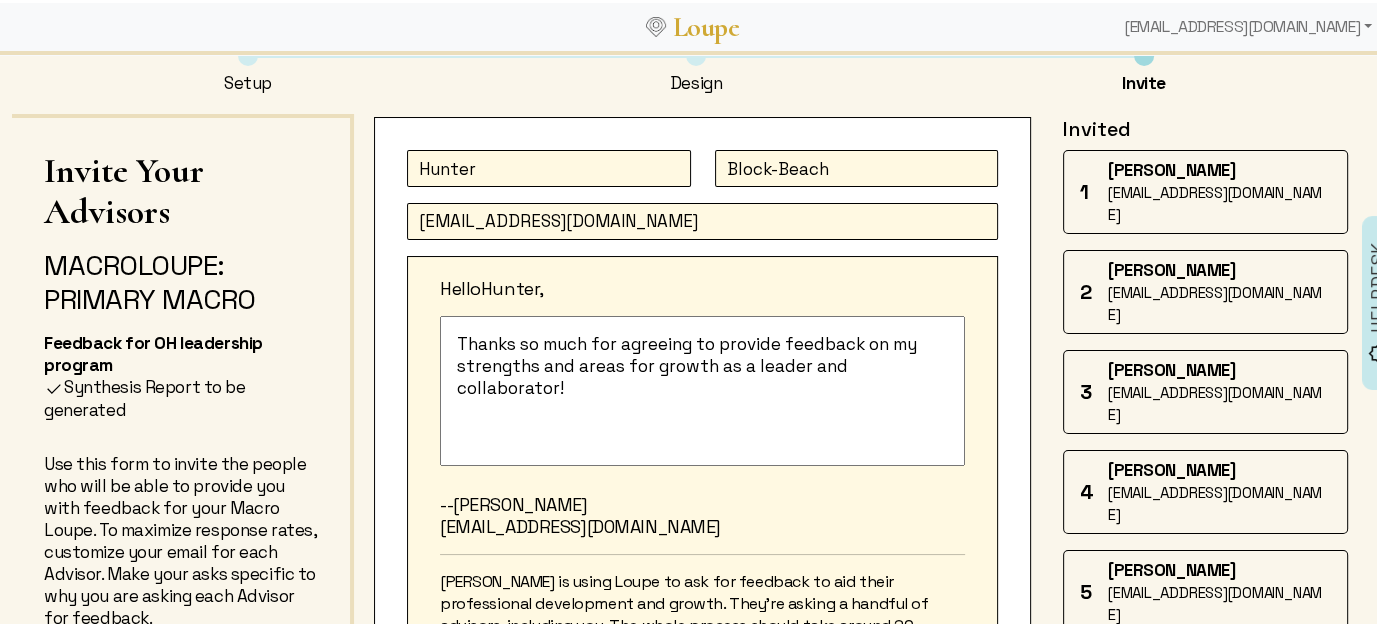 scroll, scrollTop: 400, scrollLeft: 0, axis: vertical 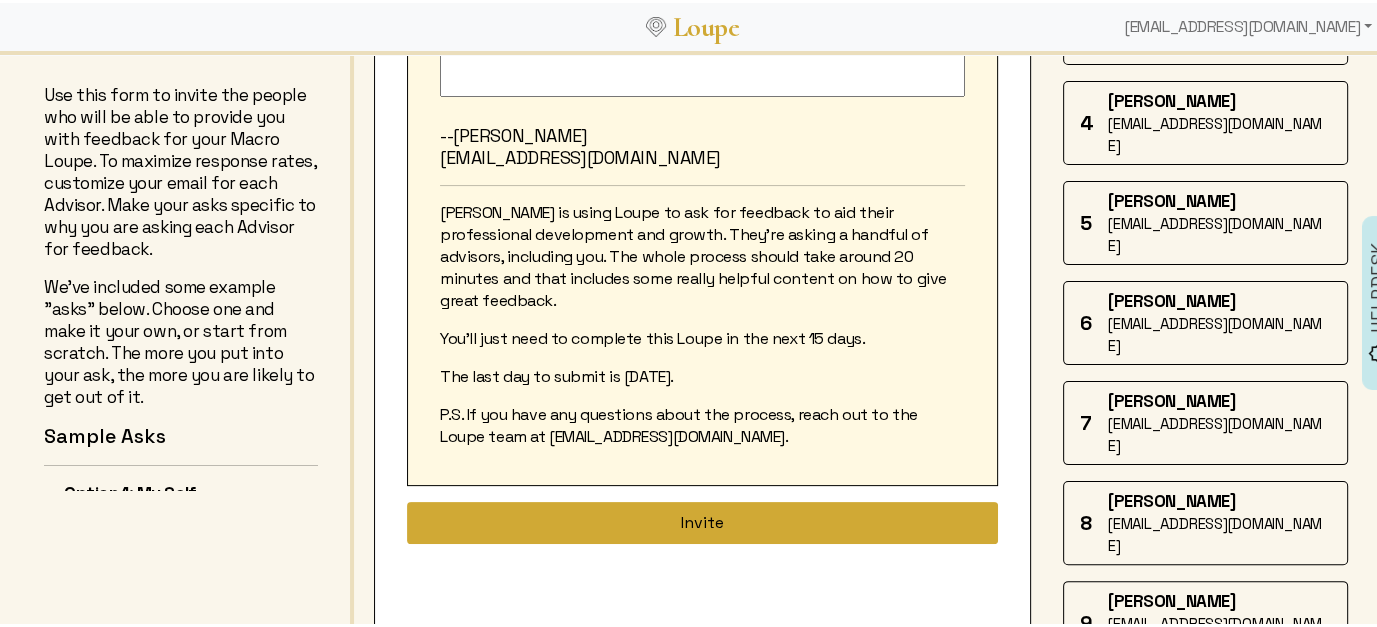 type on "[EMAIL_ADDRESS][DOMAIN_NAME]" 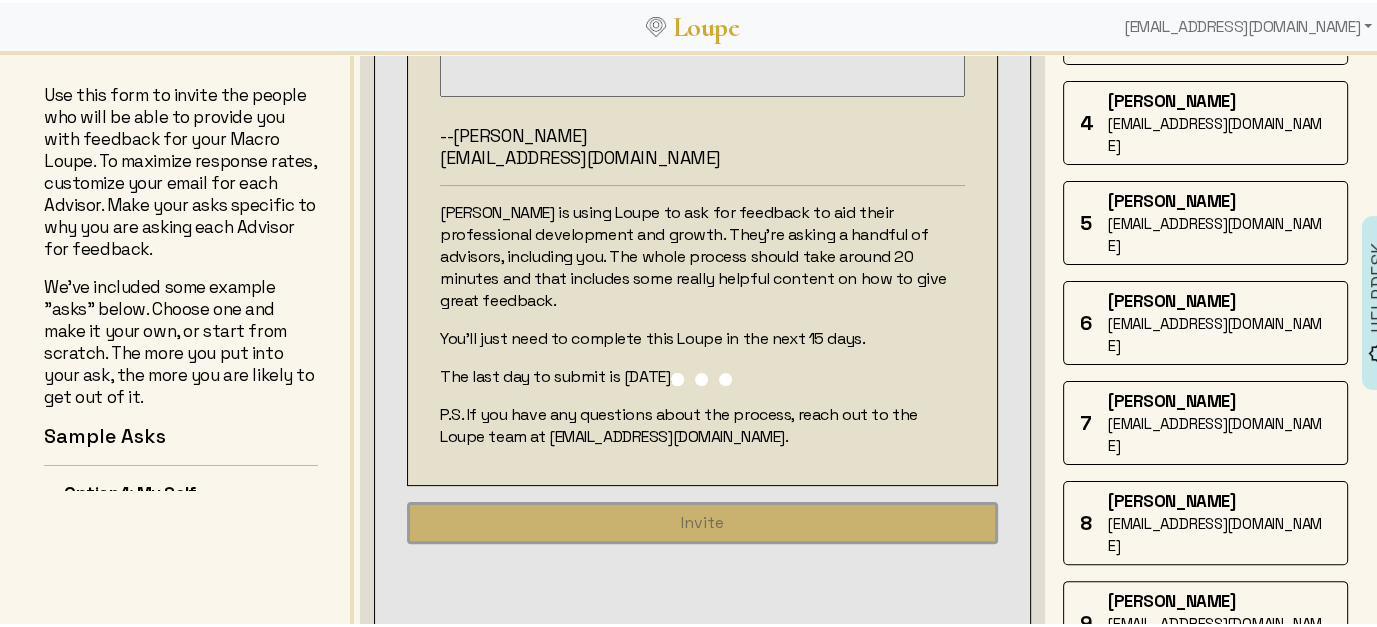 type 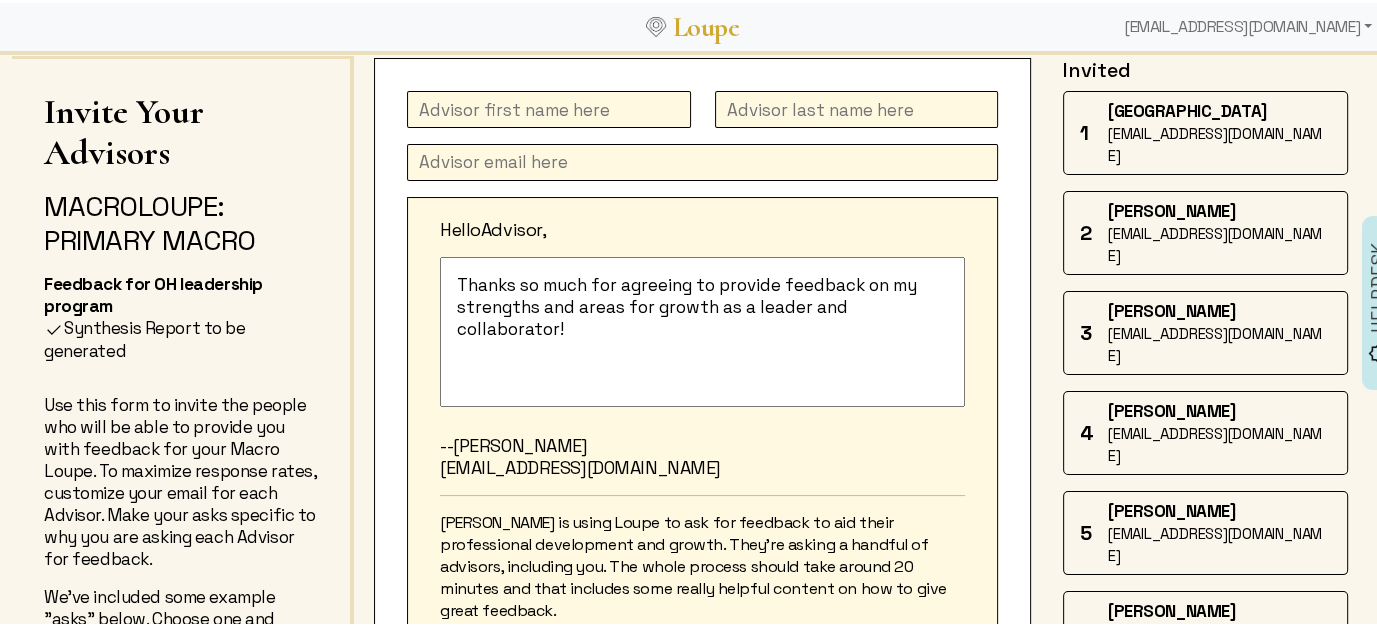 scroll, scrollTop: 0, scrollLeft: 0, axis: both 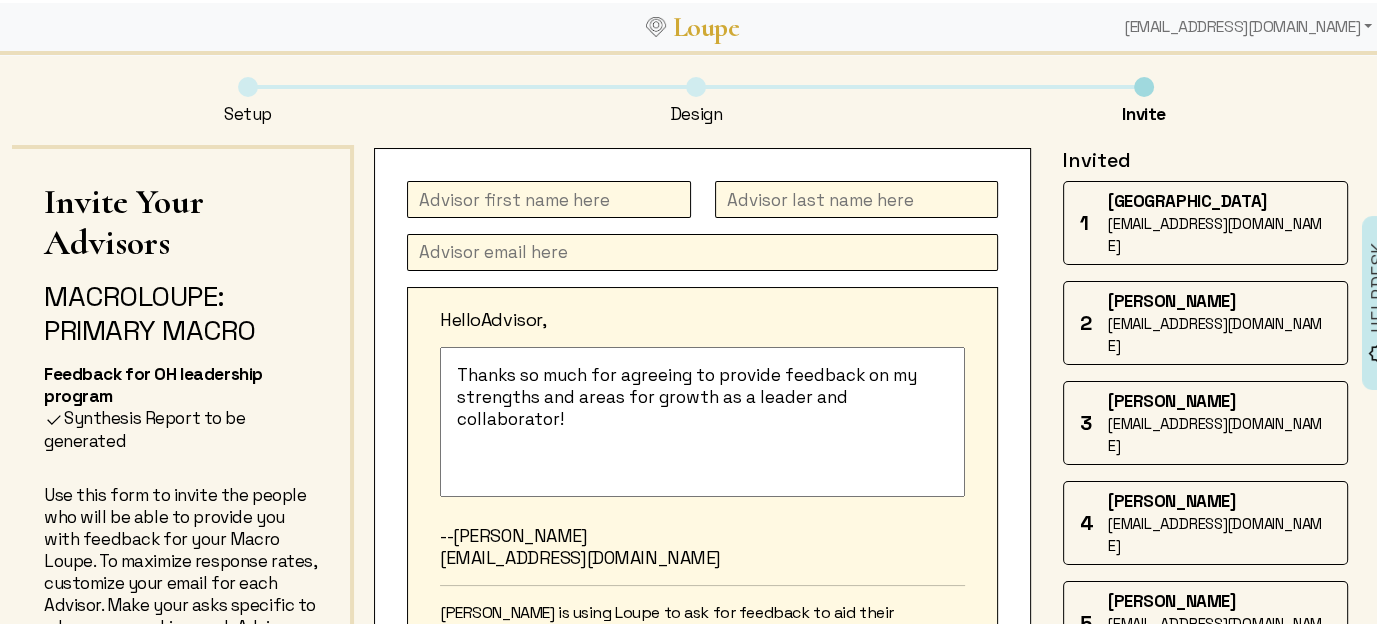 click 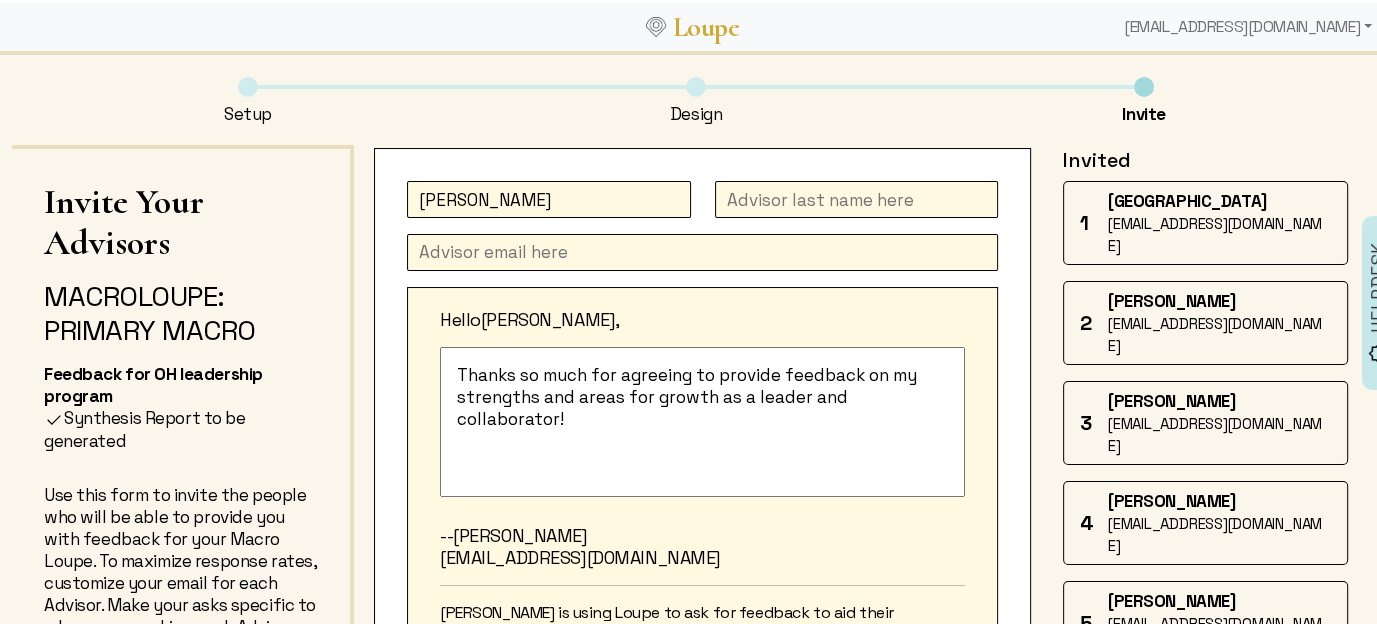 type on "[PERSON_NAME]" 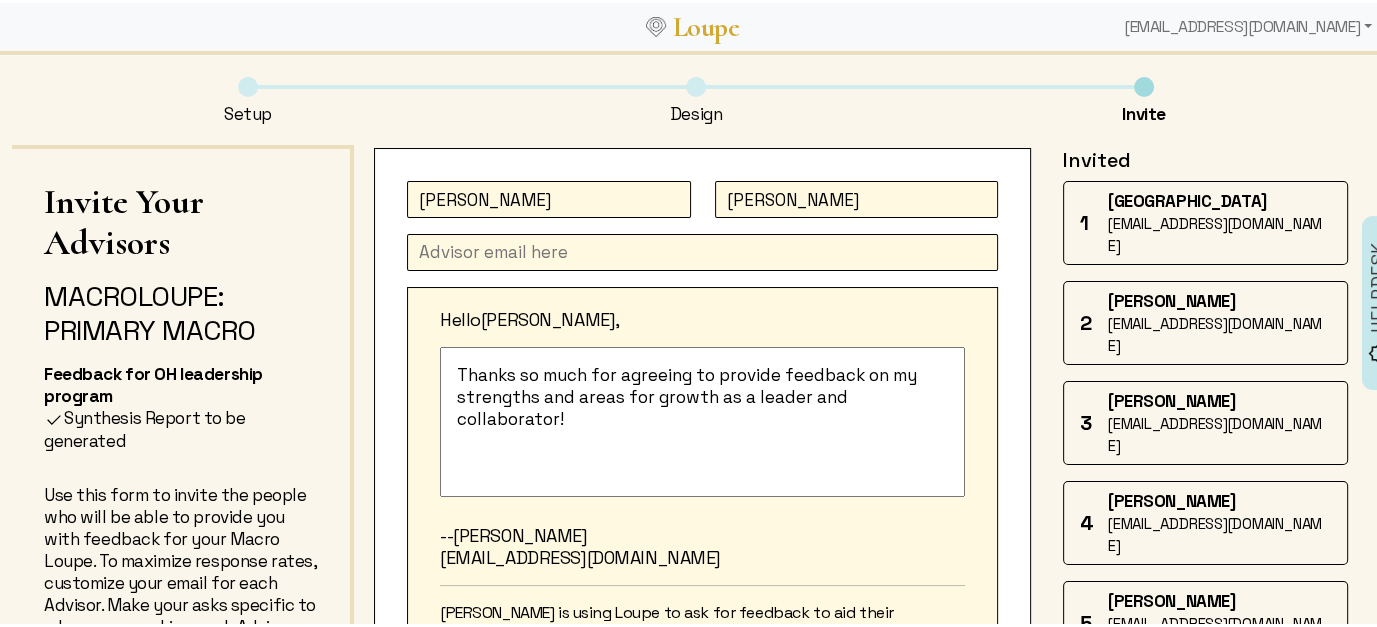 type on "[PERSON_NAME]" 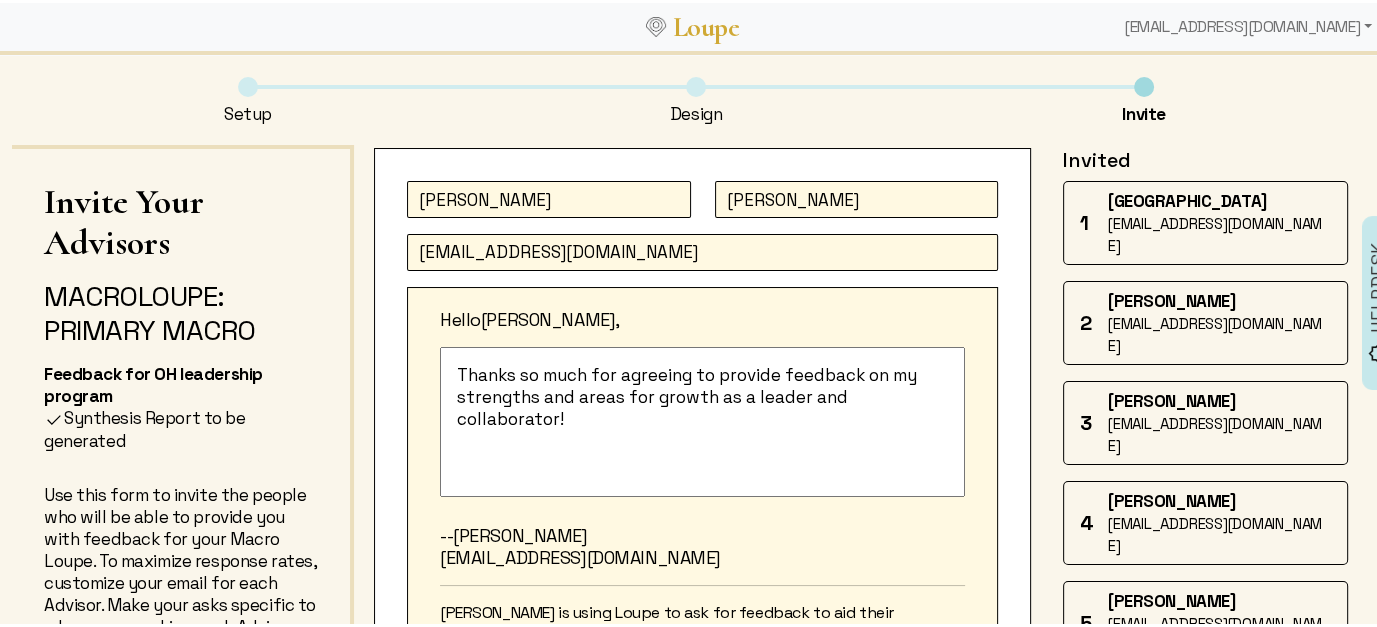 type on "[EMAIL_ADDRESS][DOMAIN_NAME]" 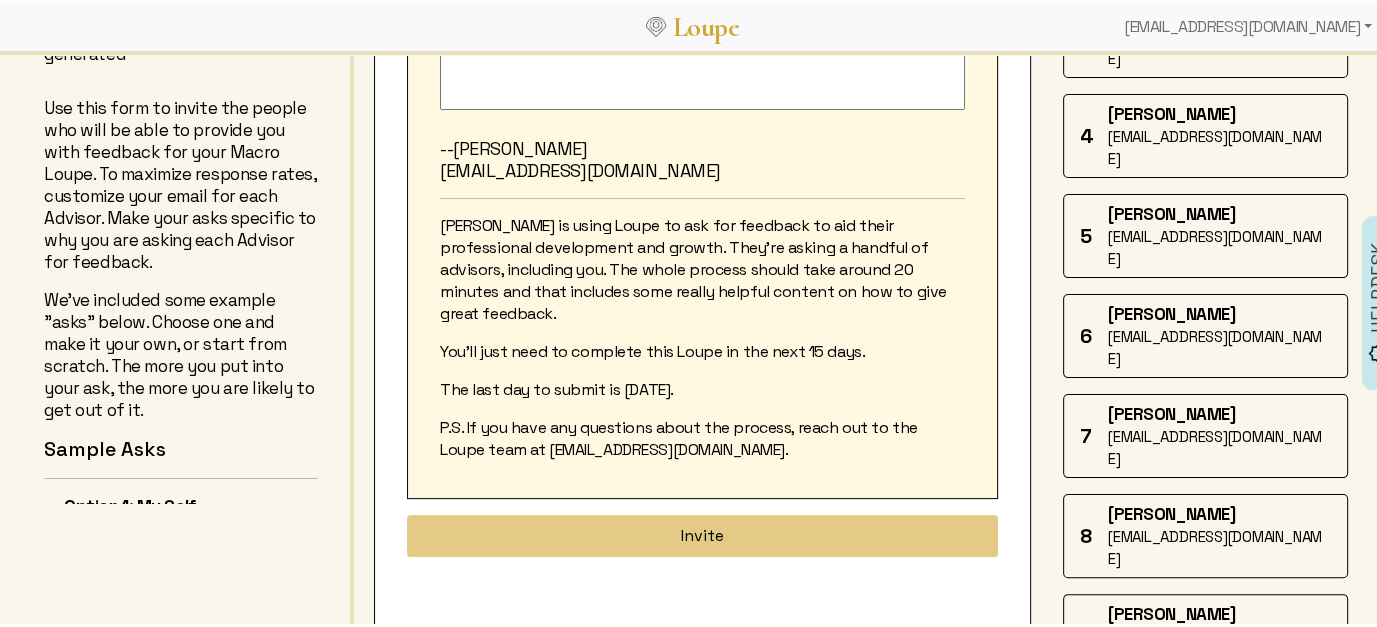 scroll, scrollTop: 500, scrollLeft: 0, axis: vertical 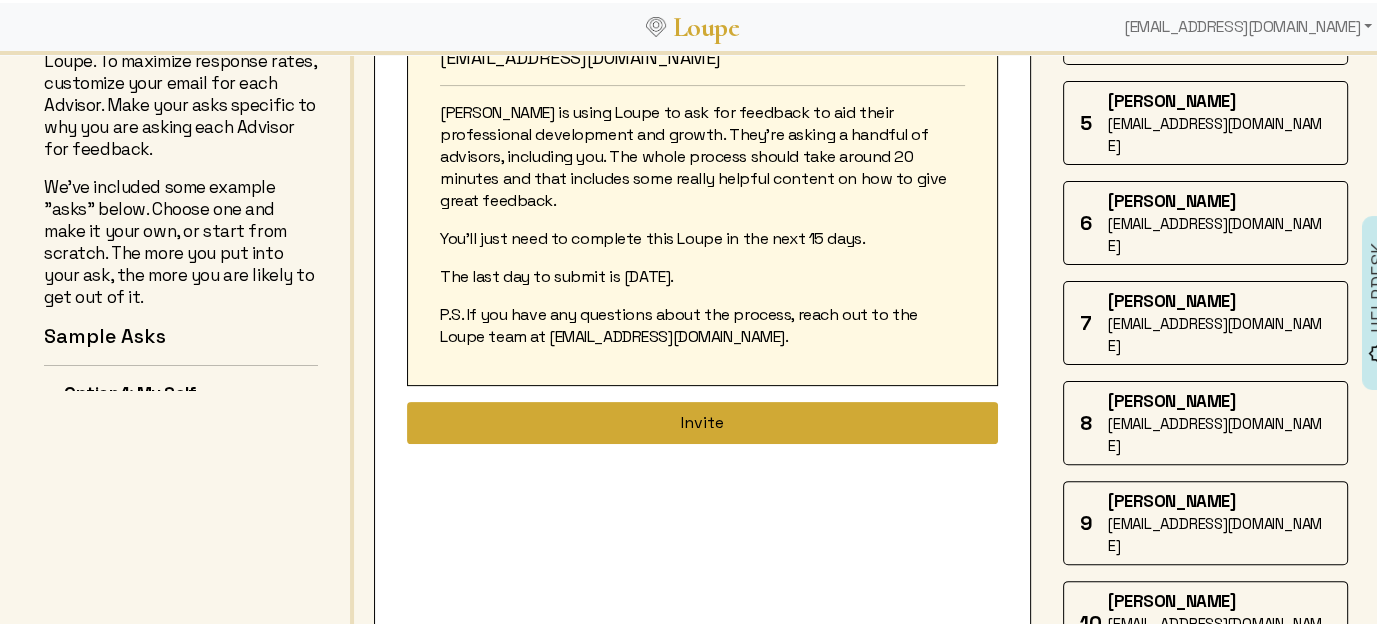 click on "Invite" 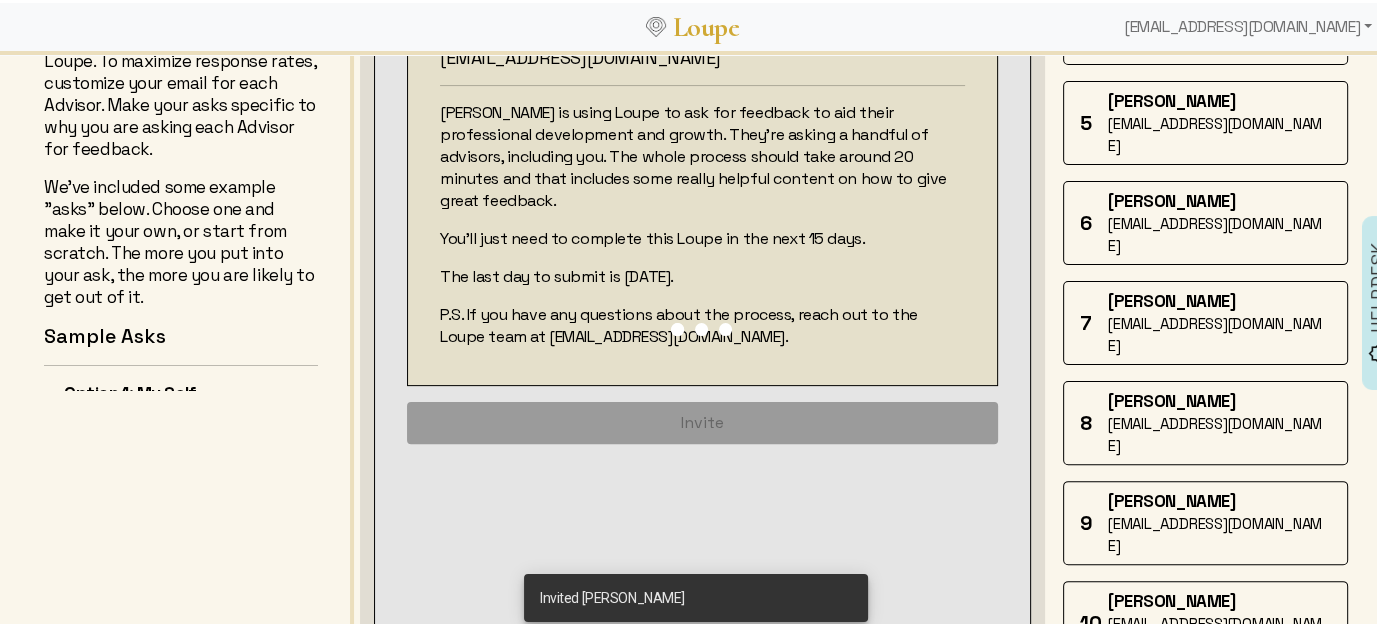 type 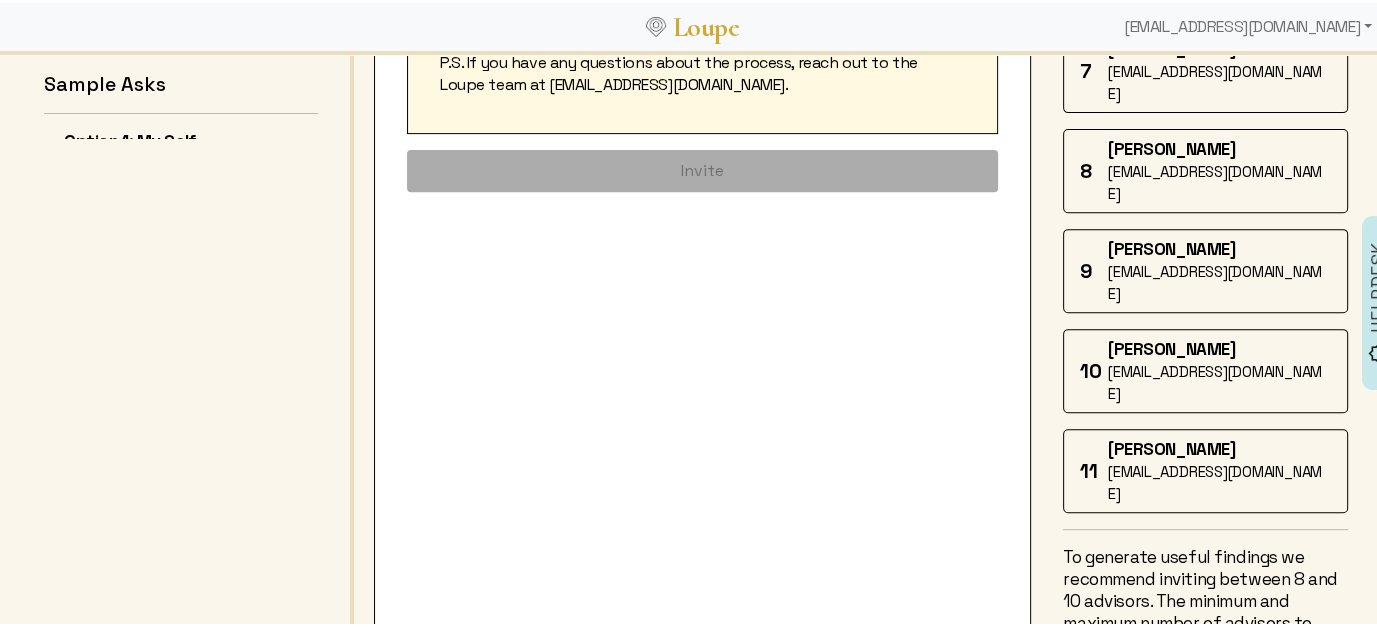 scroll, scrollTop: 764, scrollLeft: 0, axis: vertical 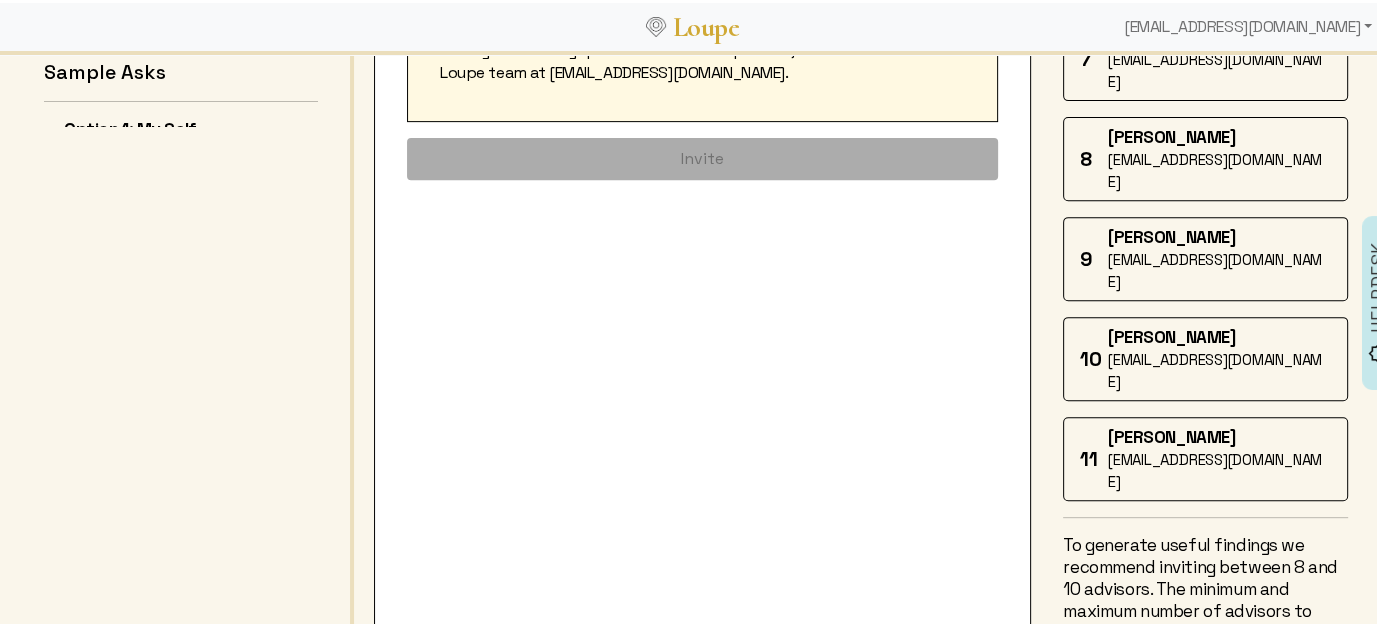 click on "Done" 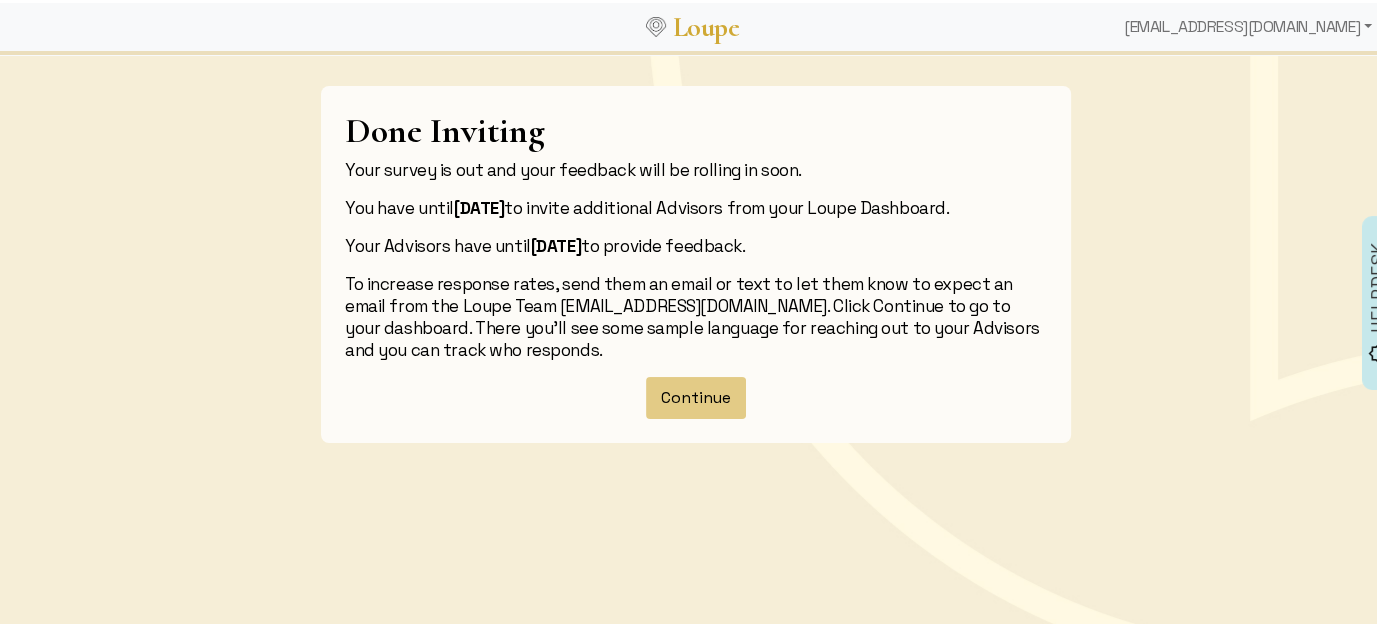 scroll, scrollTop: 0, scrollLeft: 0, axis: both 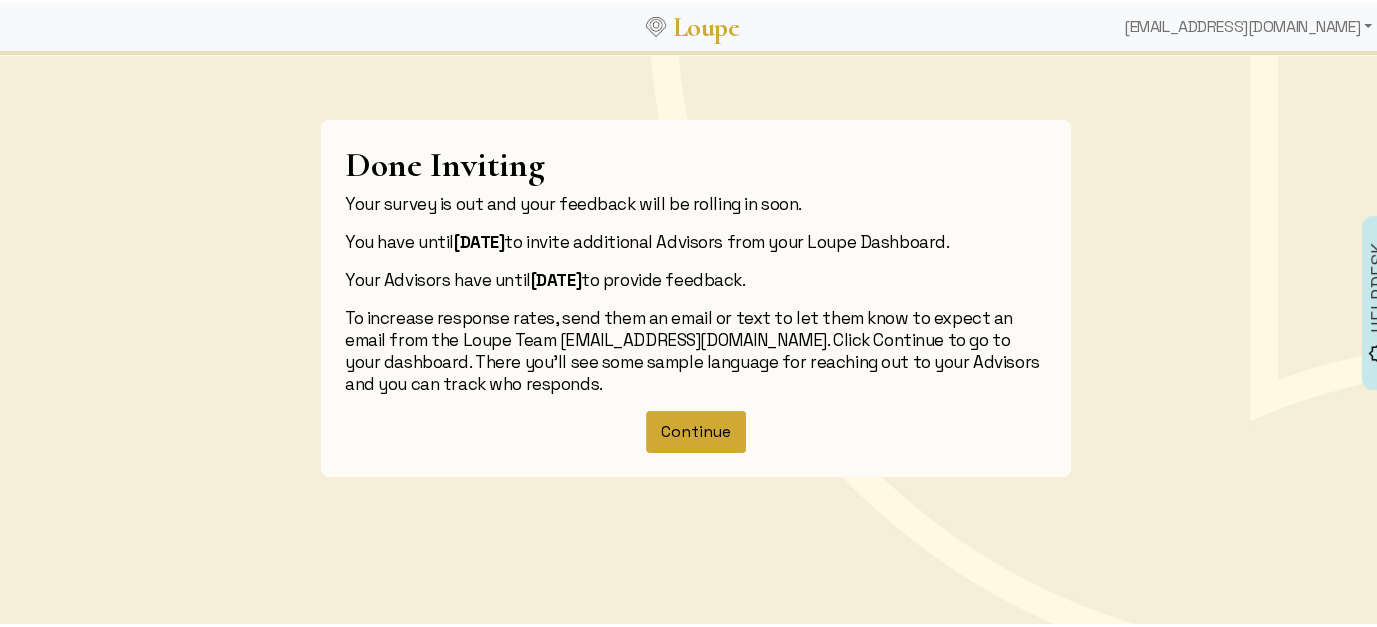 click on "Continue" 